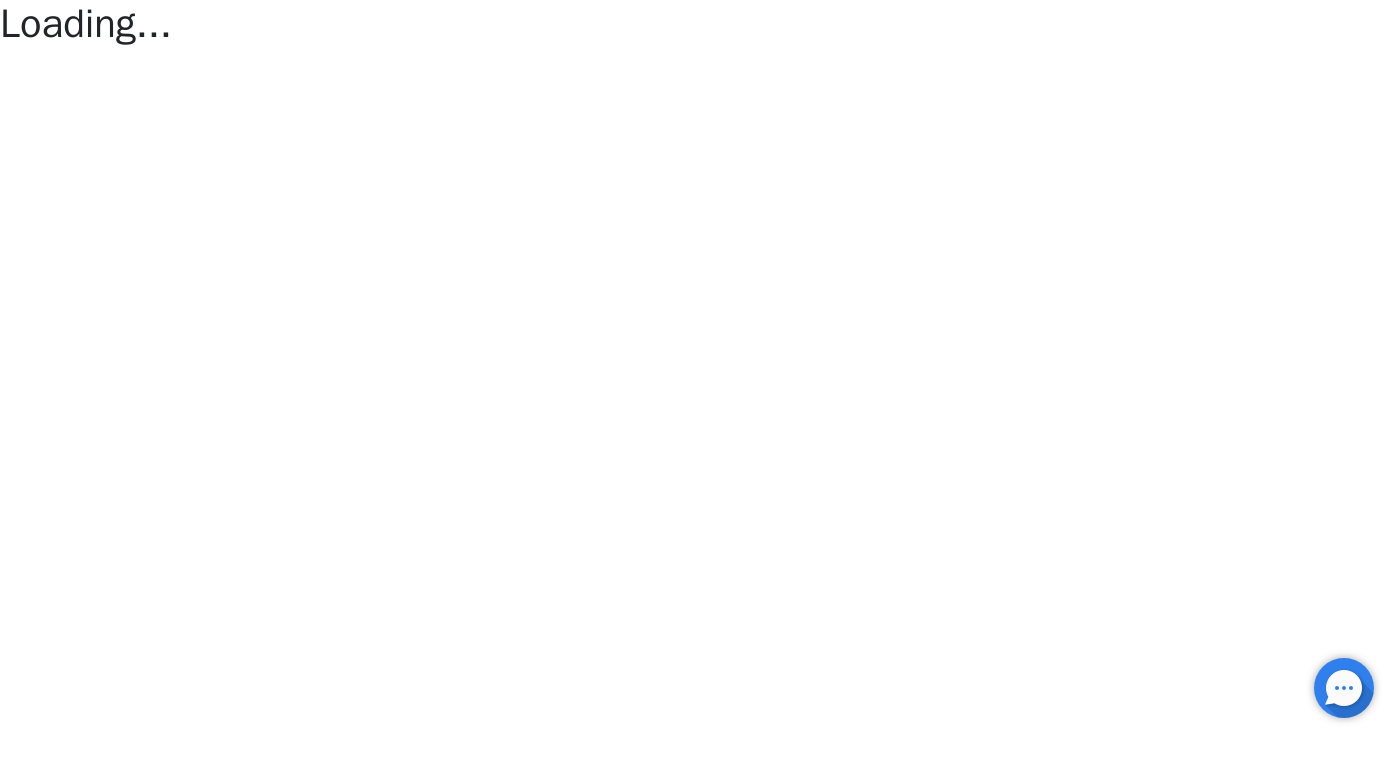 scroll, scrollTop: 0, scrollLeft: 0, axis: both 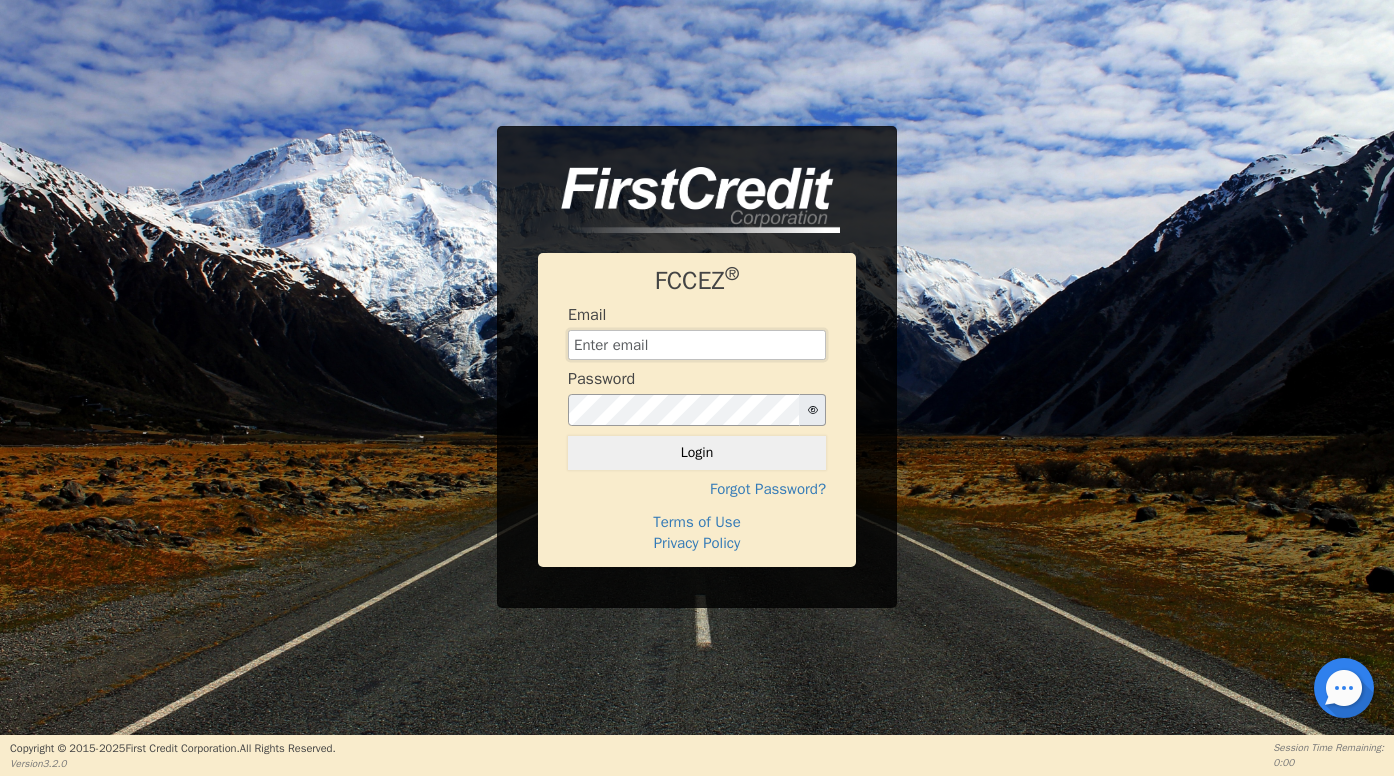 type on "[EMAIL]" 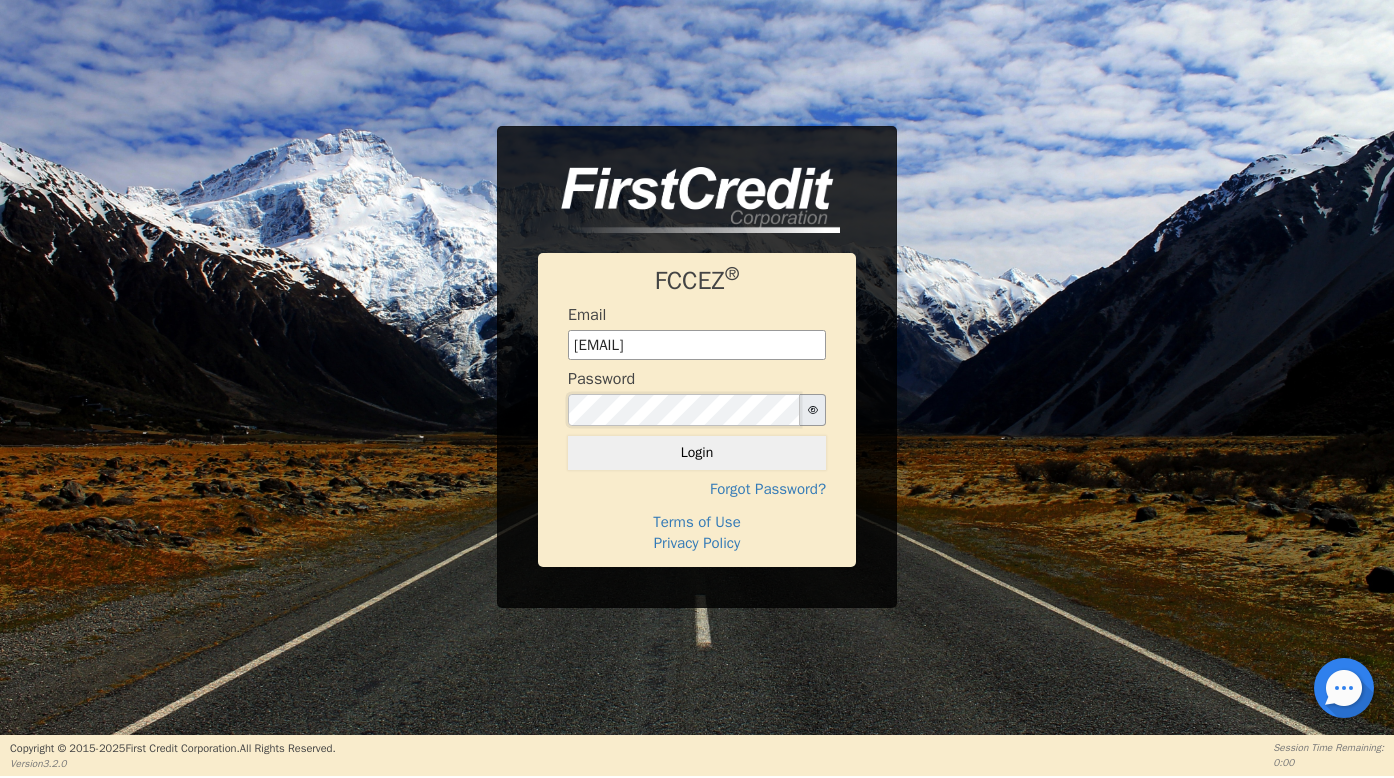 click on "Login" at bounding box center [697, 453] 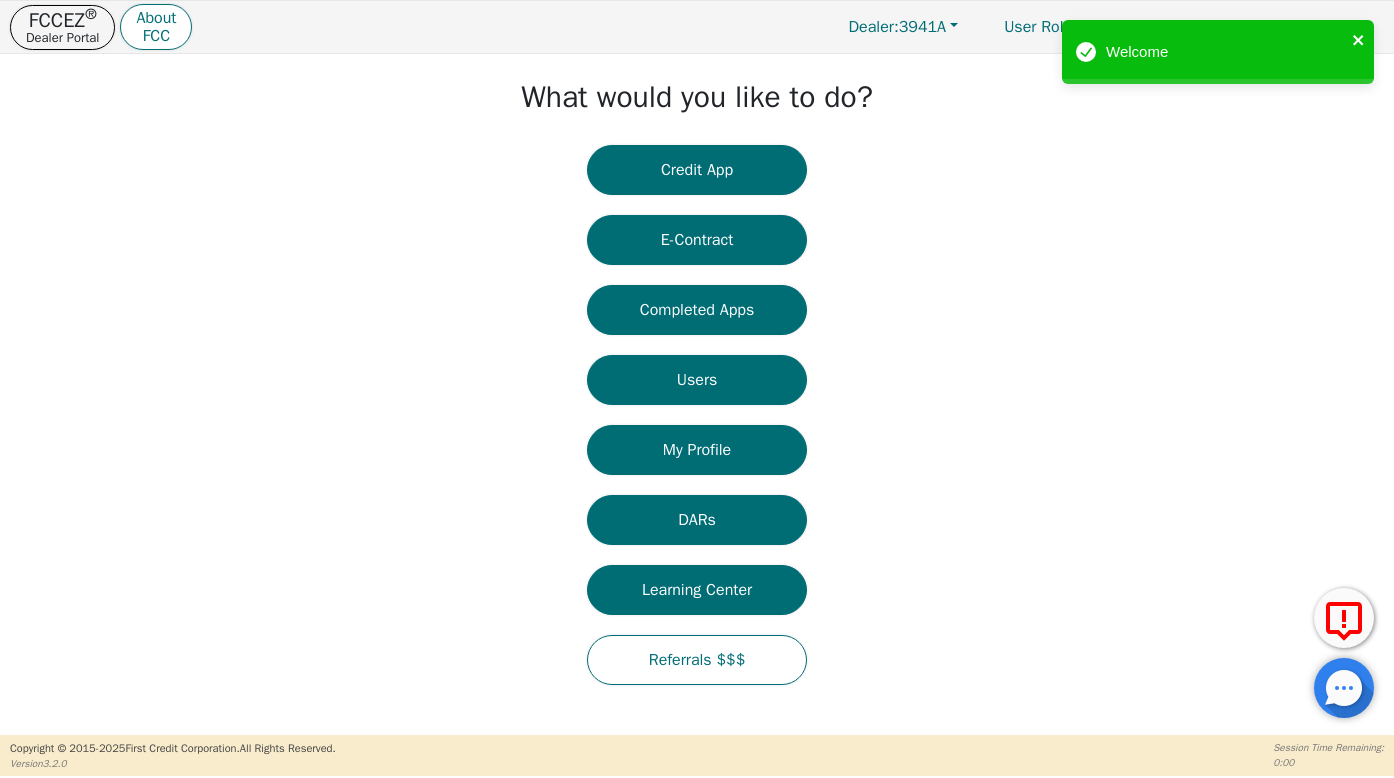 click 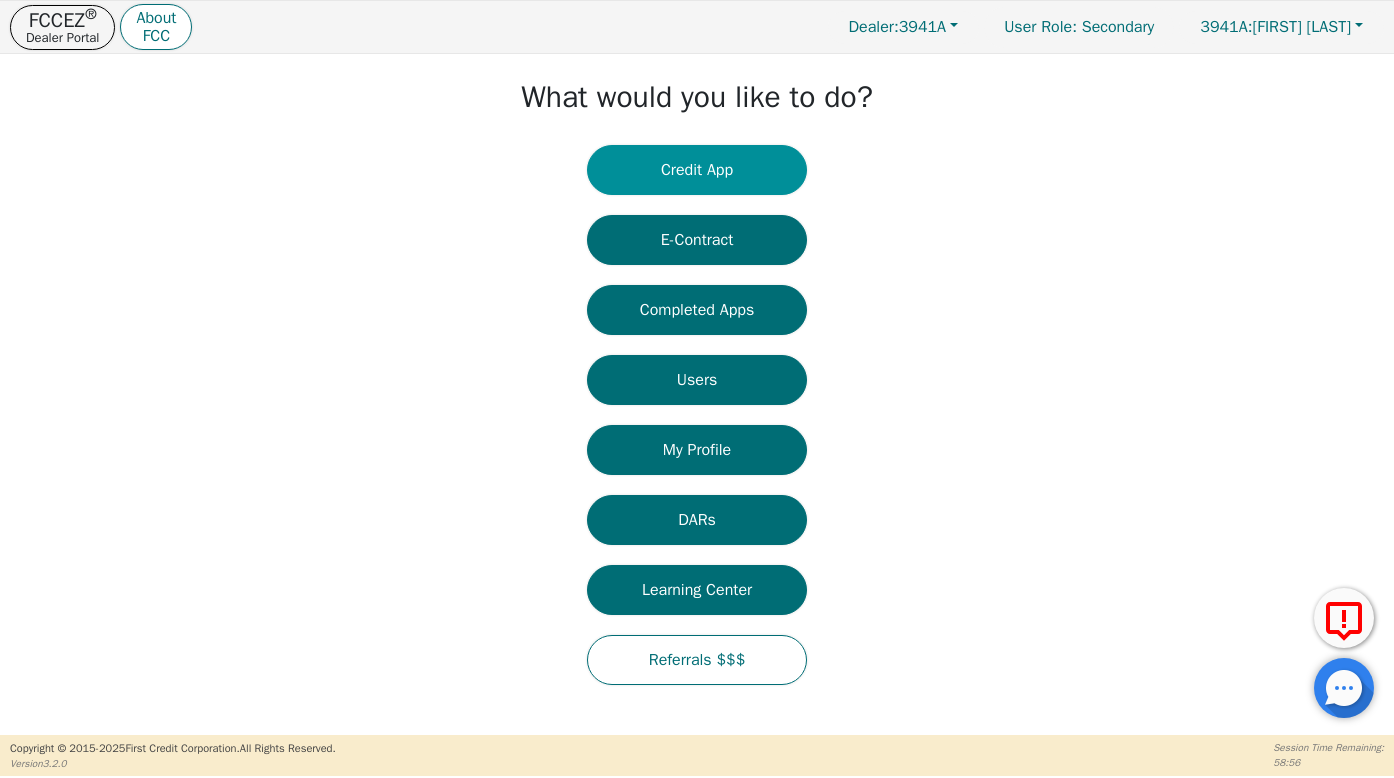click on "Credit App" at bounding box center [697, 170] 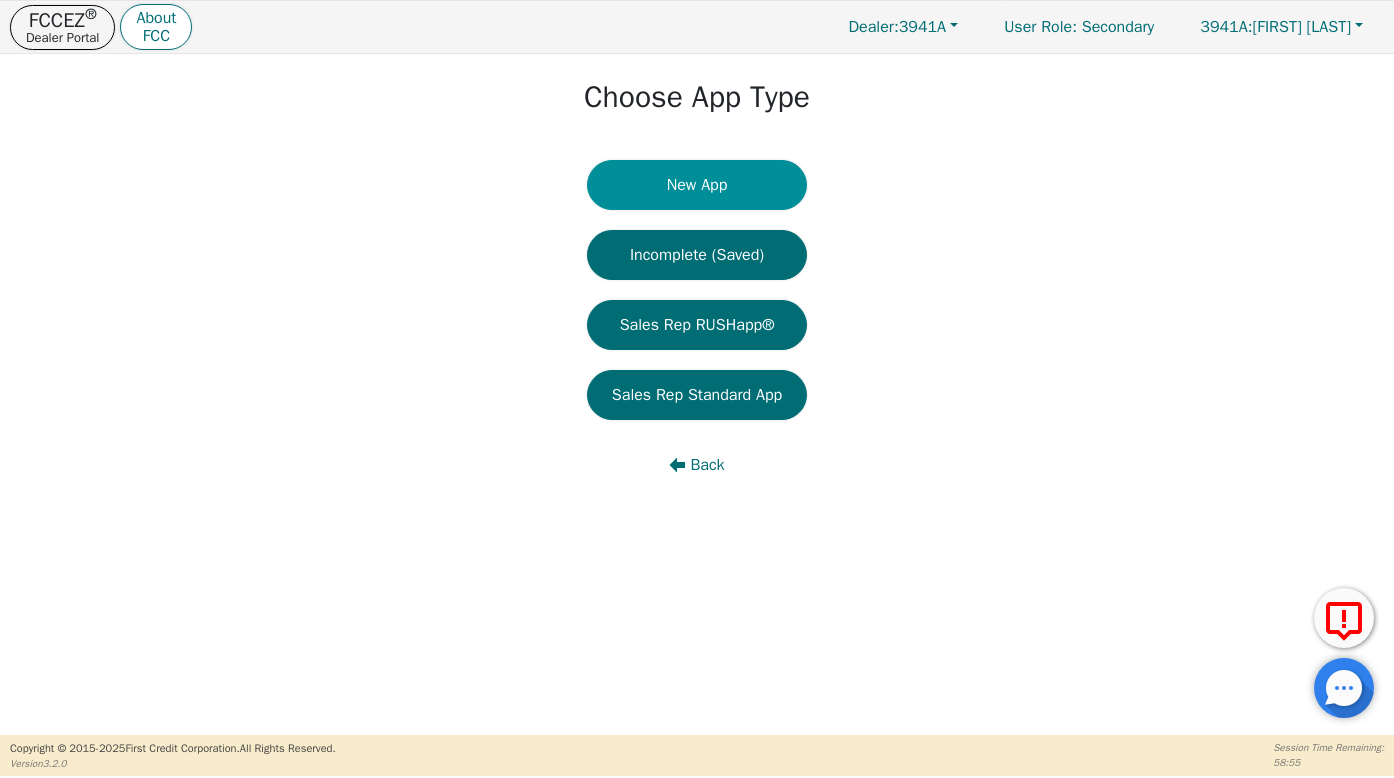 click on "New App" at bounding box center [697, 185] 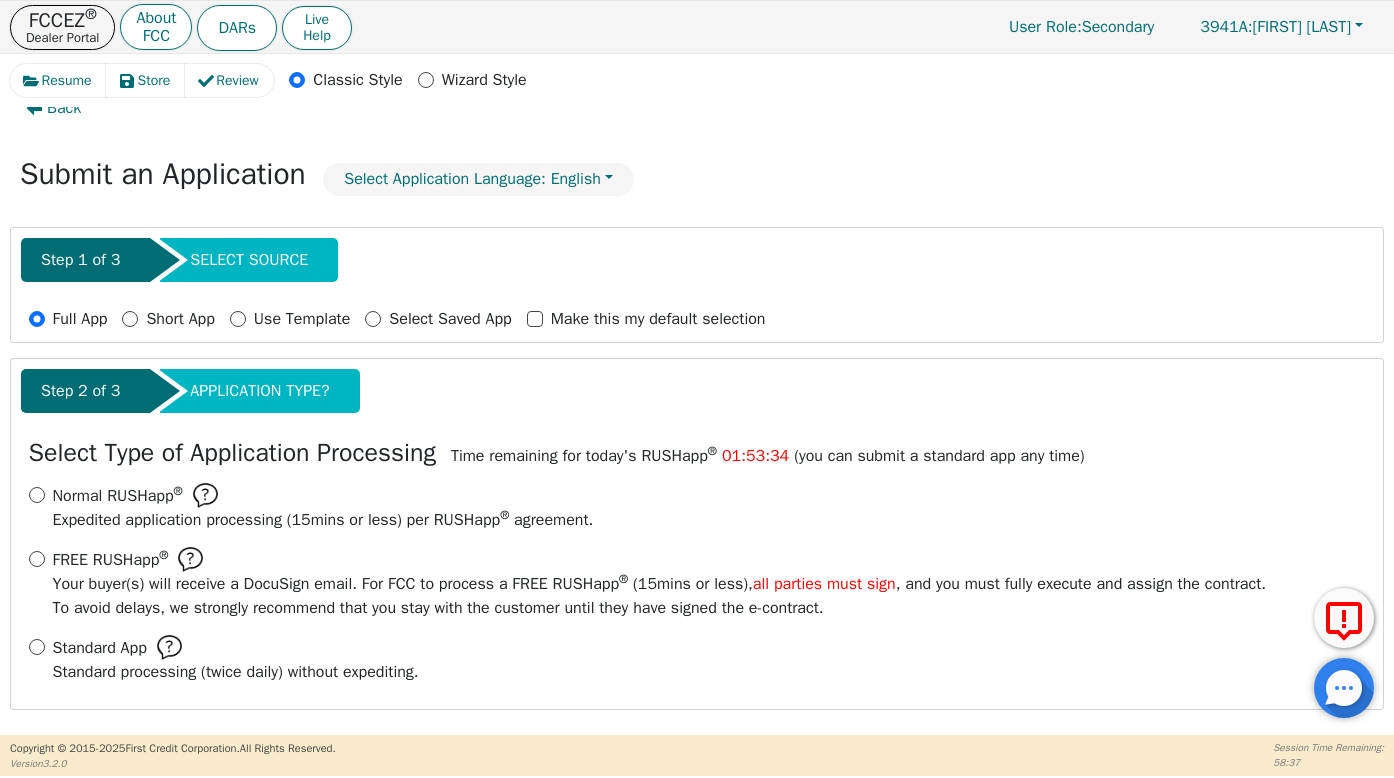 click on "Standard App Standard processing (twice daily) without expediting." at bounding box center (37, 647) 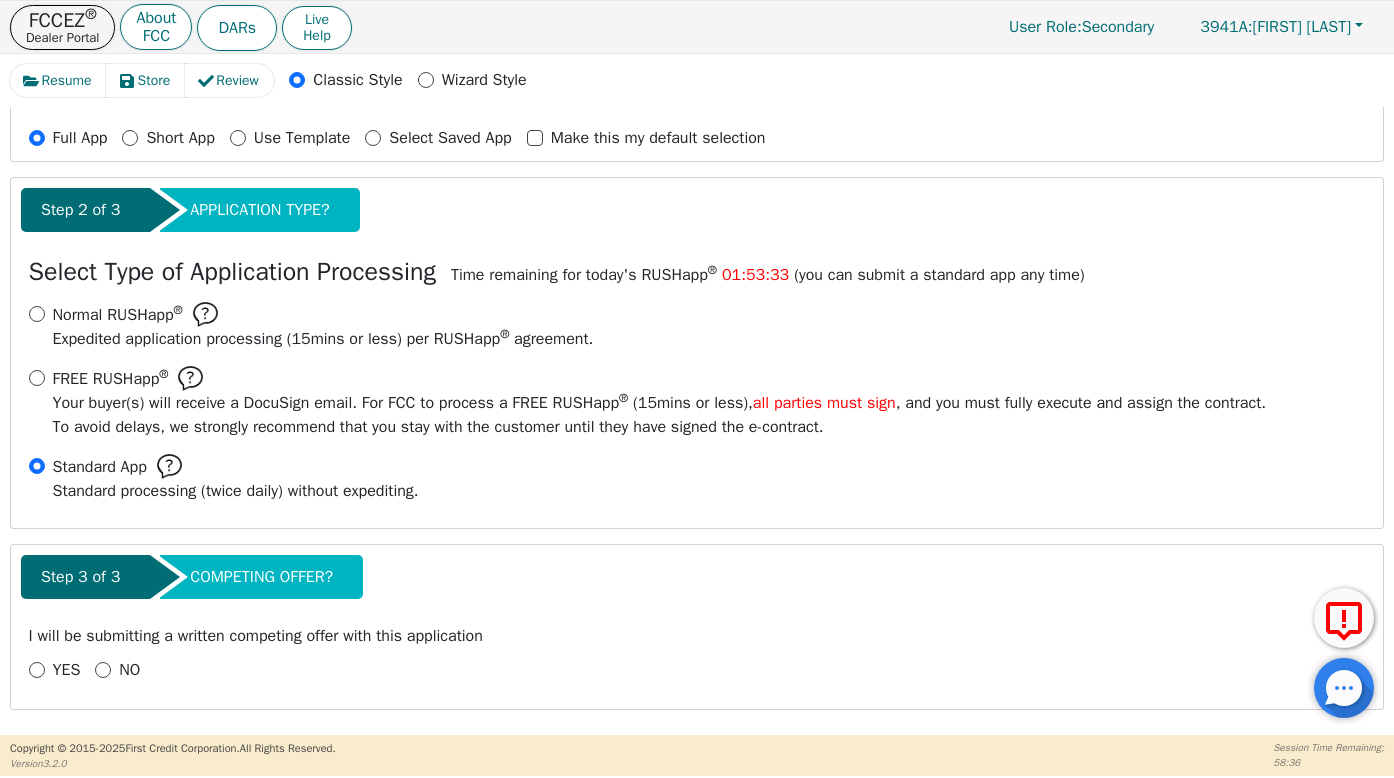 scroll, scrollTop: 223, scrollLeft: 0, axis: vertical 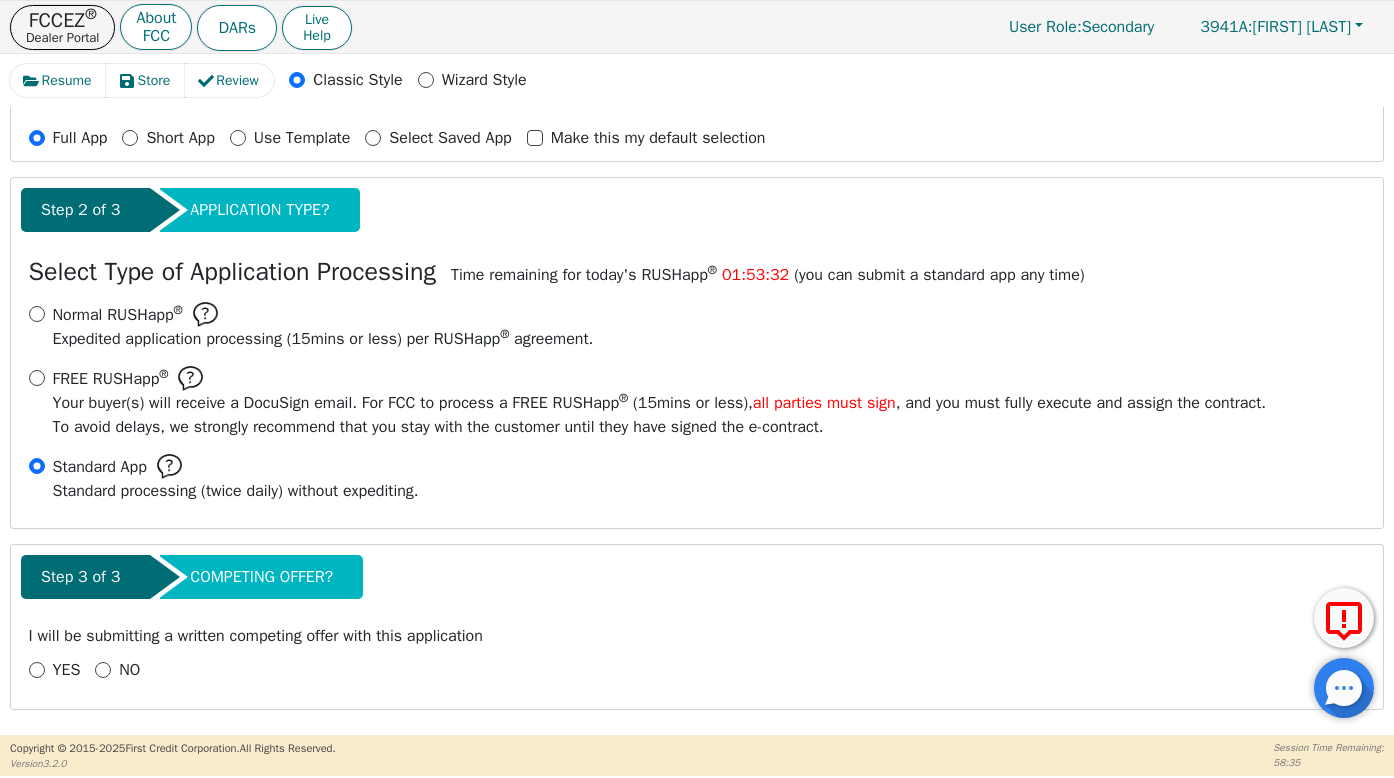 click on "NO" at bounding box center [117, 670] 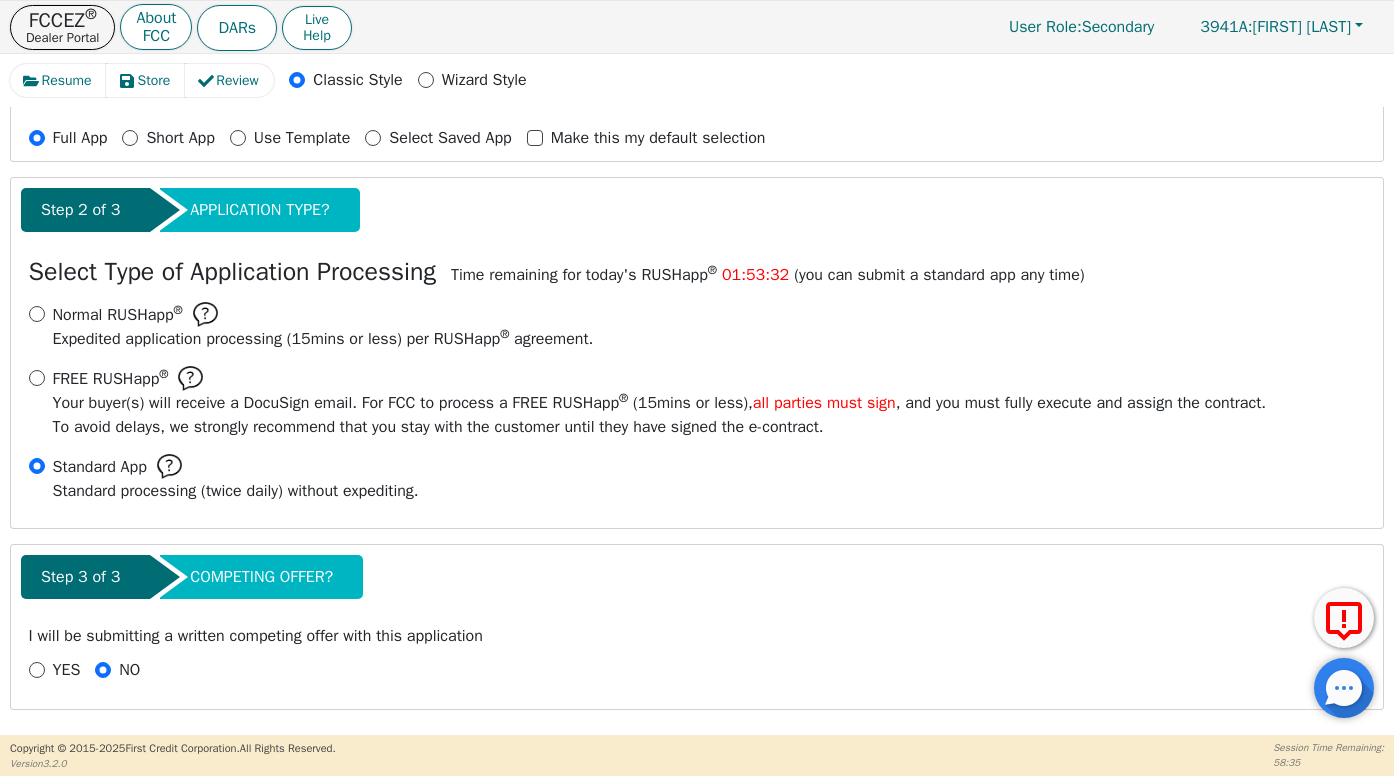 radio on "true" 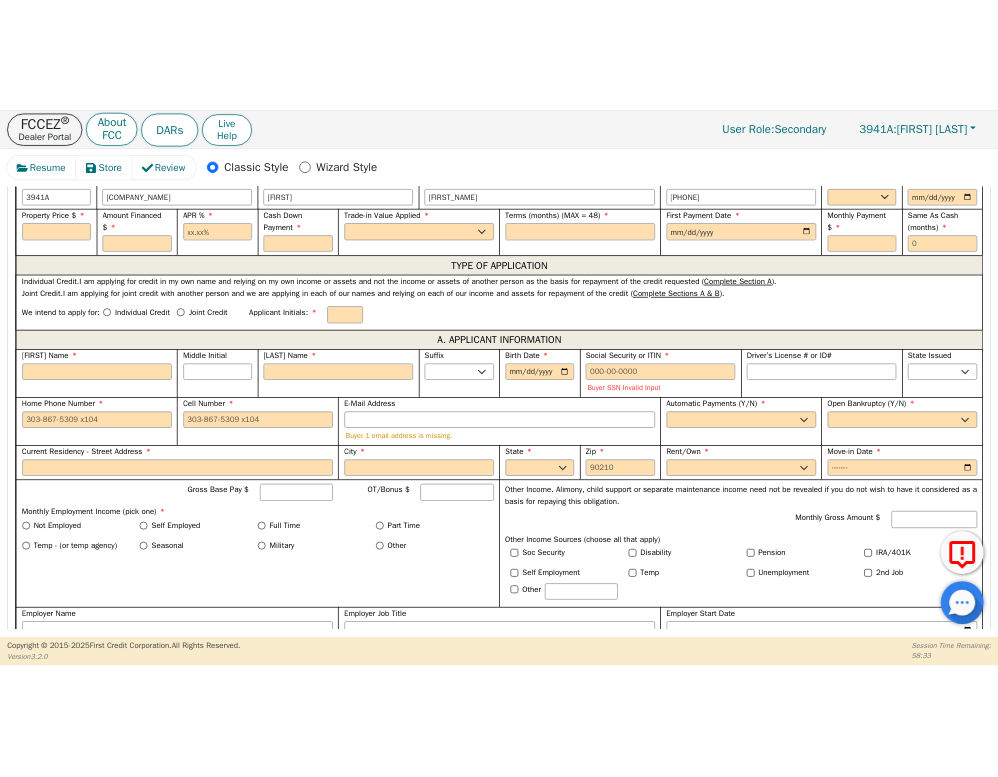 scroll, scrollTop: 859, scrollLeft: 0, axis: vertical 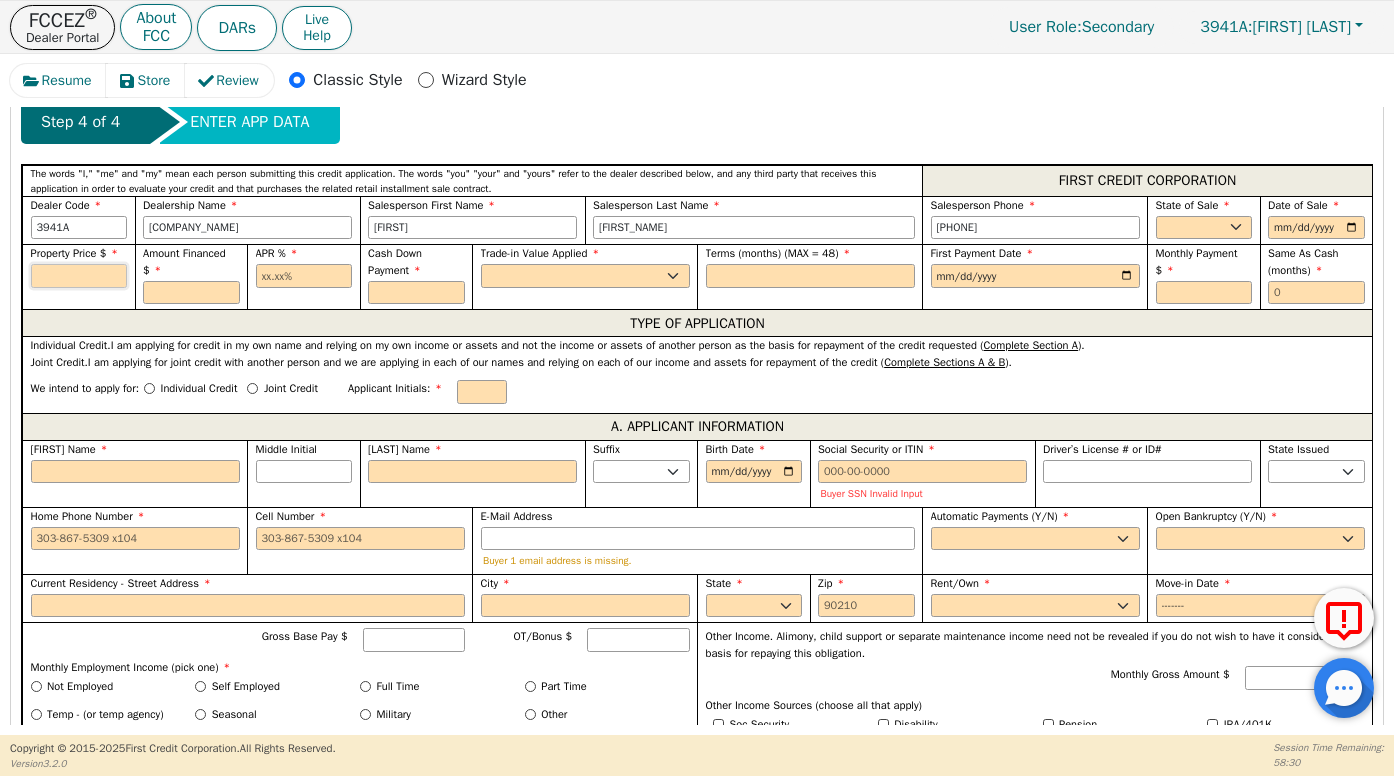 click at bounding box center [79, 276] 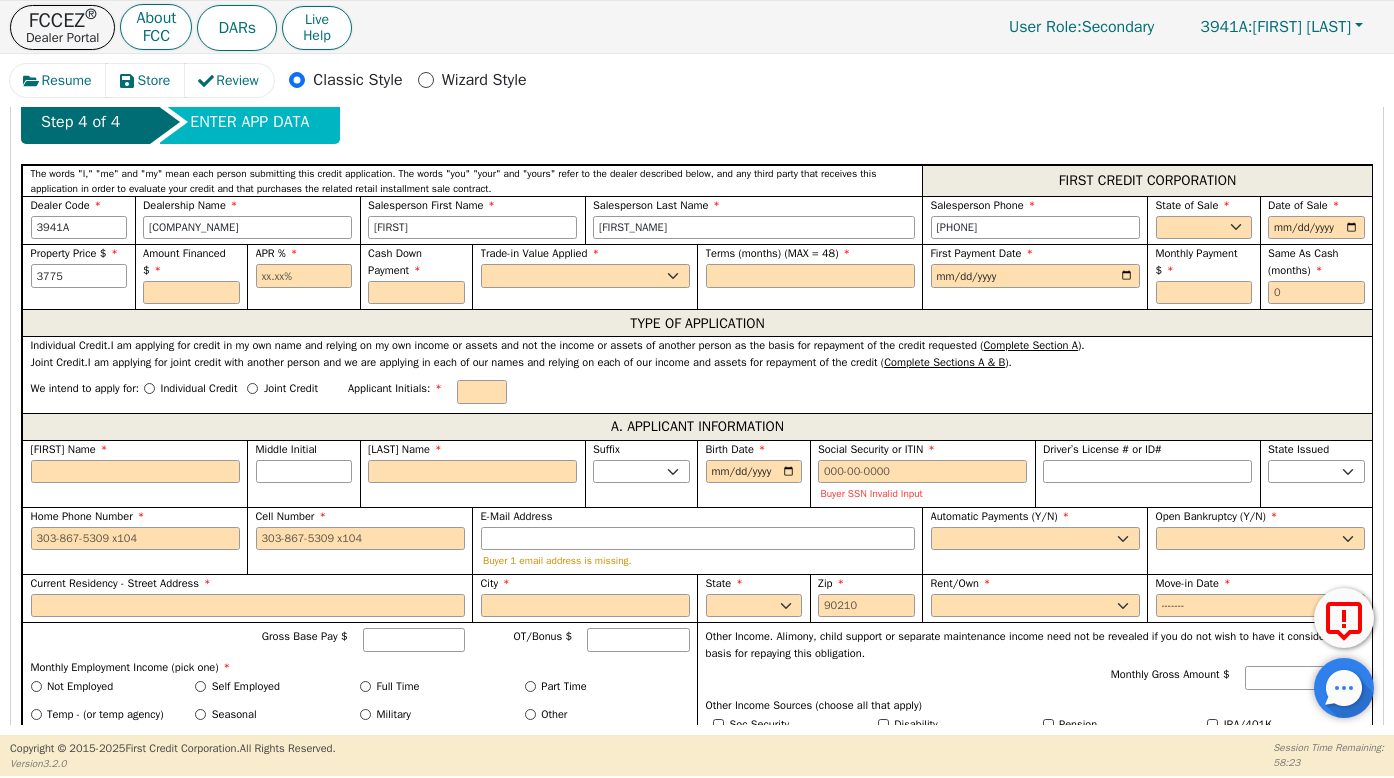 type on "3775.00" 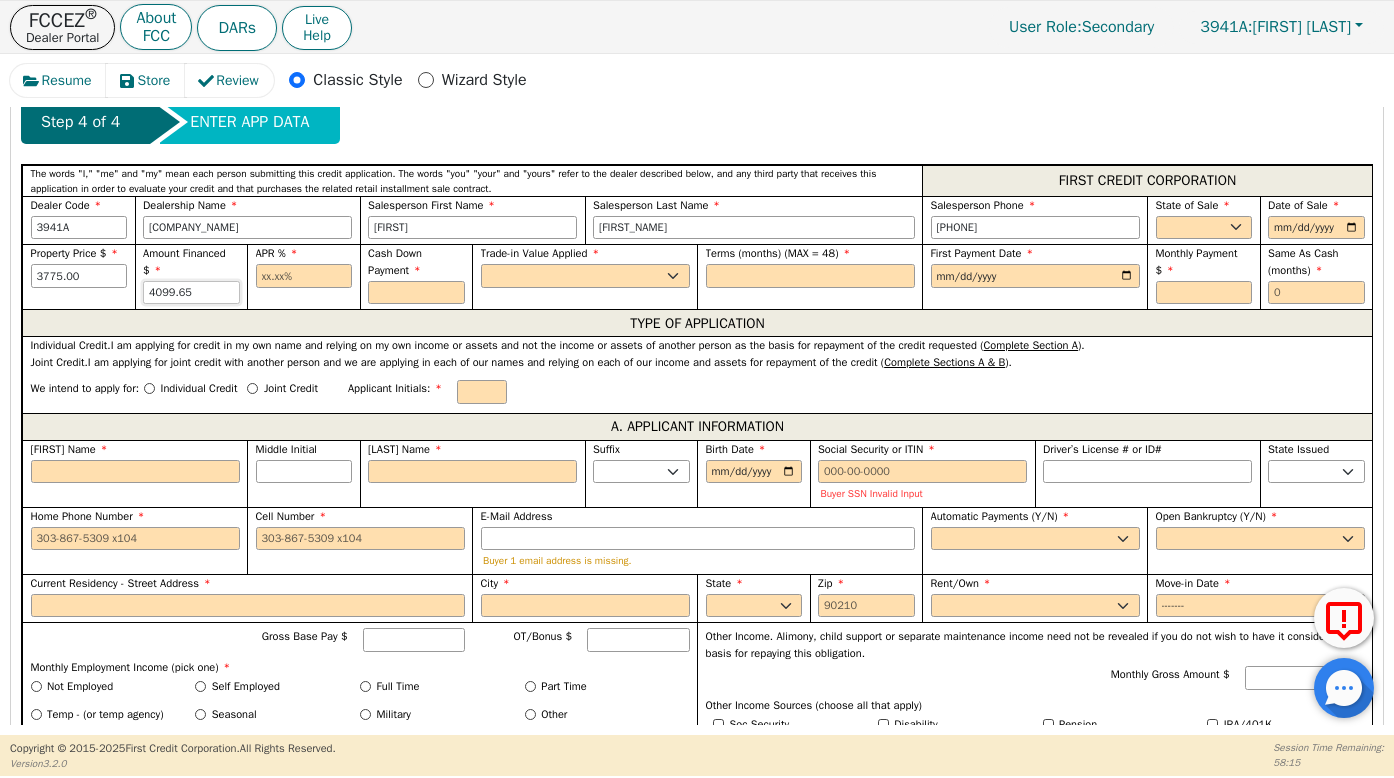 type on "4099.65" 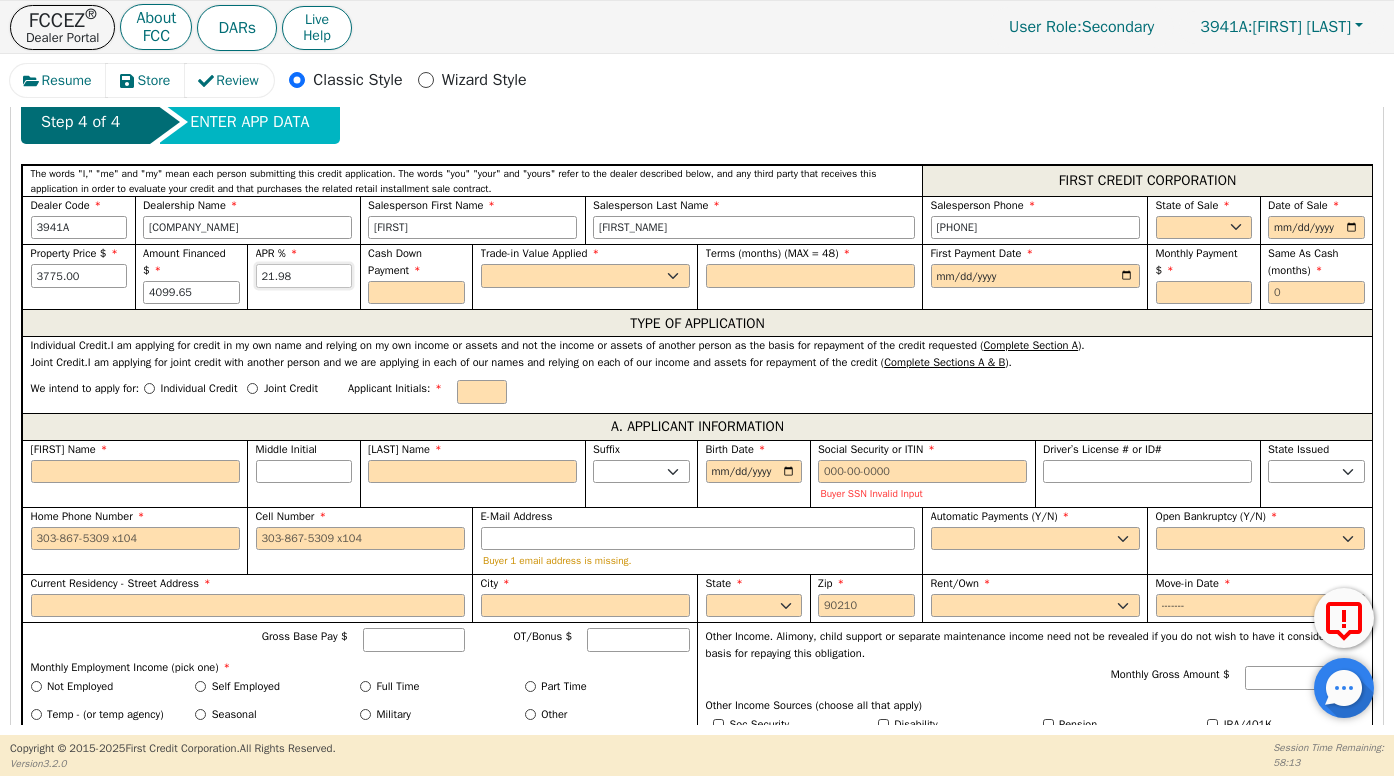type on "21.98" 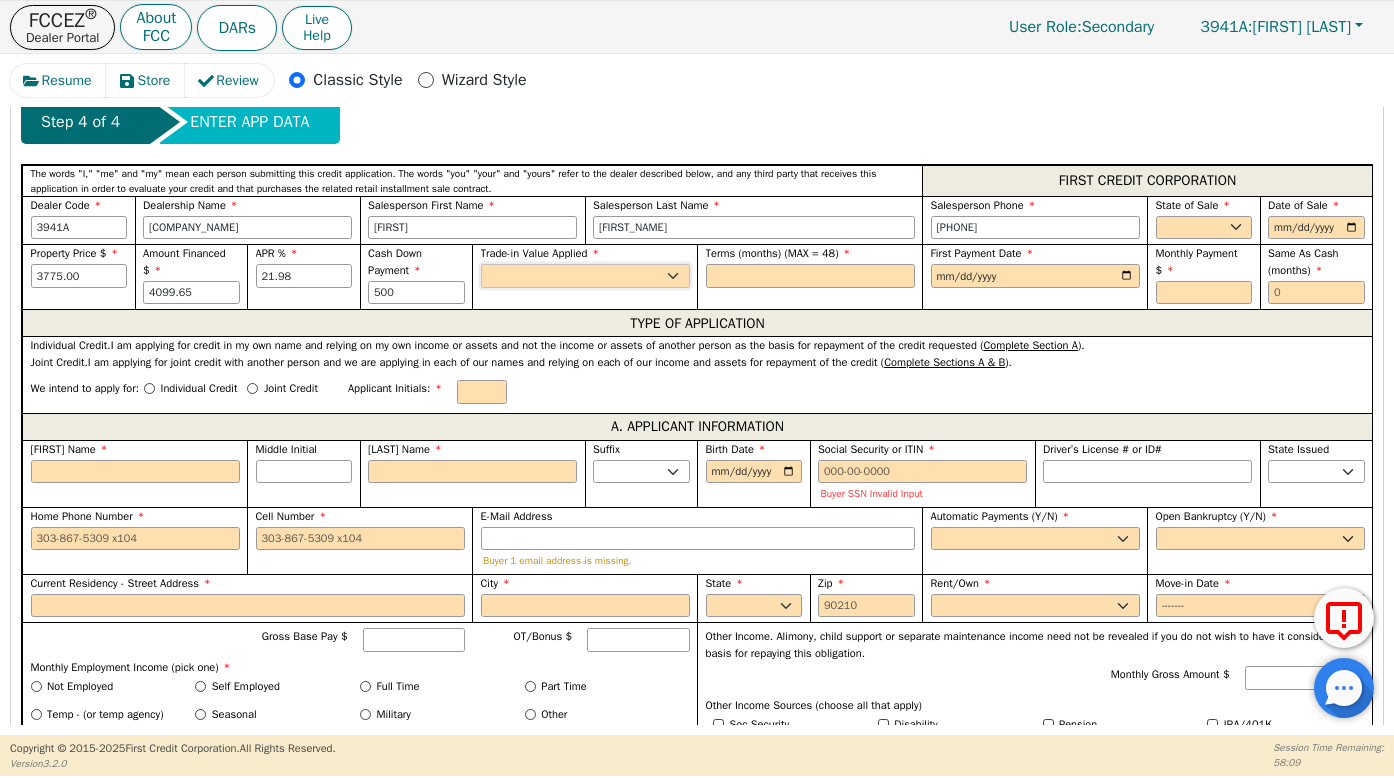 type on "500.00" 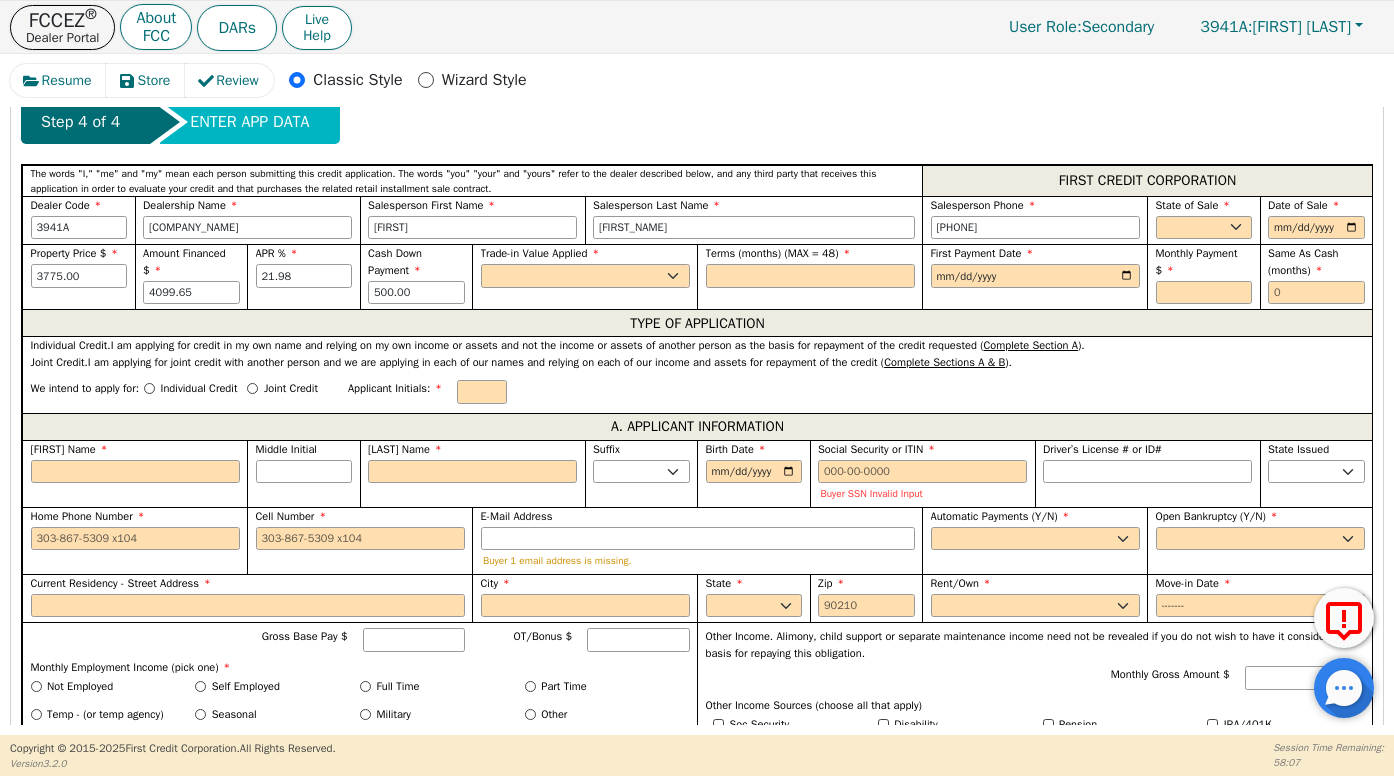 click on "Trade-in Value Applied Yes No" at bounding box center (584, 276) 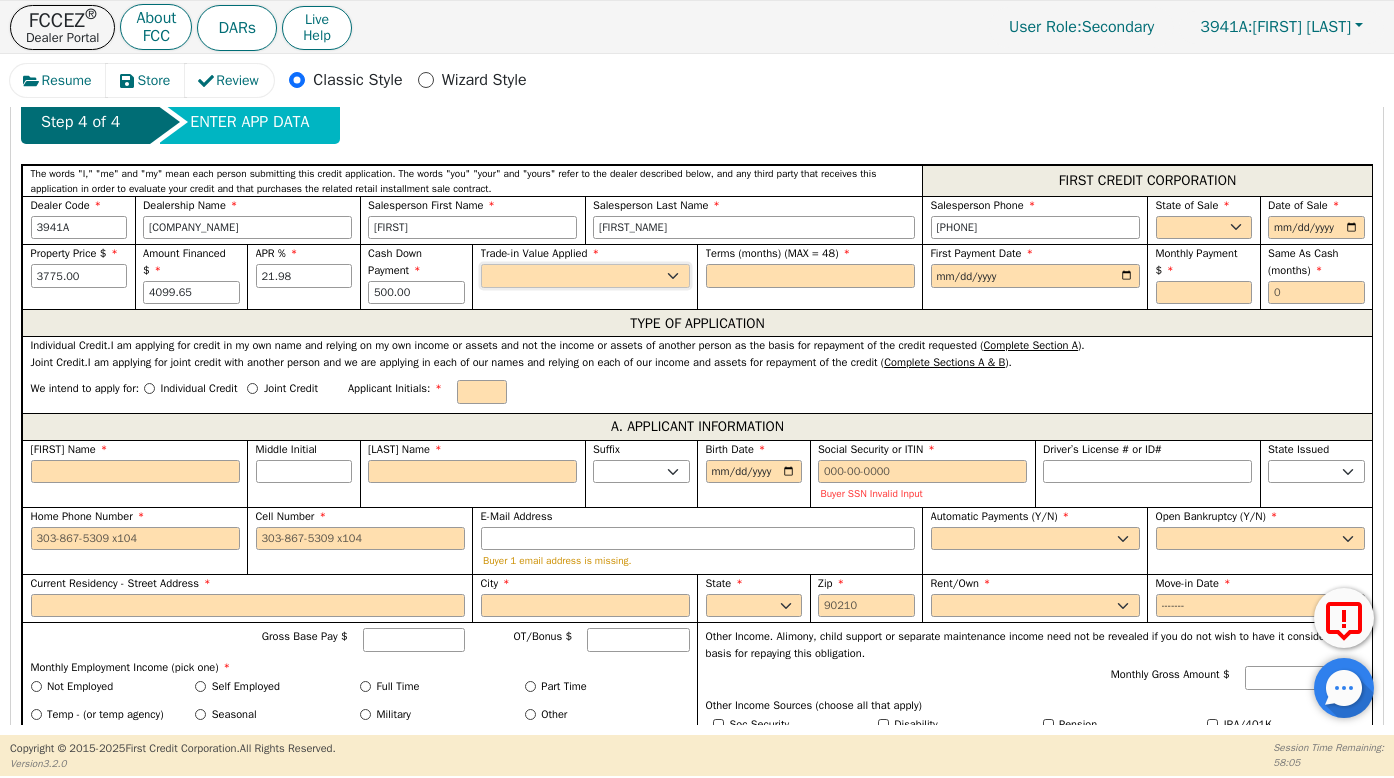 select on "n" 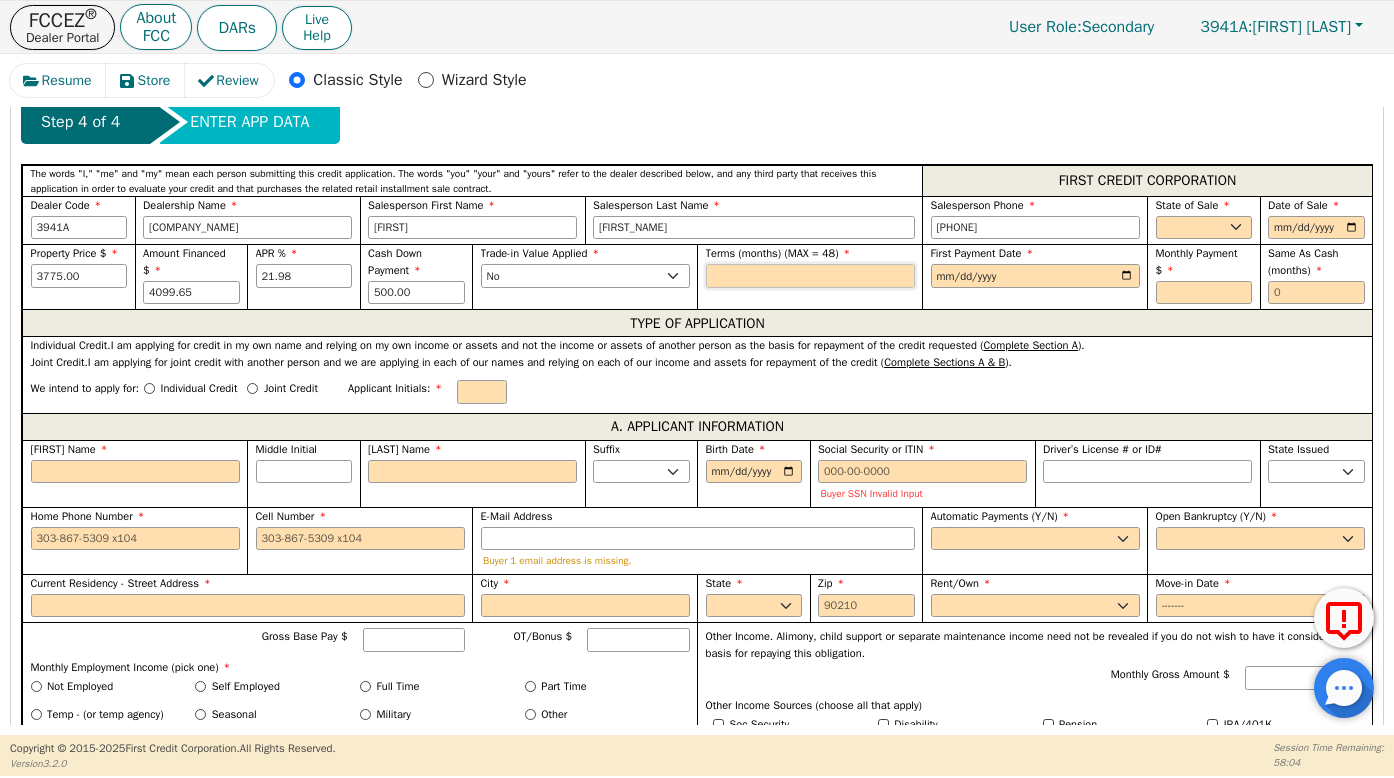 click at bounding box center [810, 276] 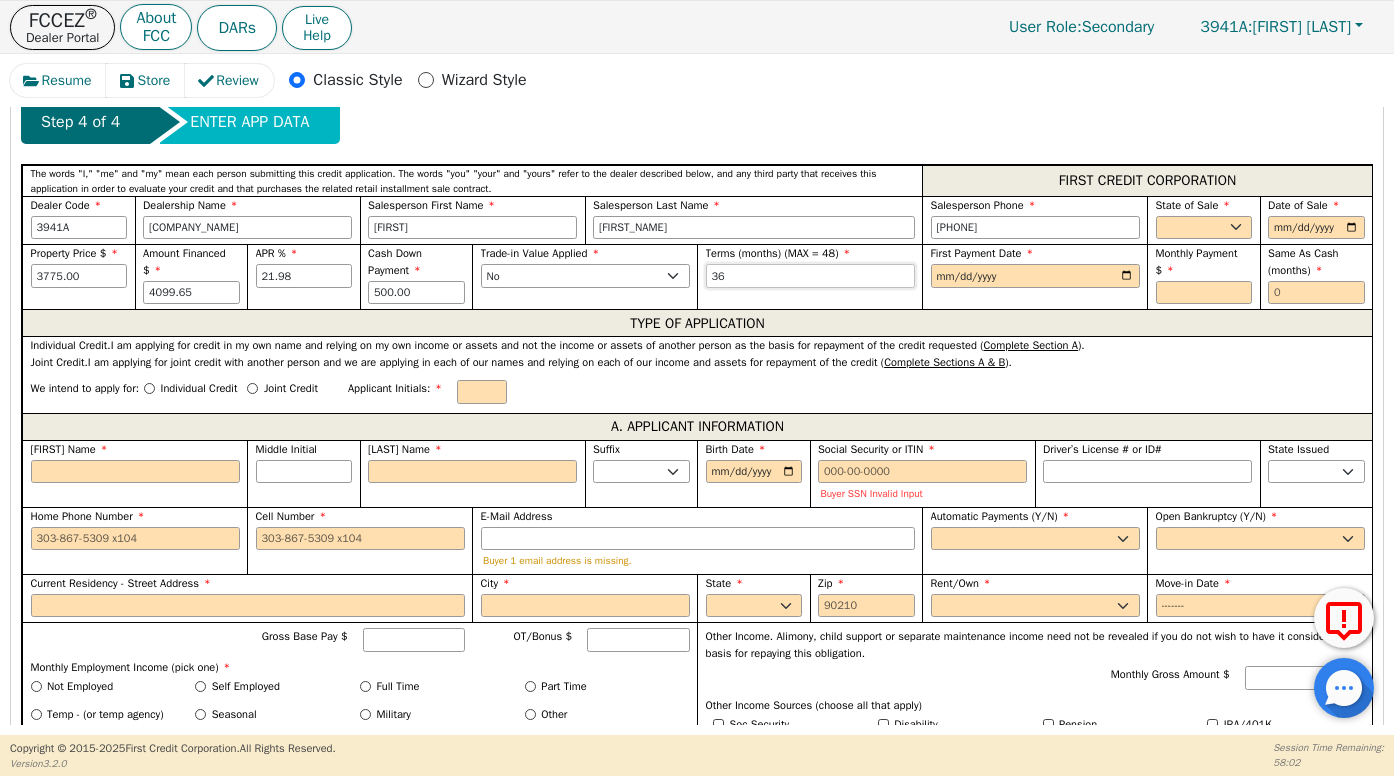 type on "36" 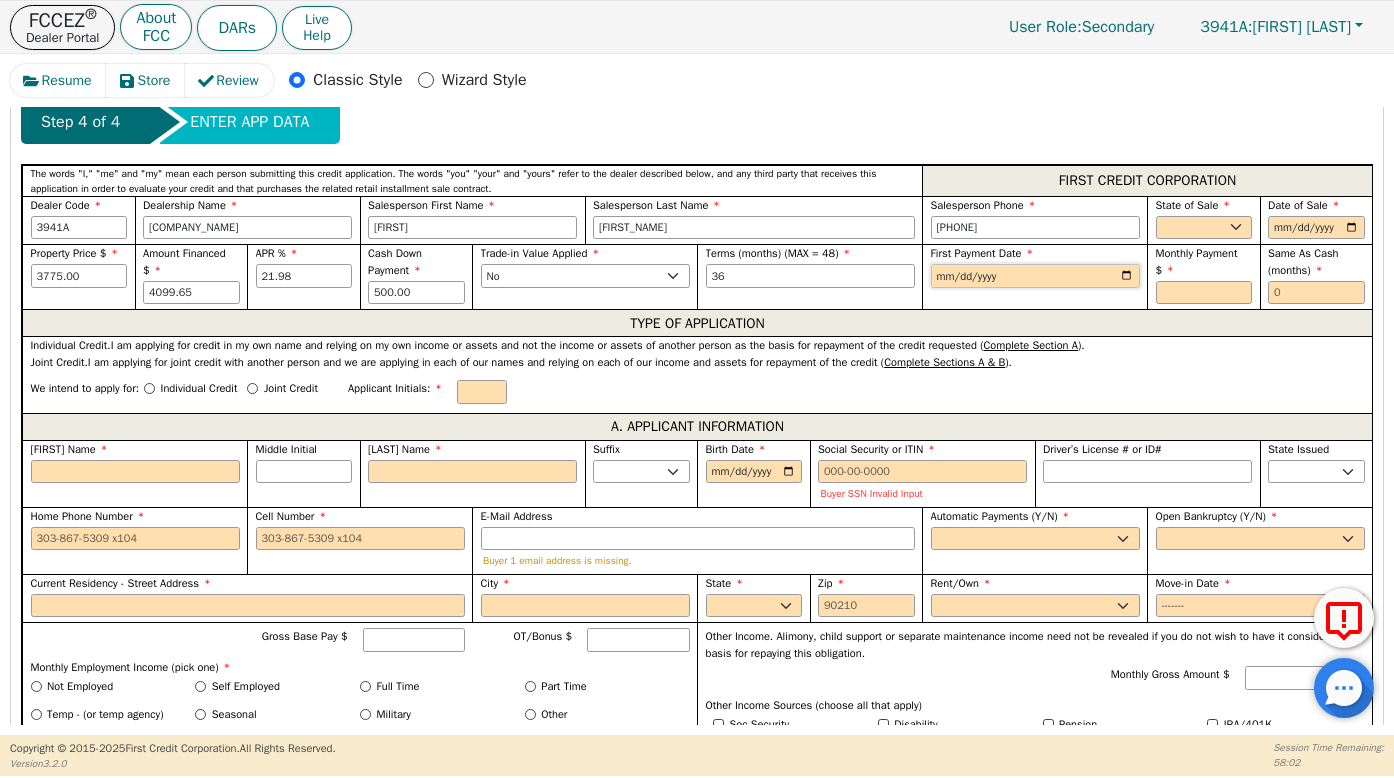 click at bounding box center (1035, 276) 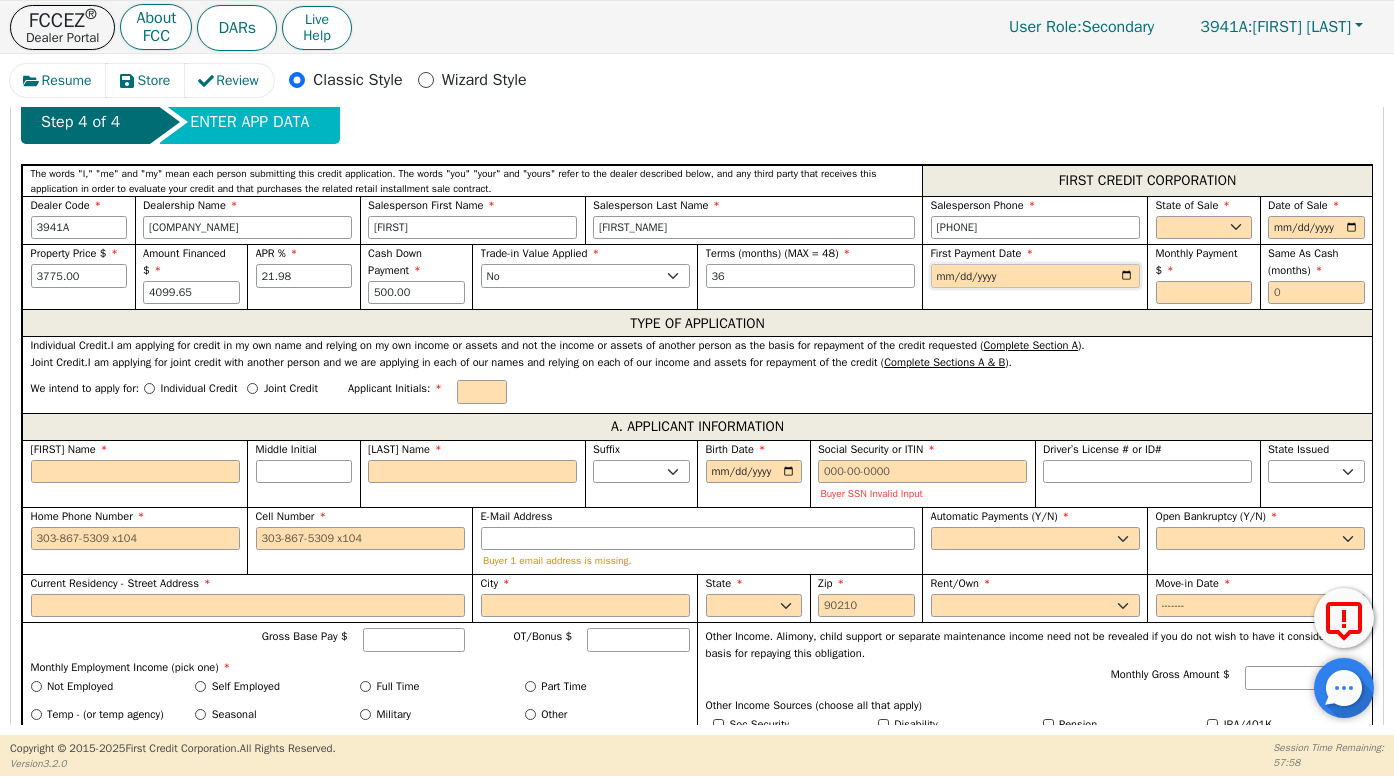 type on "2025-09-02" 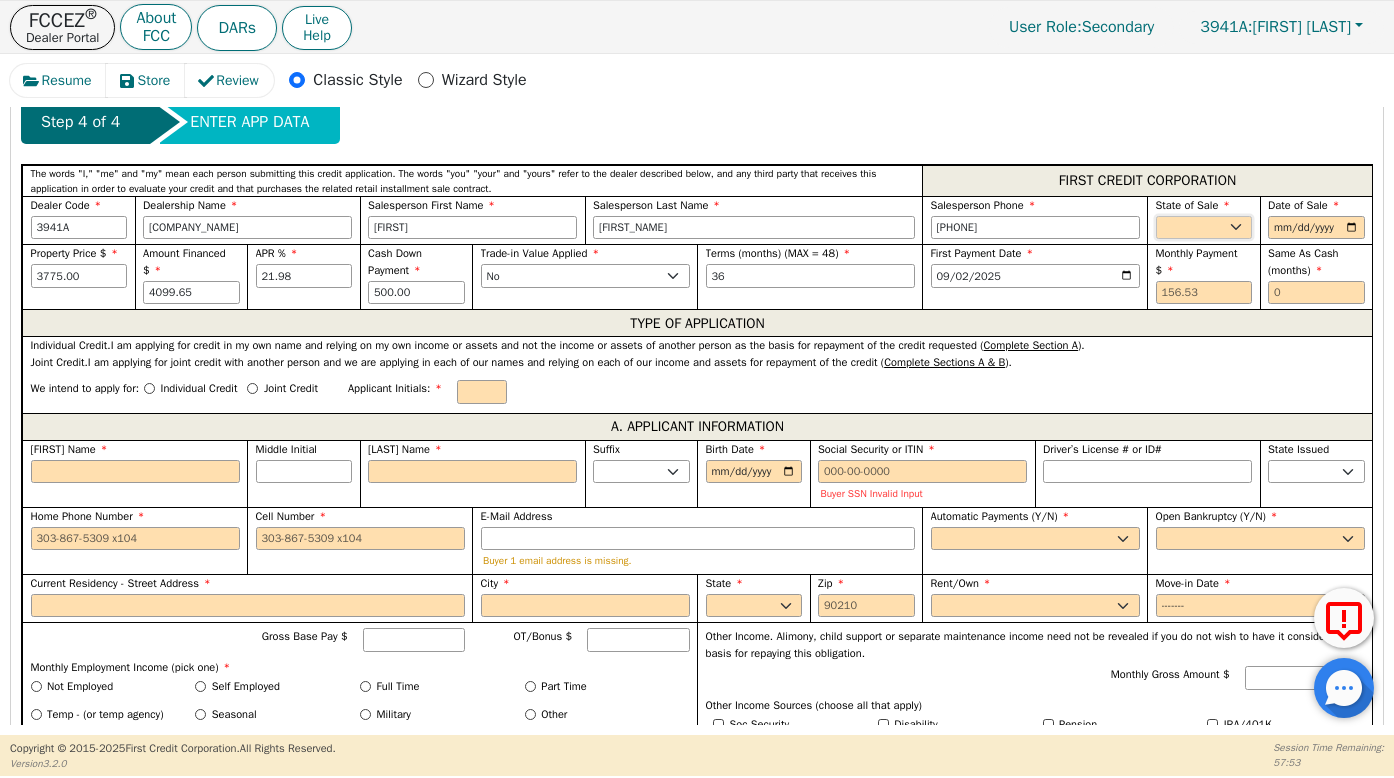 select on "AZ" 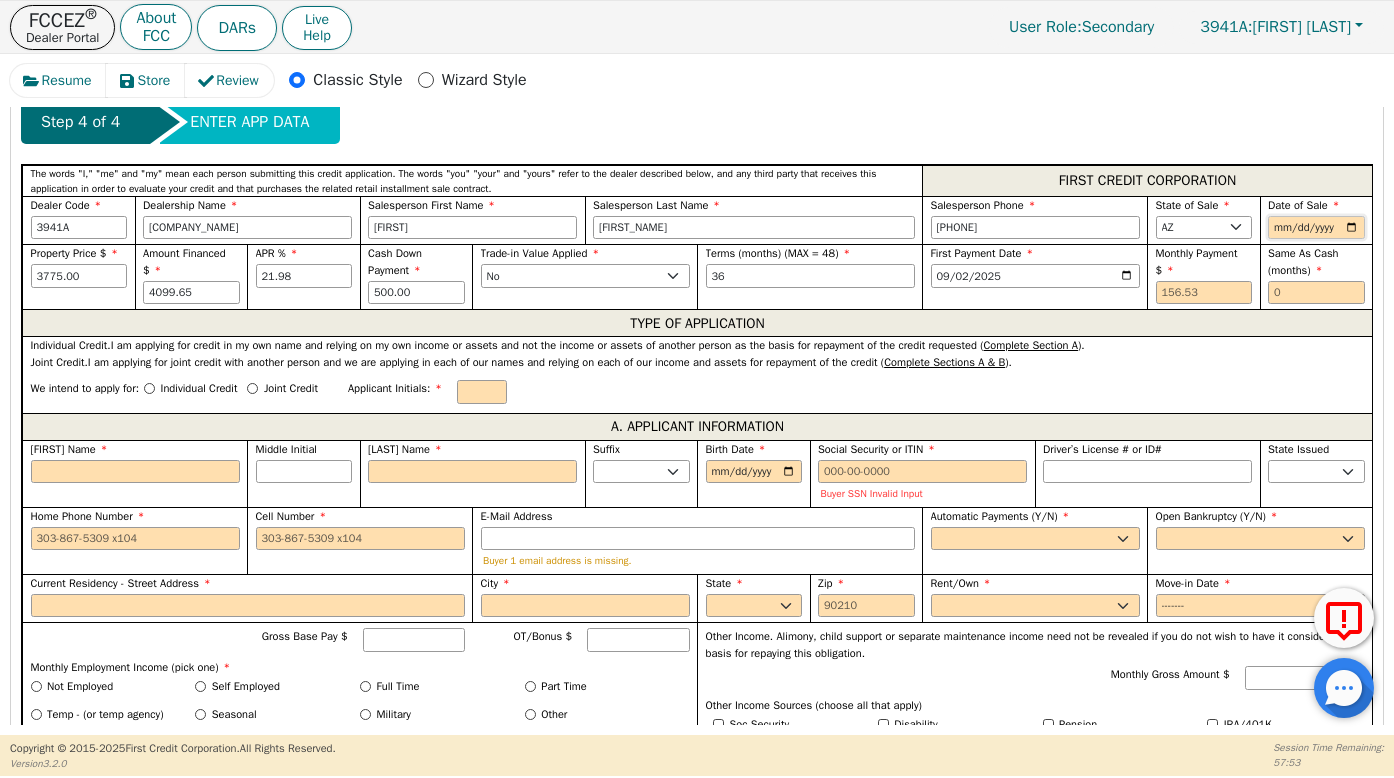 click at bounding box center [1316, 228] 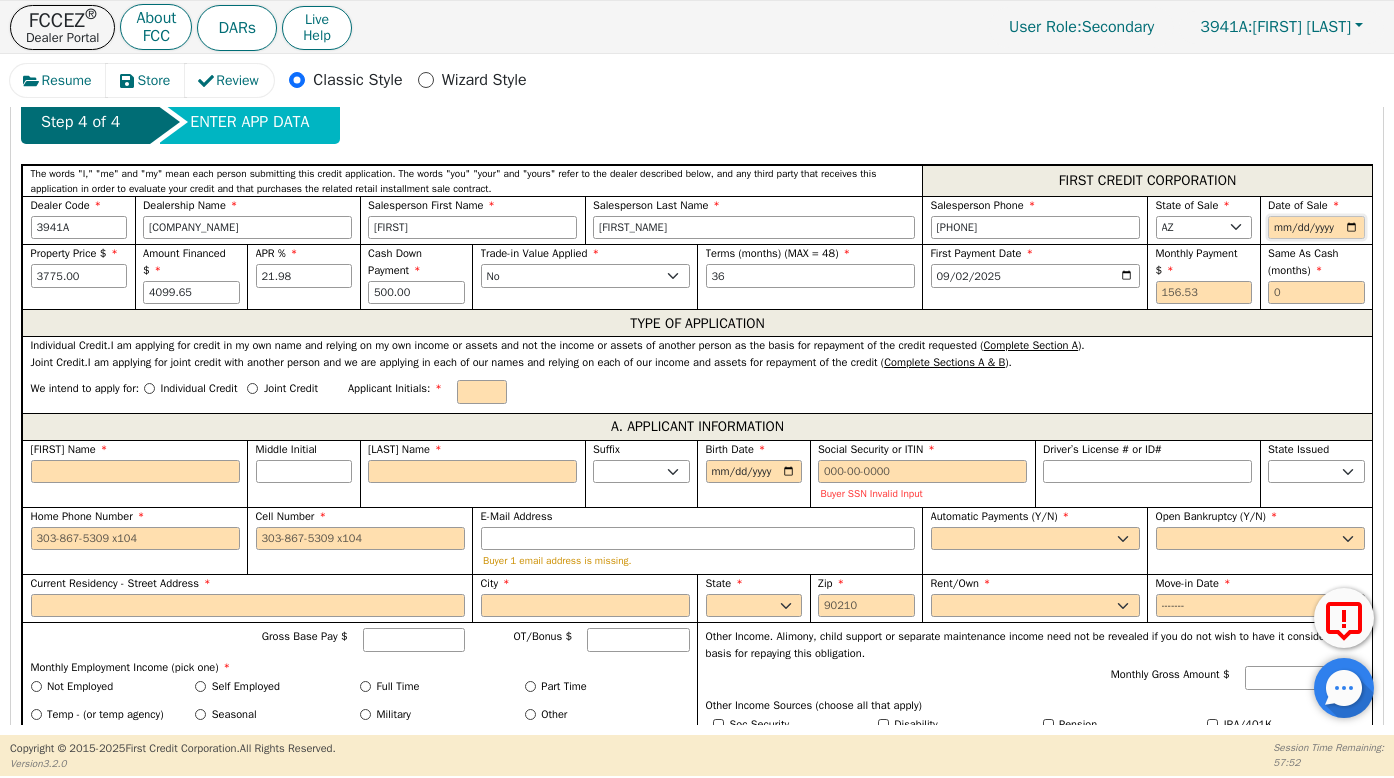 type on "[DATE]" 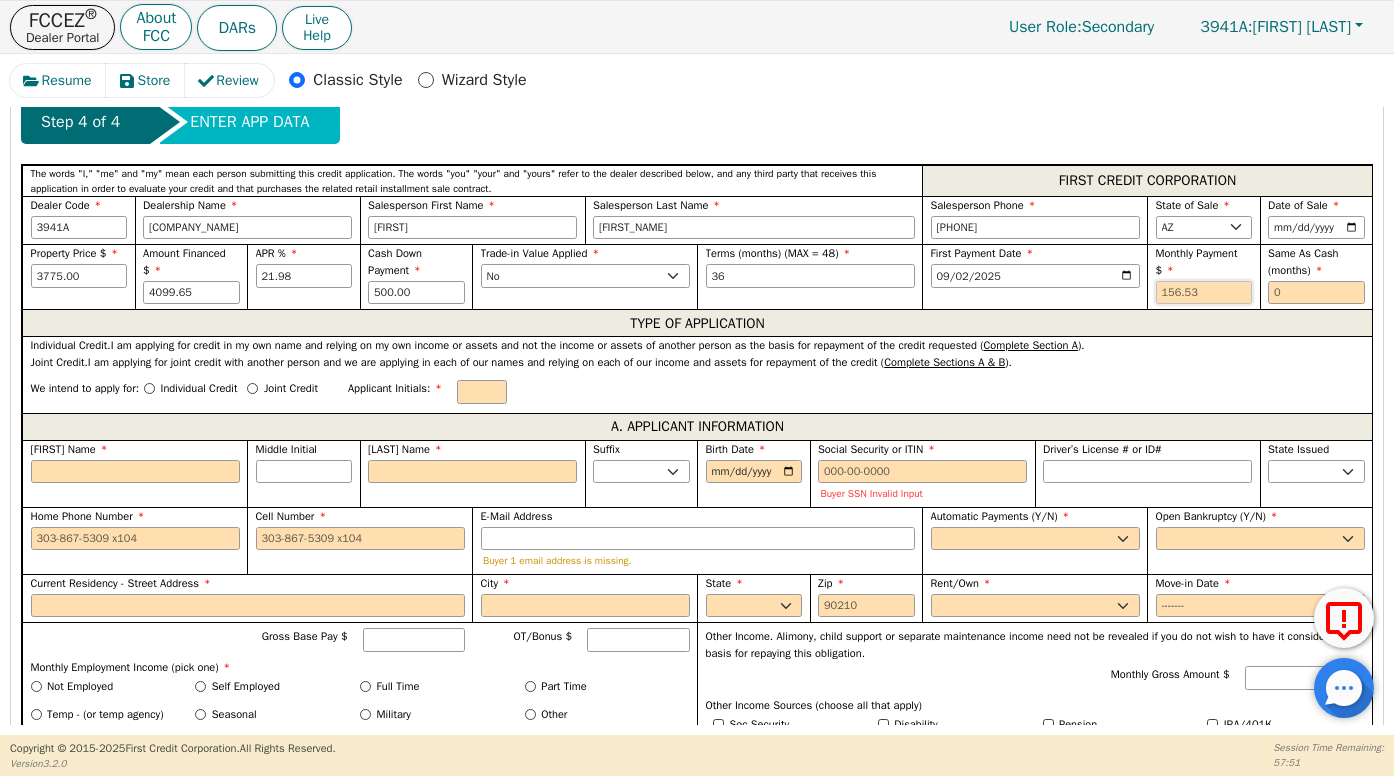 click at bounding box center [1204, 293] 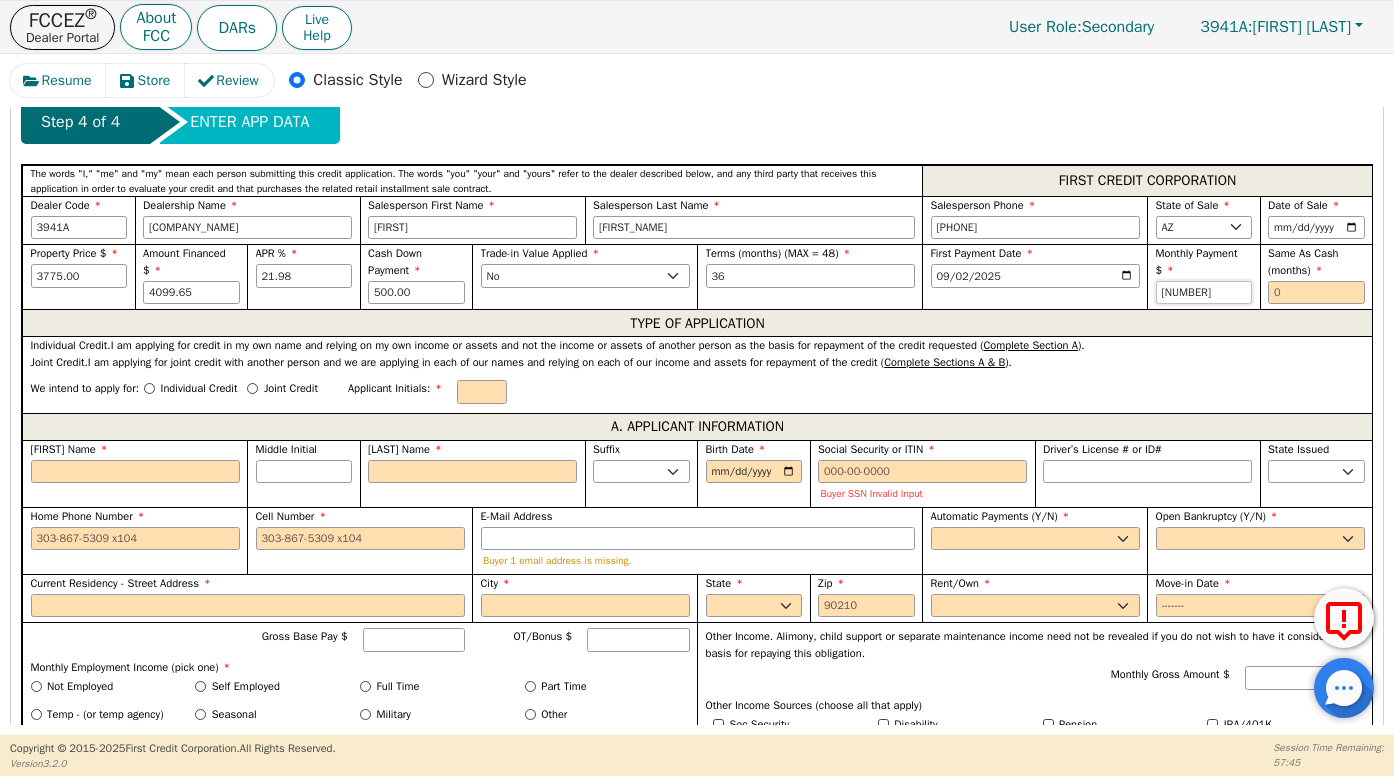 type on "[NUMBER]" 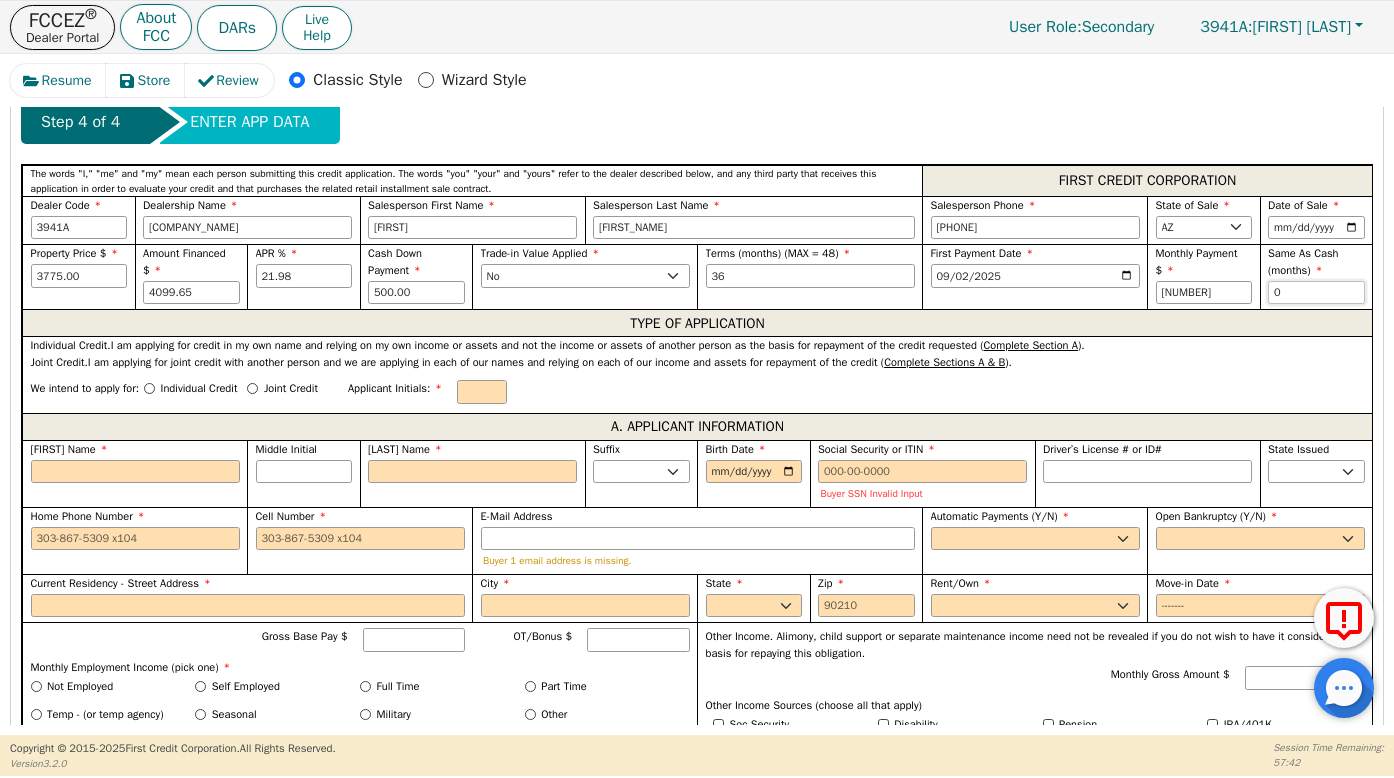 type on "0" 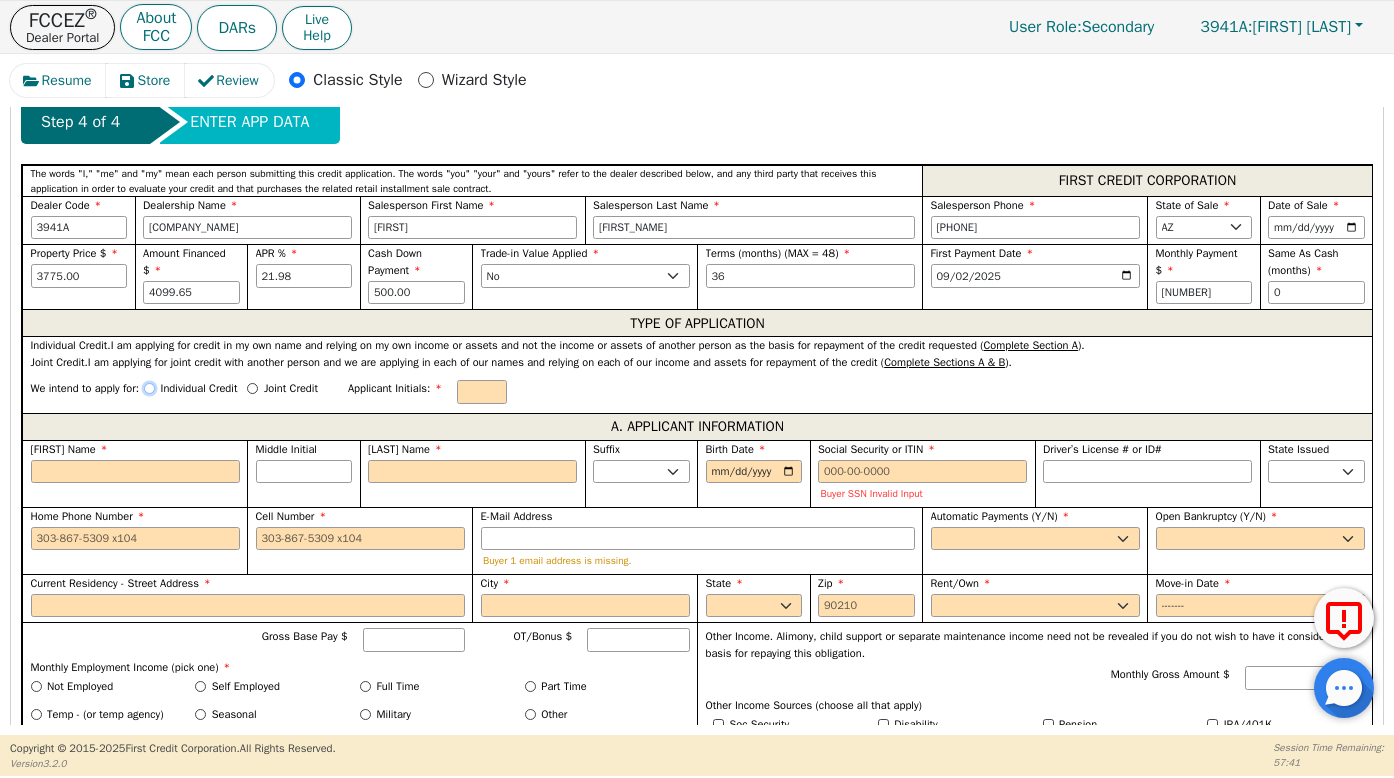 click on "Individual Credit" at bounding box center (149, 388) 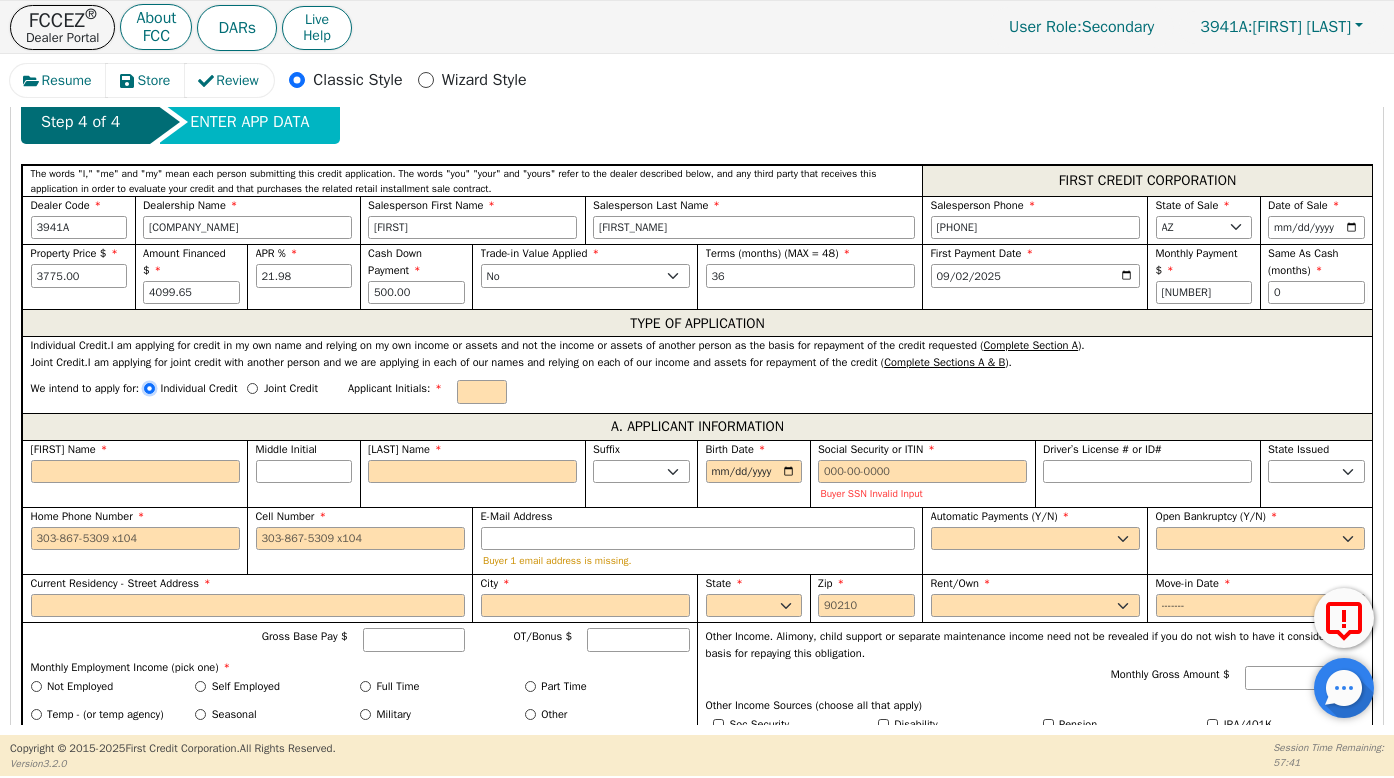 radio on "true" 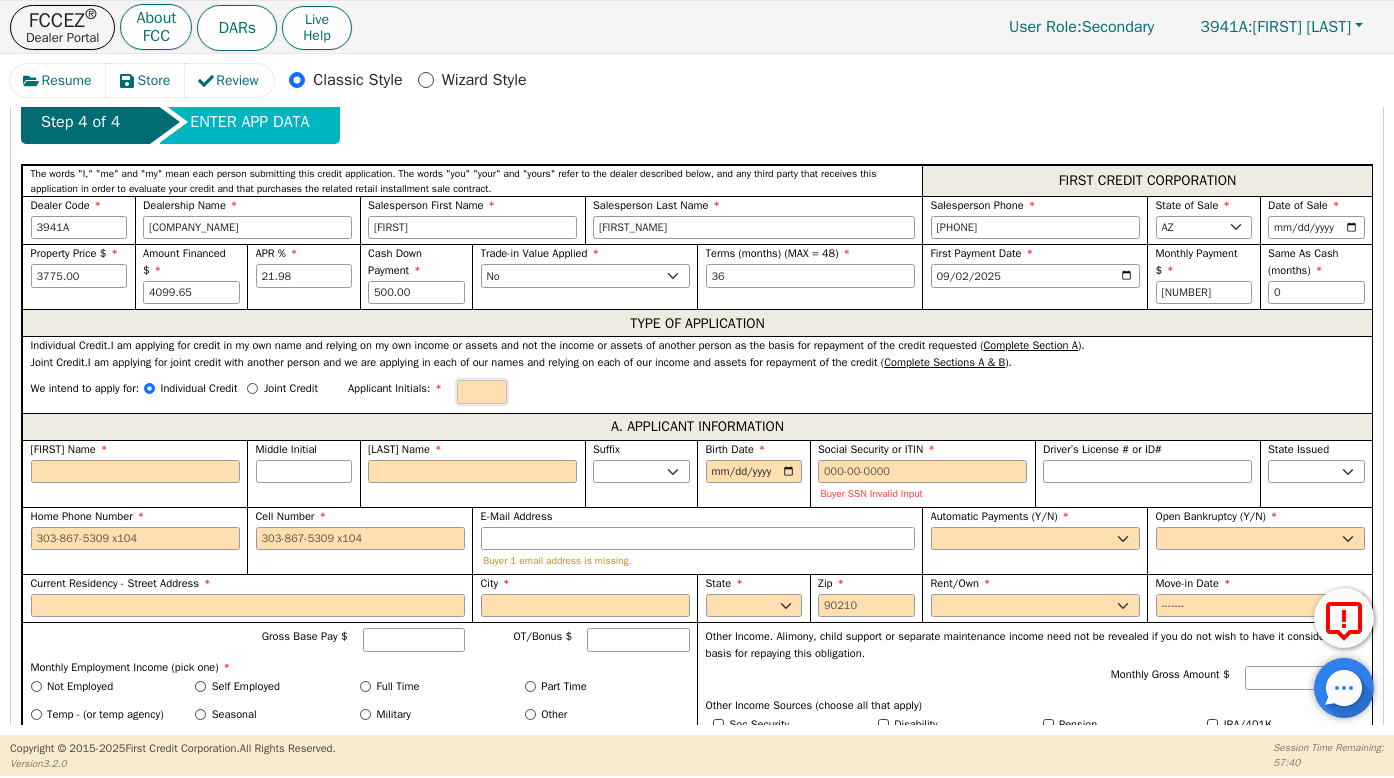 click at bounding box center [482, 392] 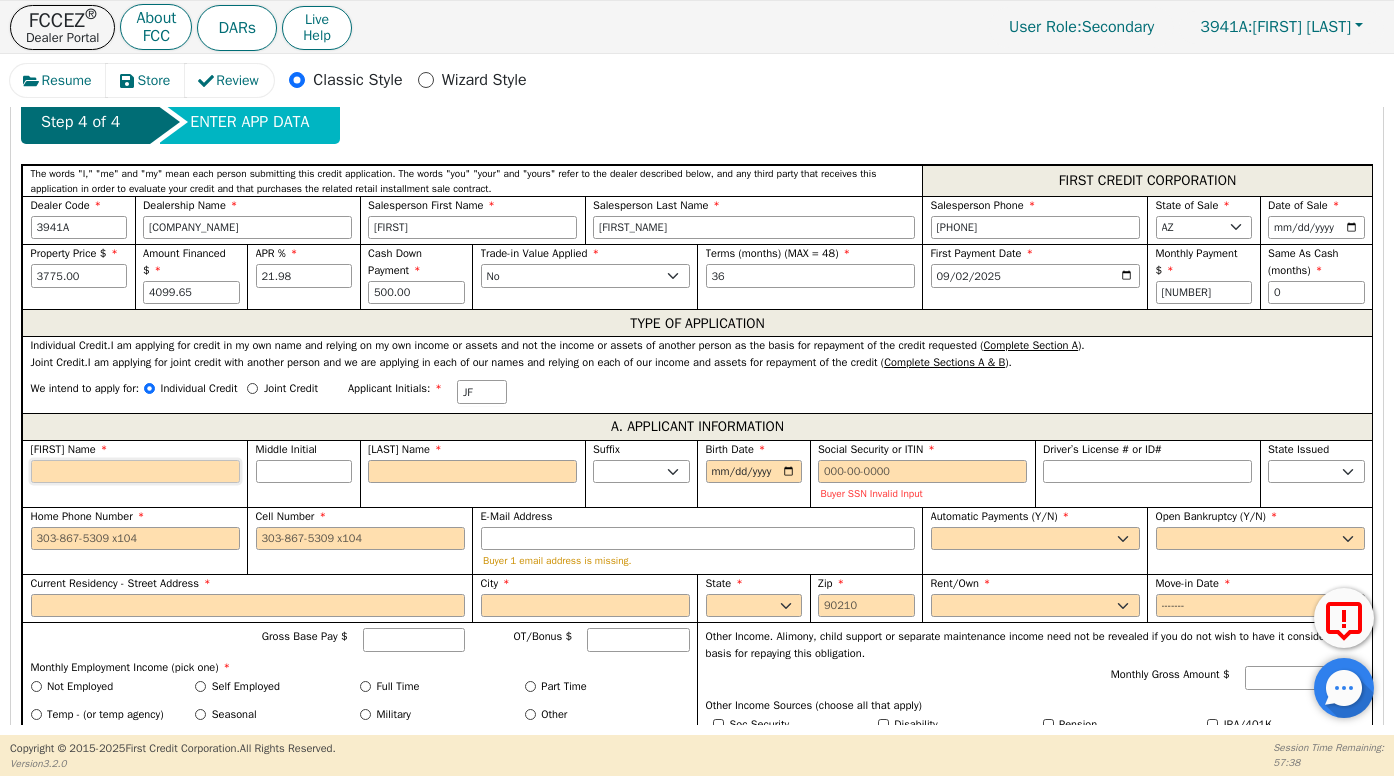 type on "J" 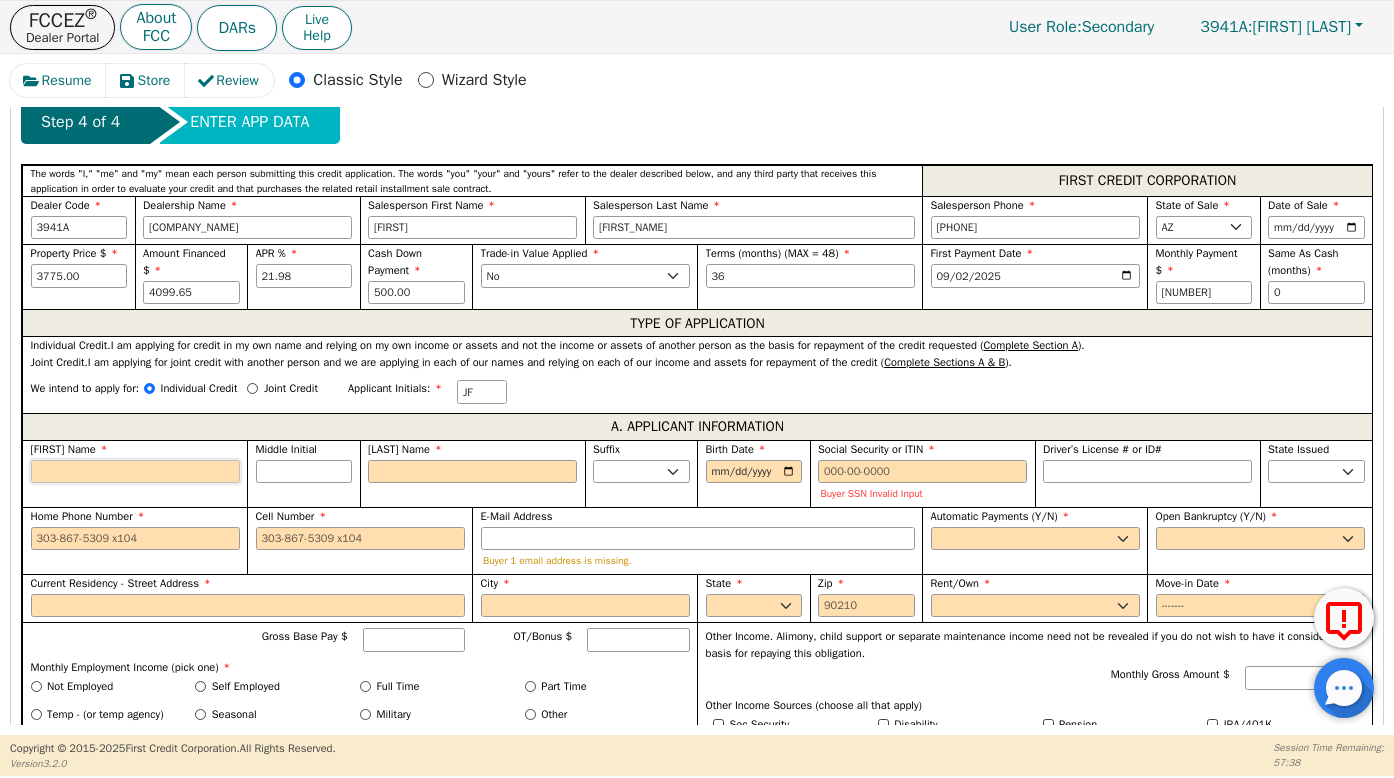 type on "J" 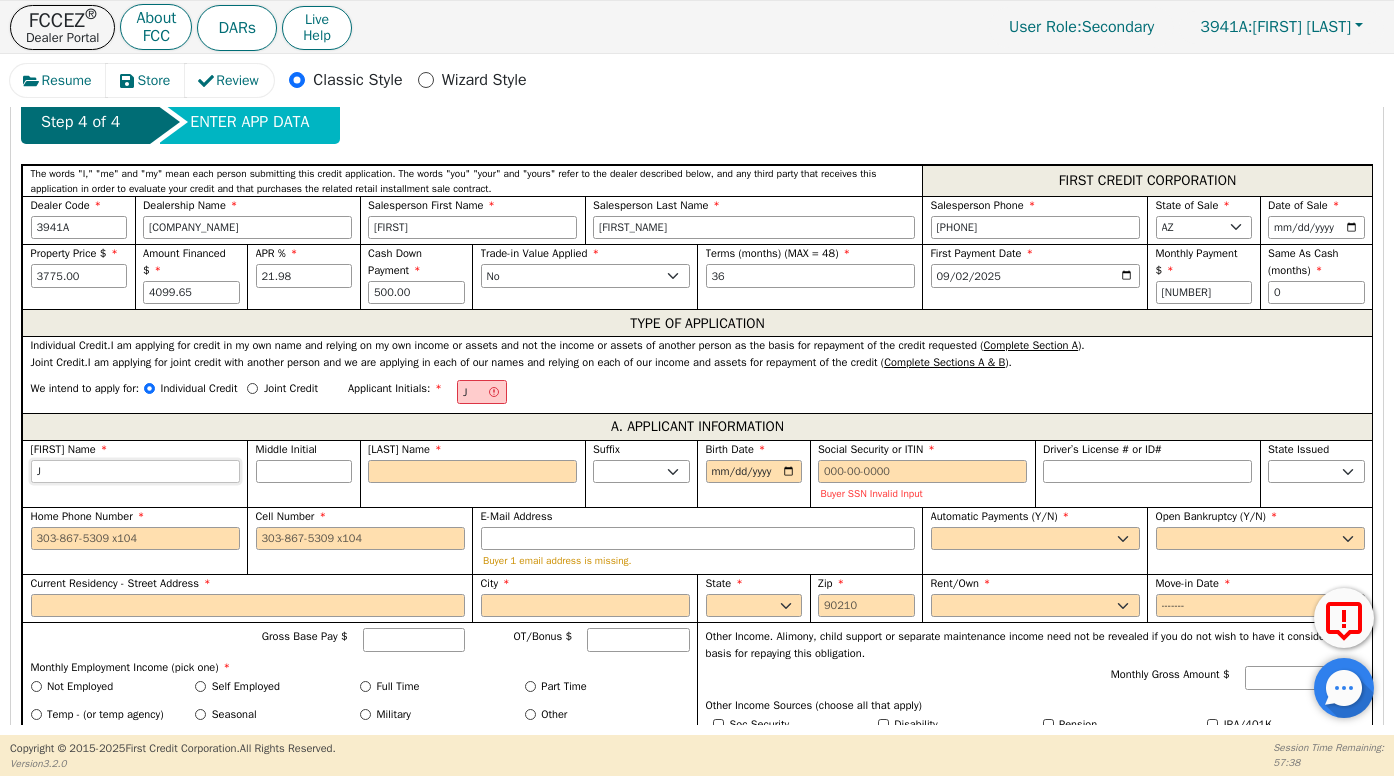 type on "Je" 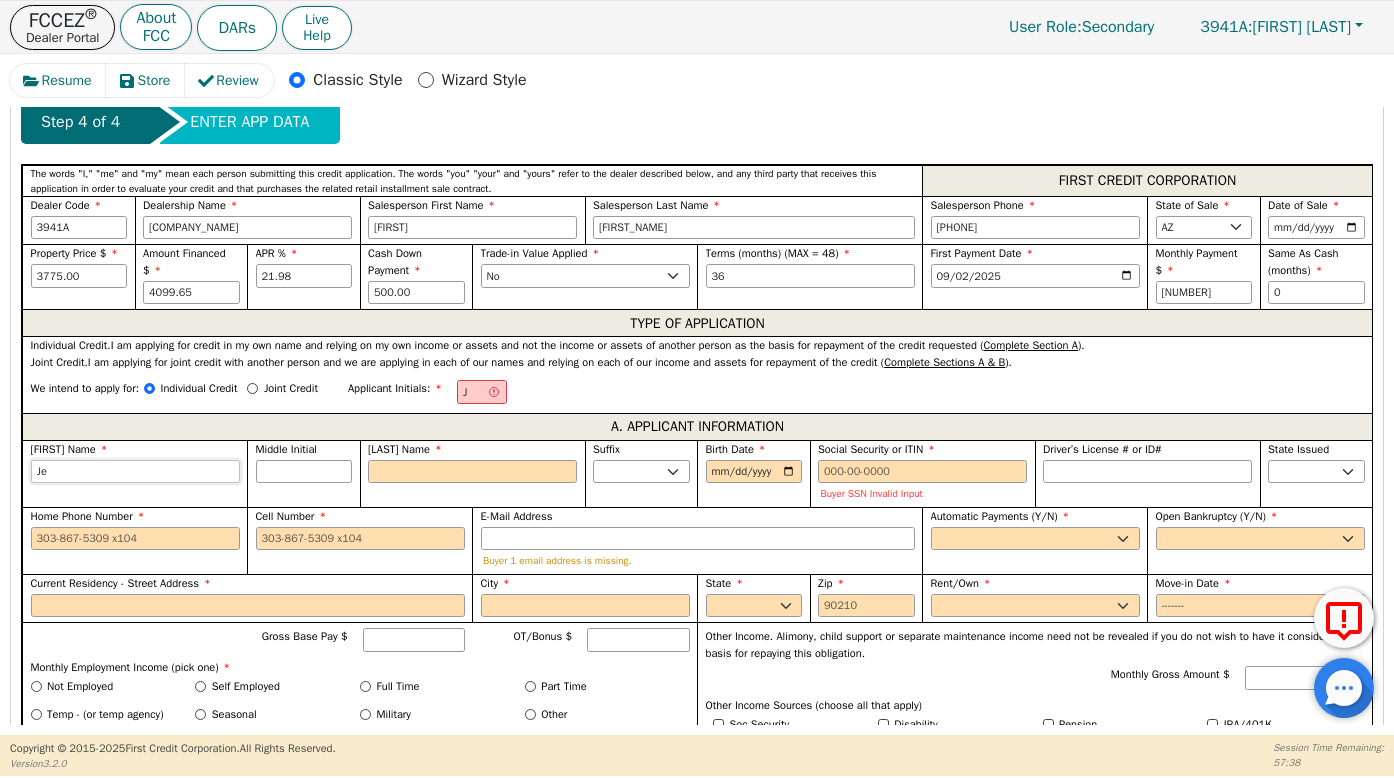 type on "[FIRST]" 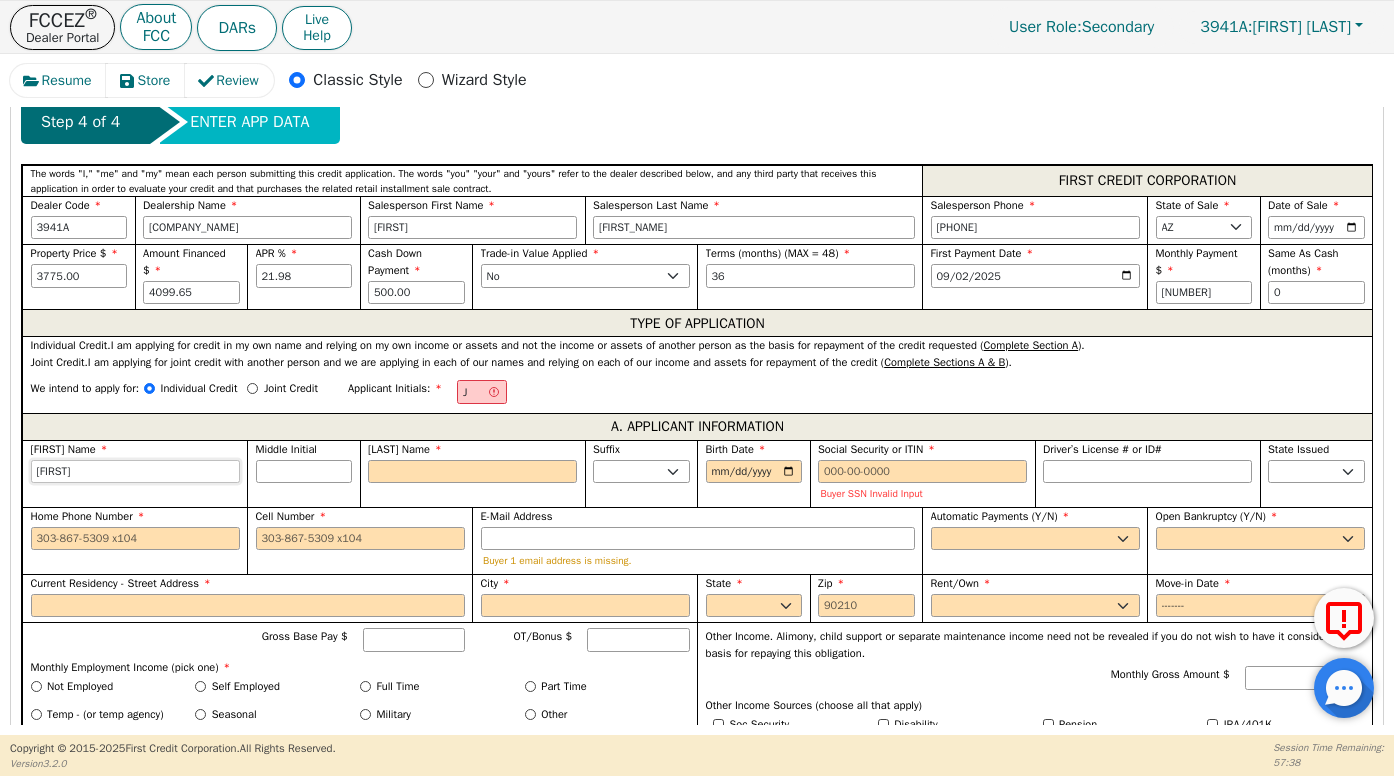 type on "[FIRST]" 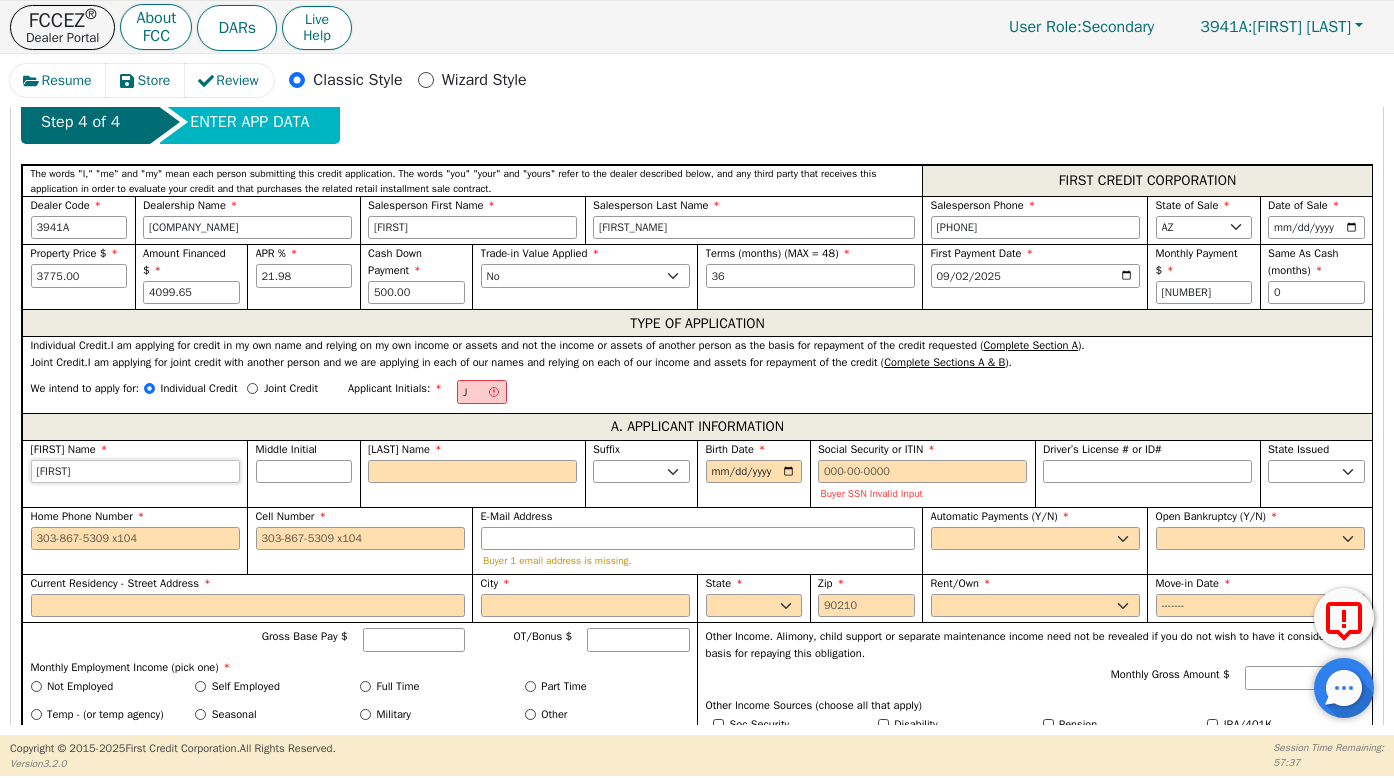 type on "[FIRST]" 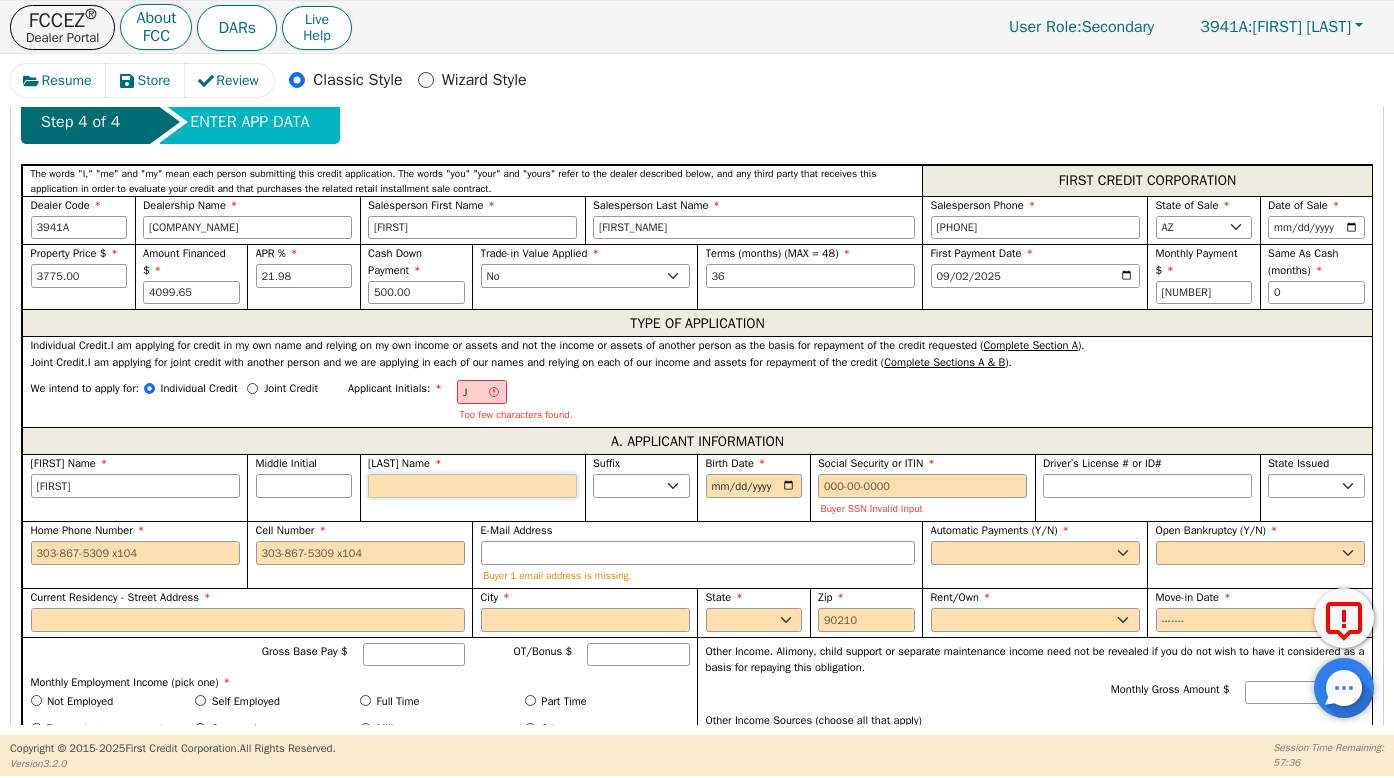 type on "JF" 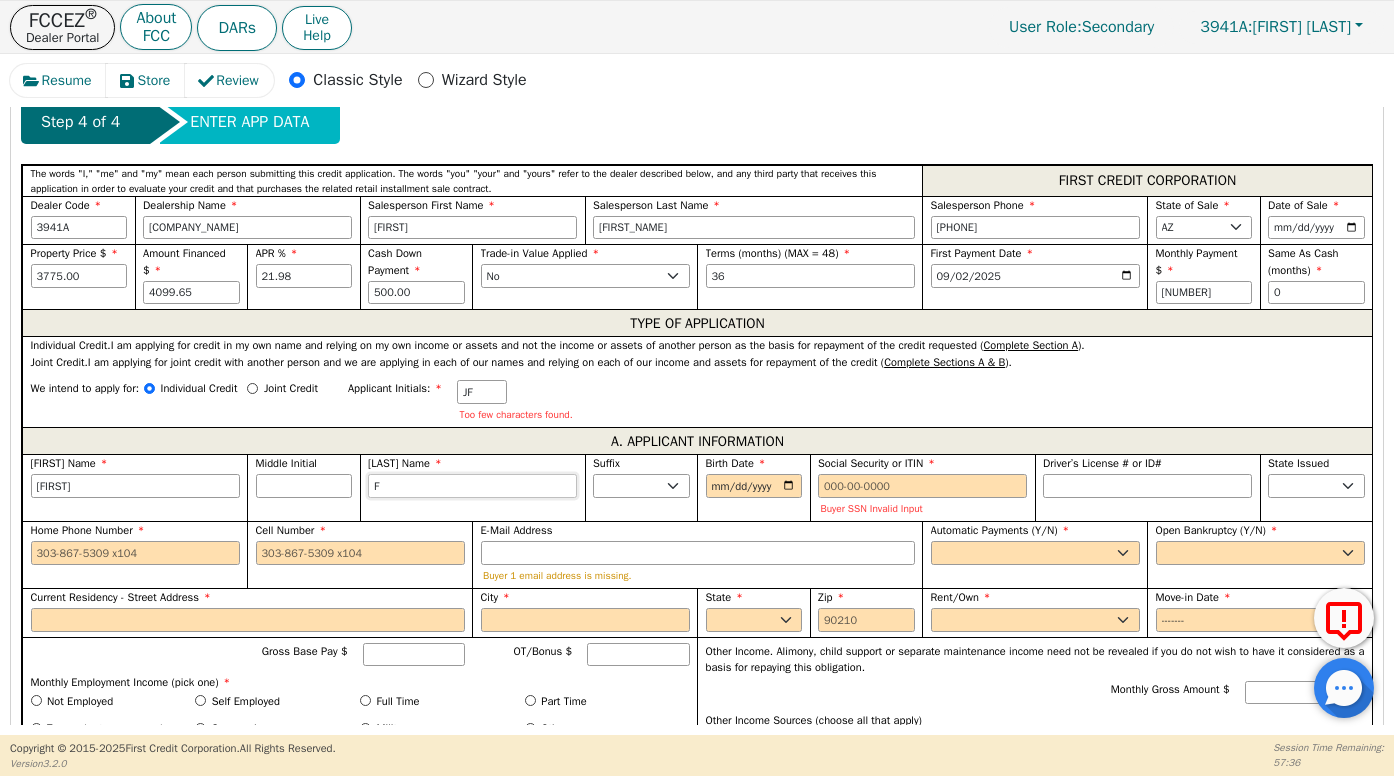 type on "Fr" 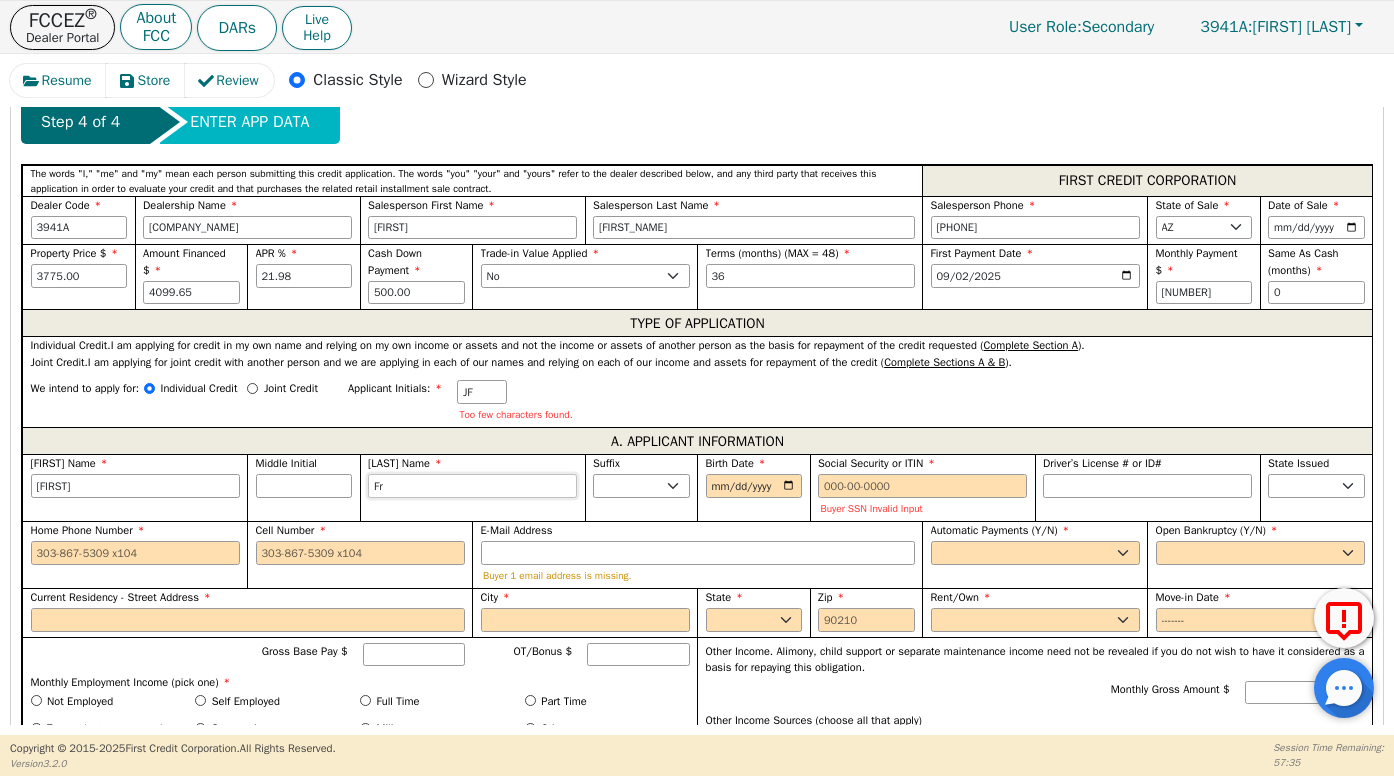 type on "Fra" 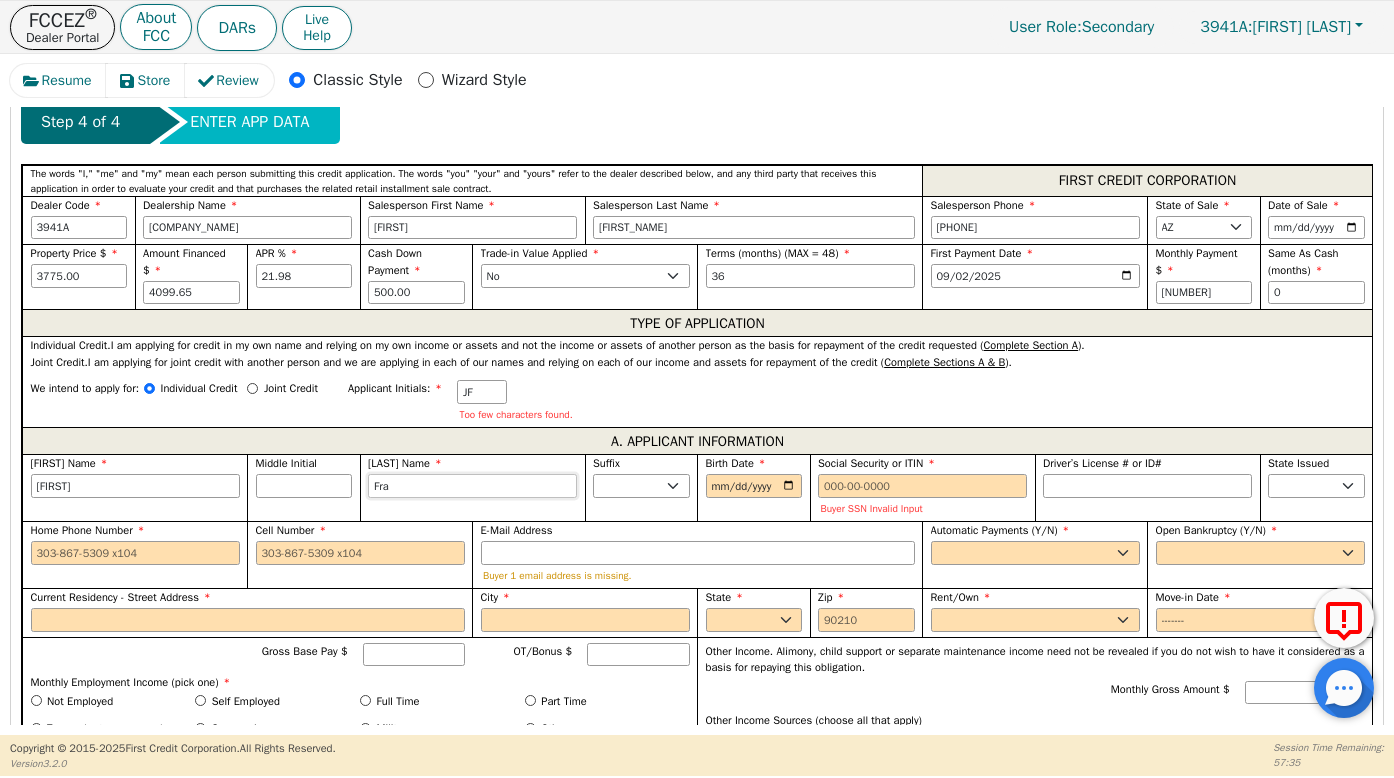 type on "[PERSON_LAST_NAME]" 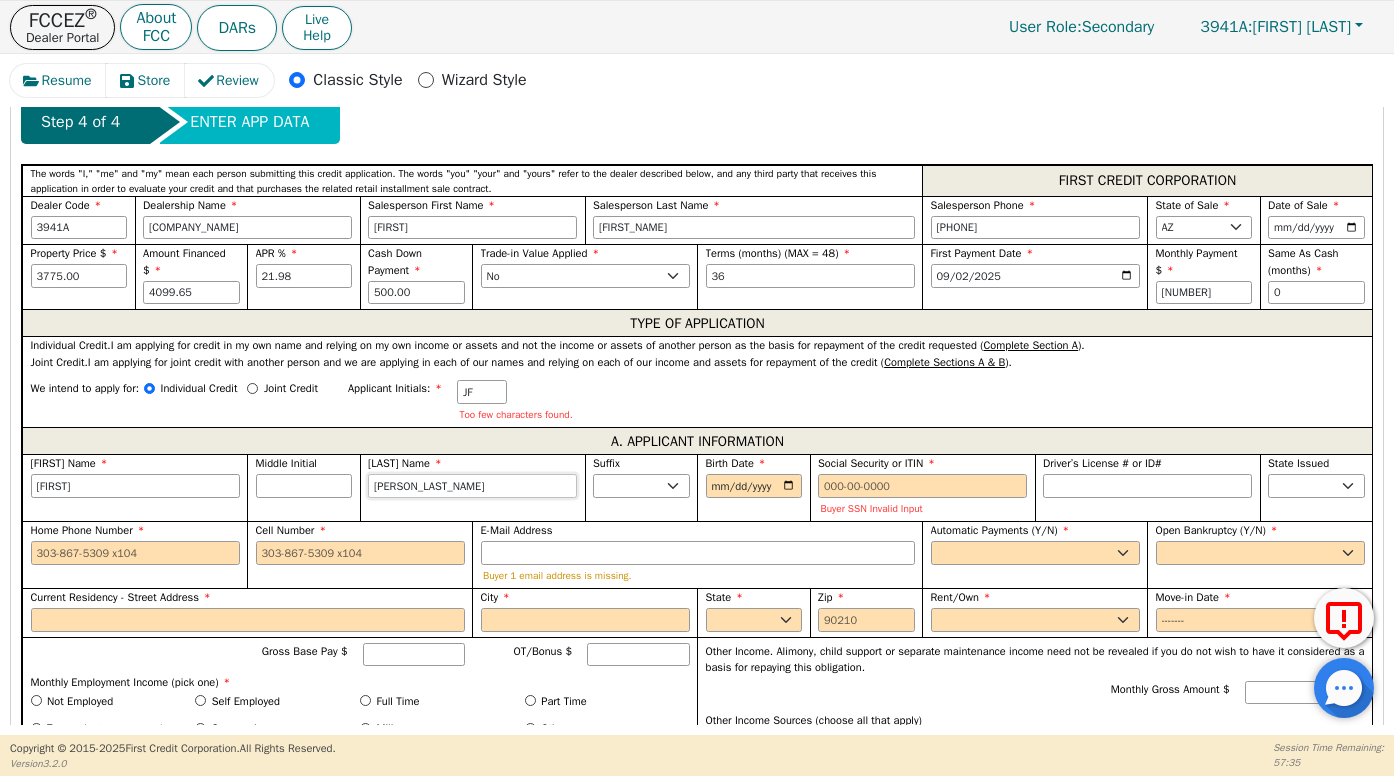type on "[PERSON_LAST_NAME]" 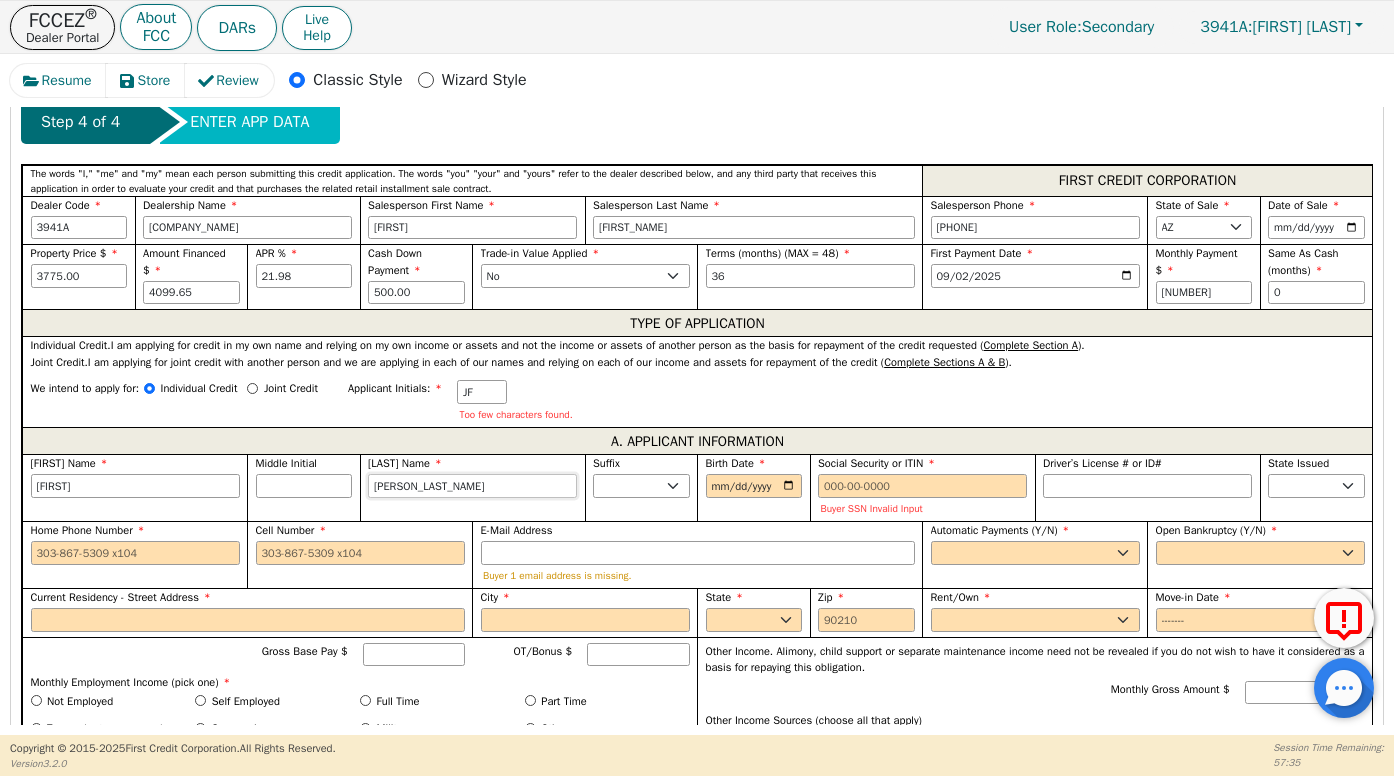 type on "[FIRST] [LAST]" 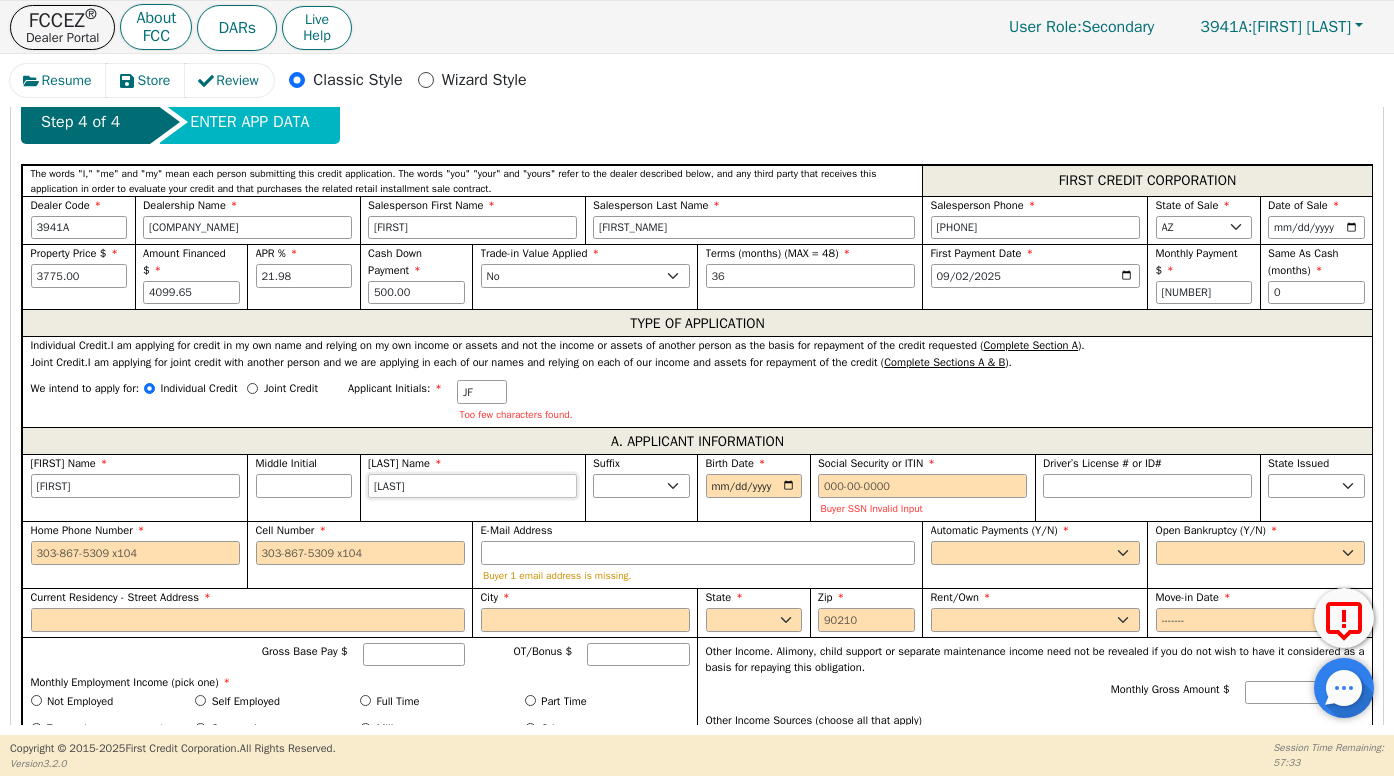 type on "[LAST]" 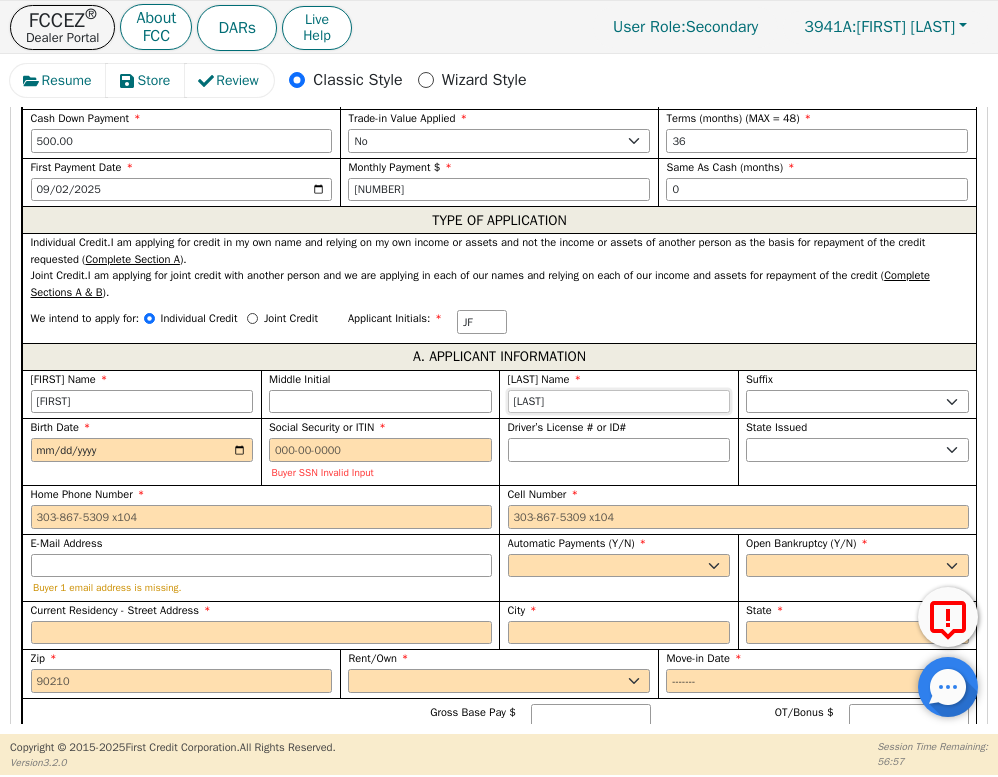 scroll, scrollTop: 1174, scrollLeft: 0, axis: vertical 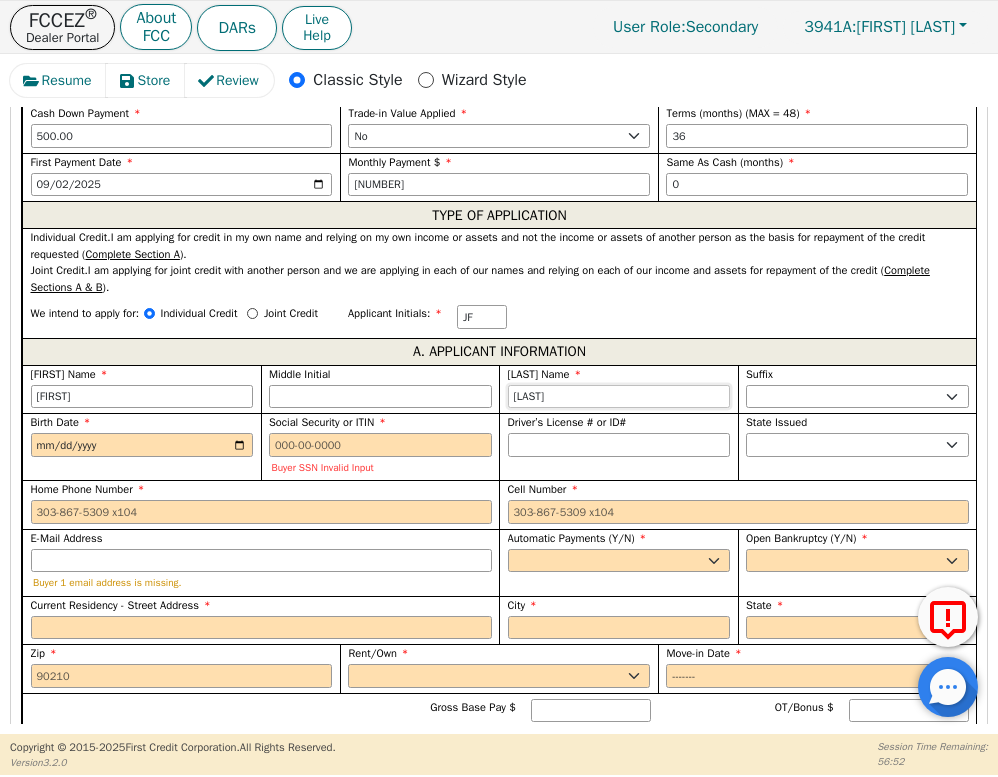 type on "[LAST]" 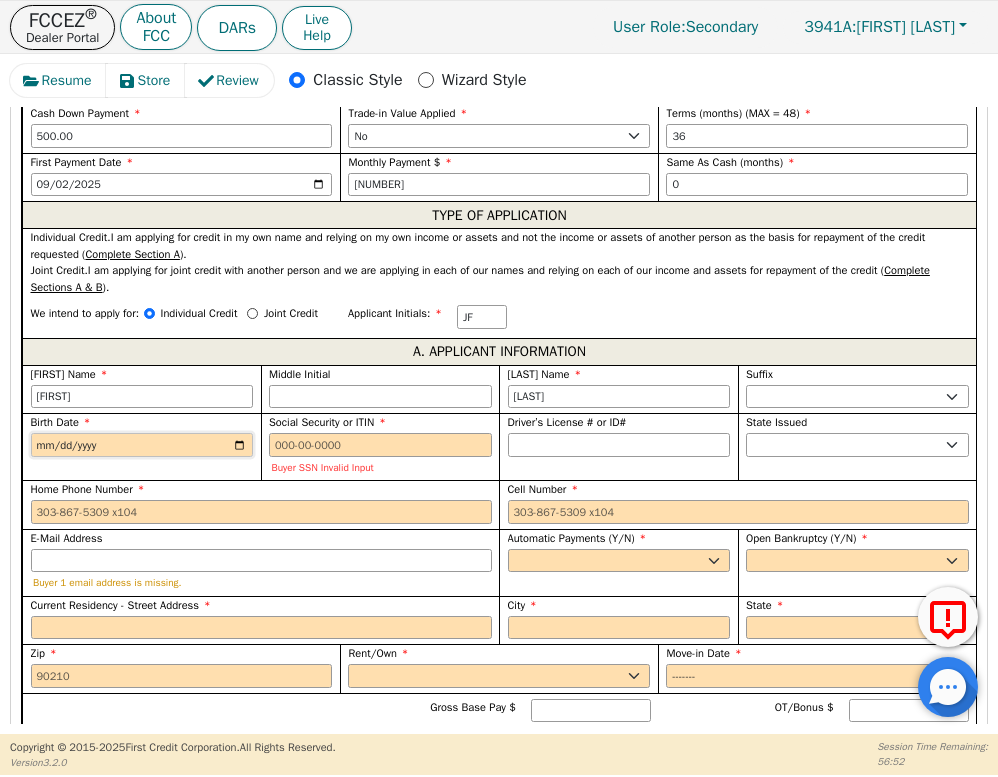 click on "Birth Date" at bounding box center [142, 445] 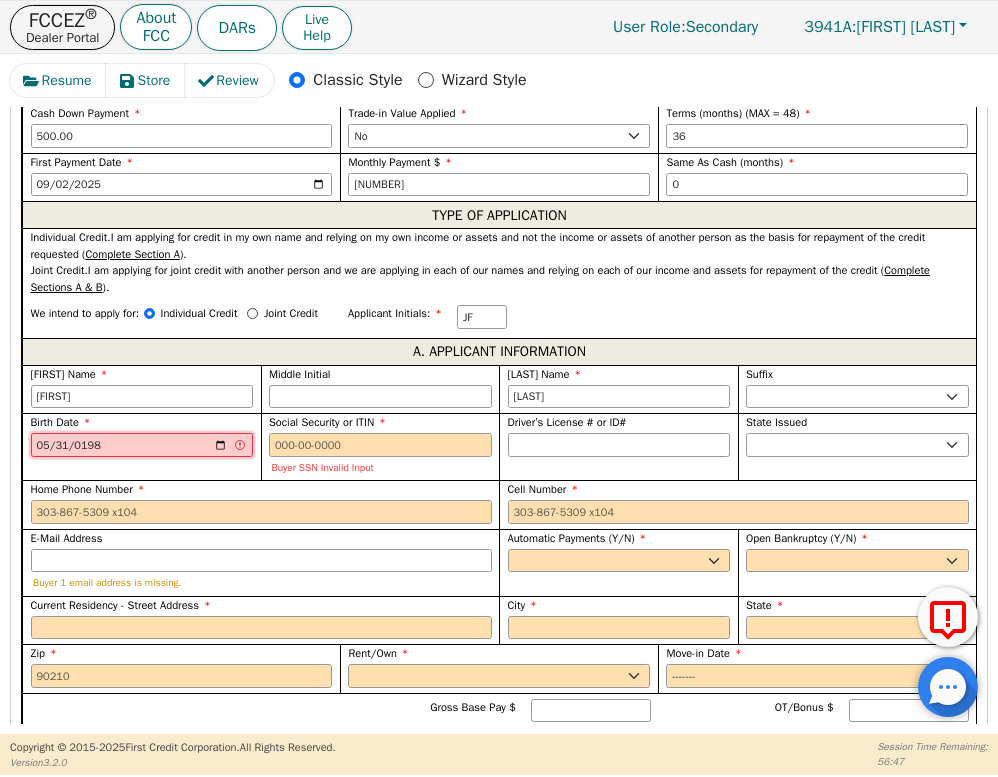 type on "[DATE]" 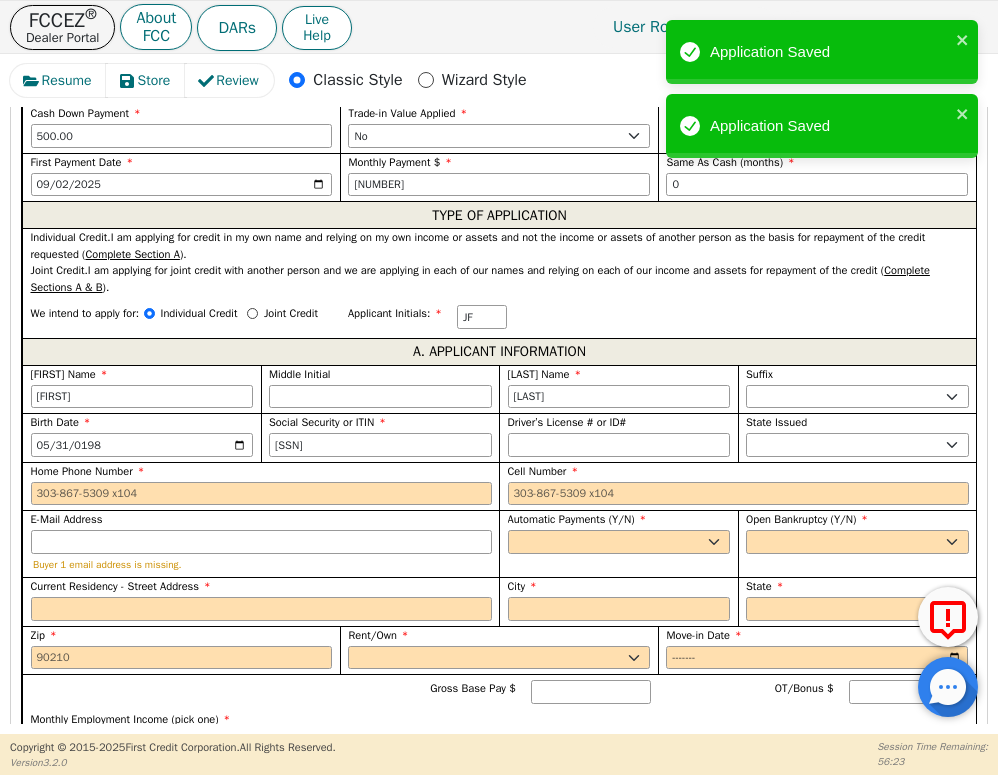 type on "***-**-****" 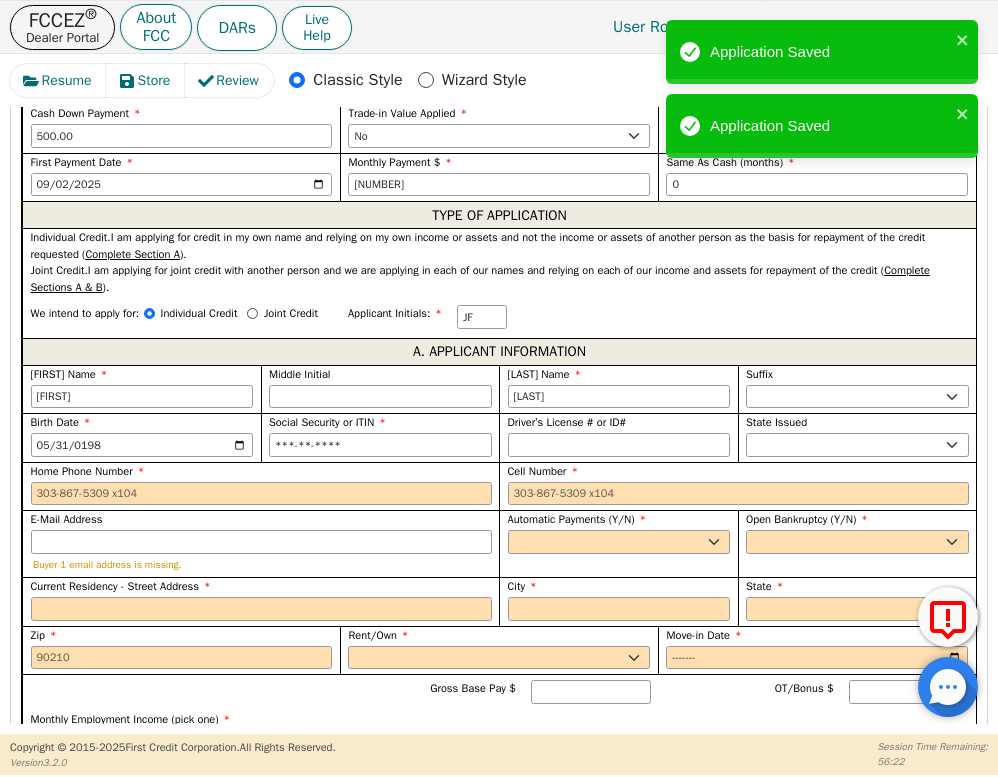 click on "Driver’s License # or ID#" at bounding box center [619, 422] 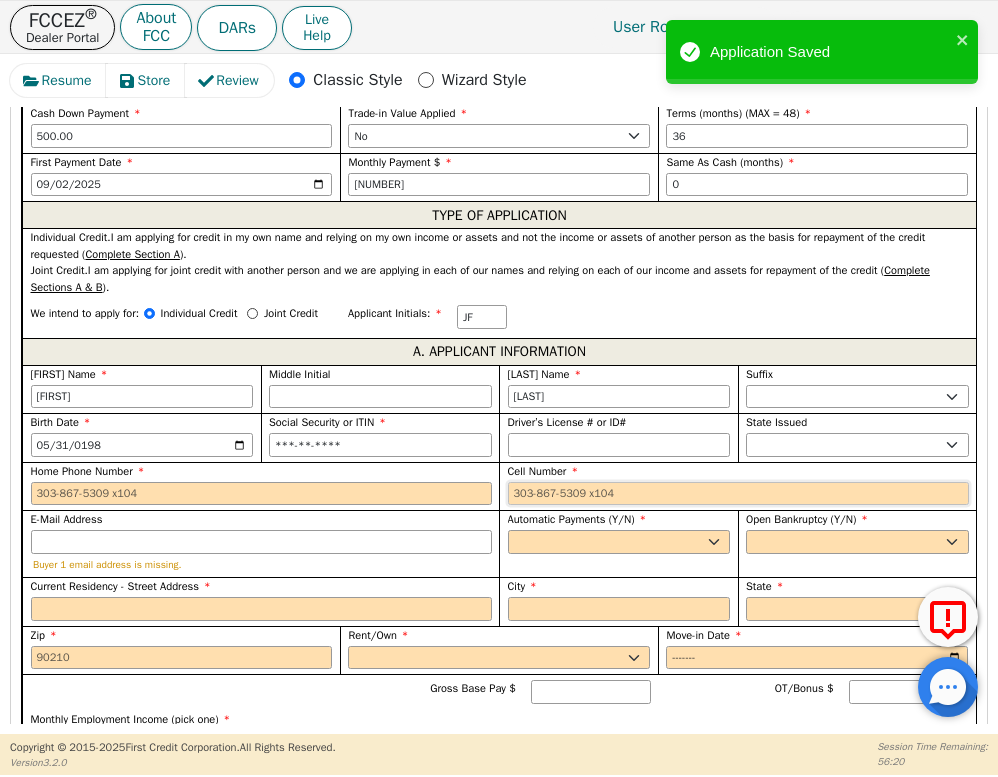 click on "Cell Number" at bounding box center (738, 494) 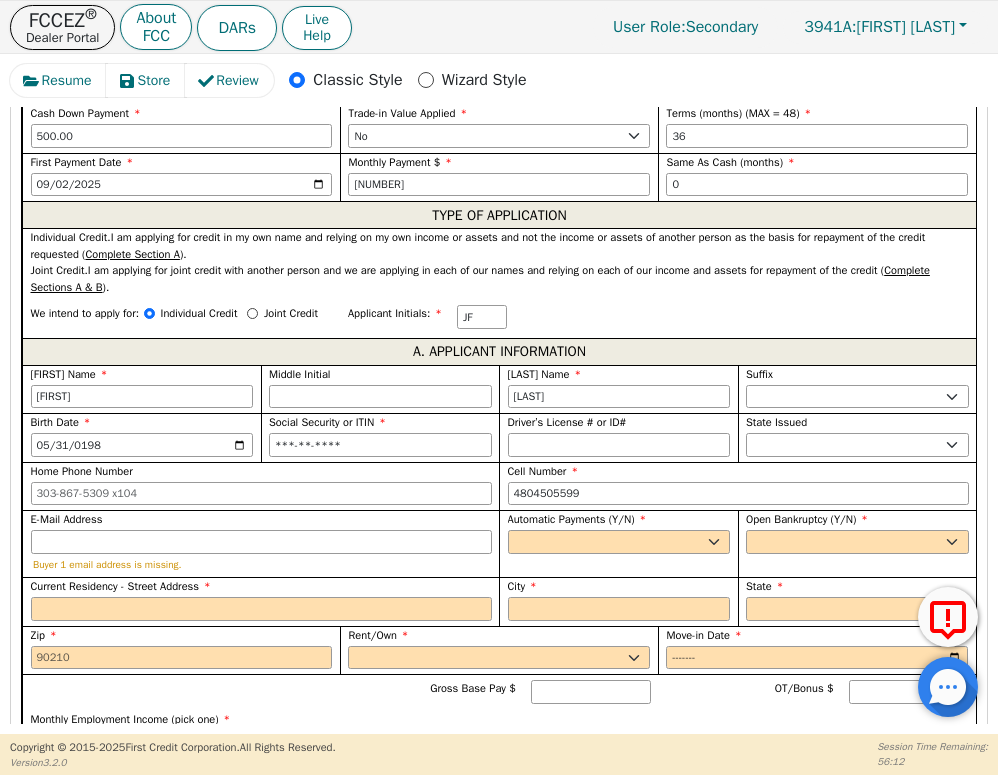 type on "[PHONE]" 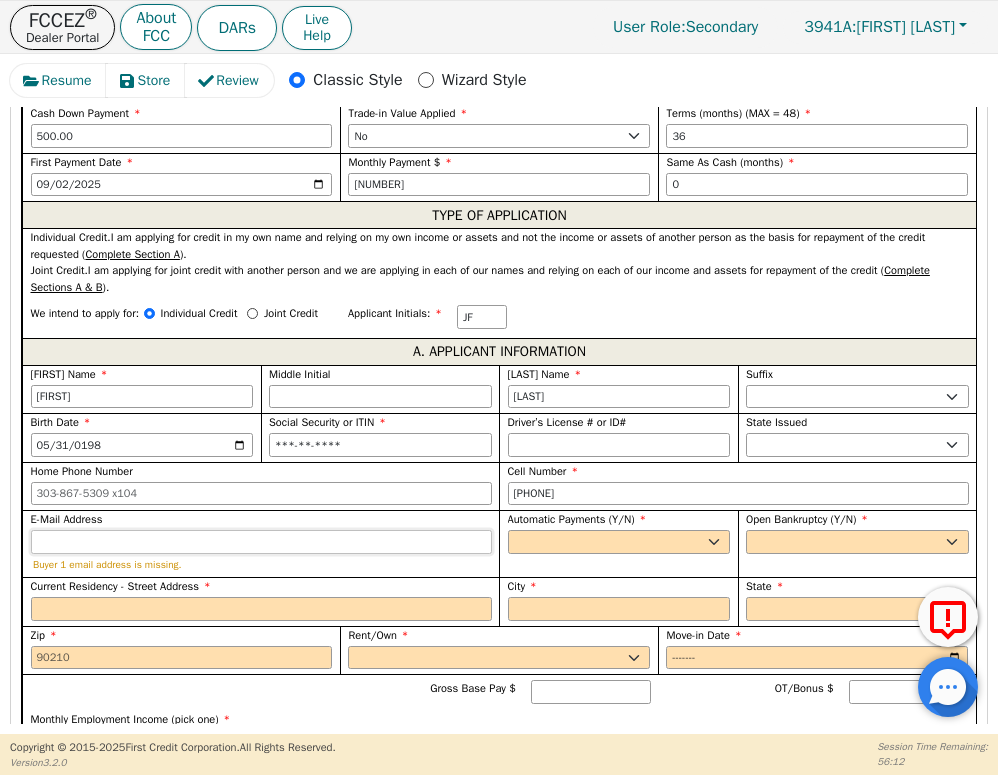 click on "E-Mail Address" at bounding box center [261, 542] 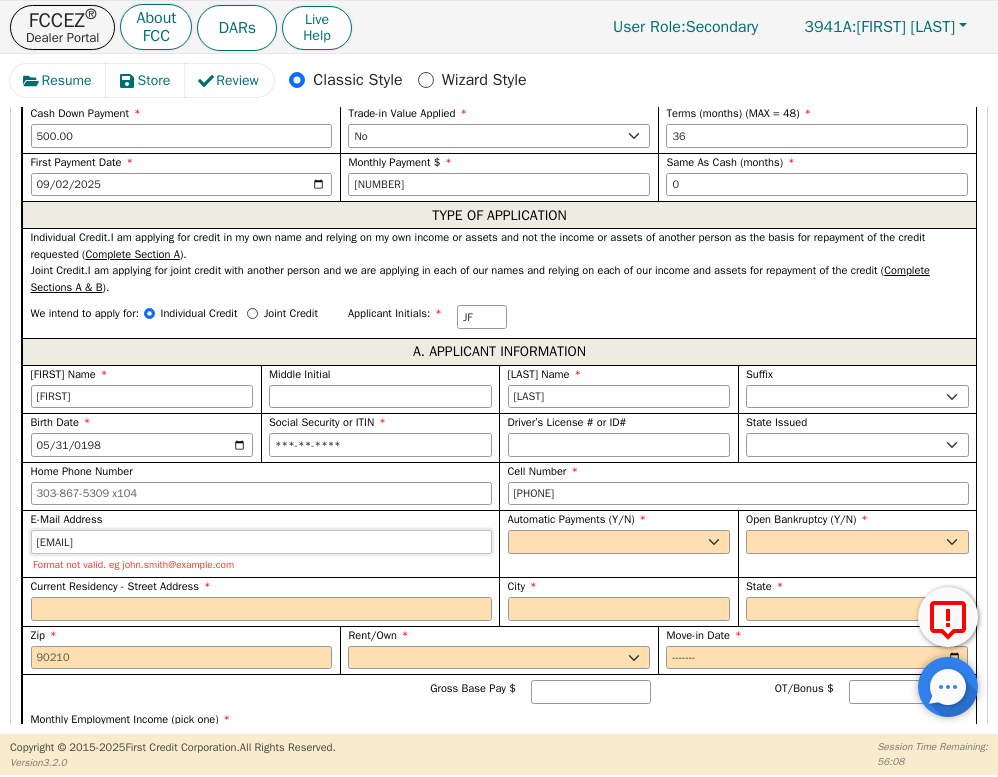 type on "[EMAIL]" 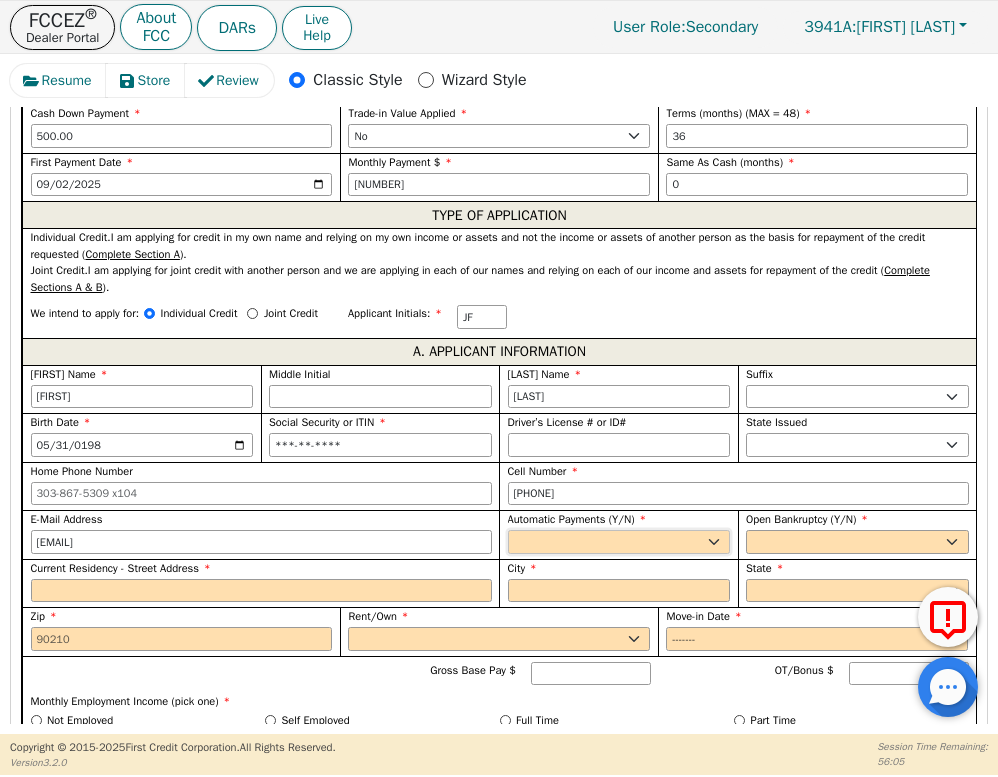 select on "y" 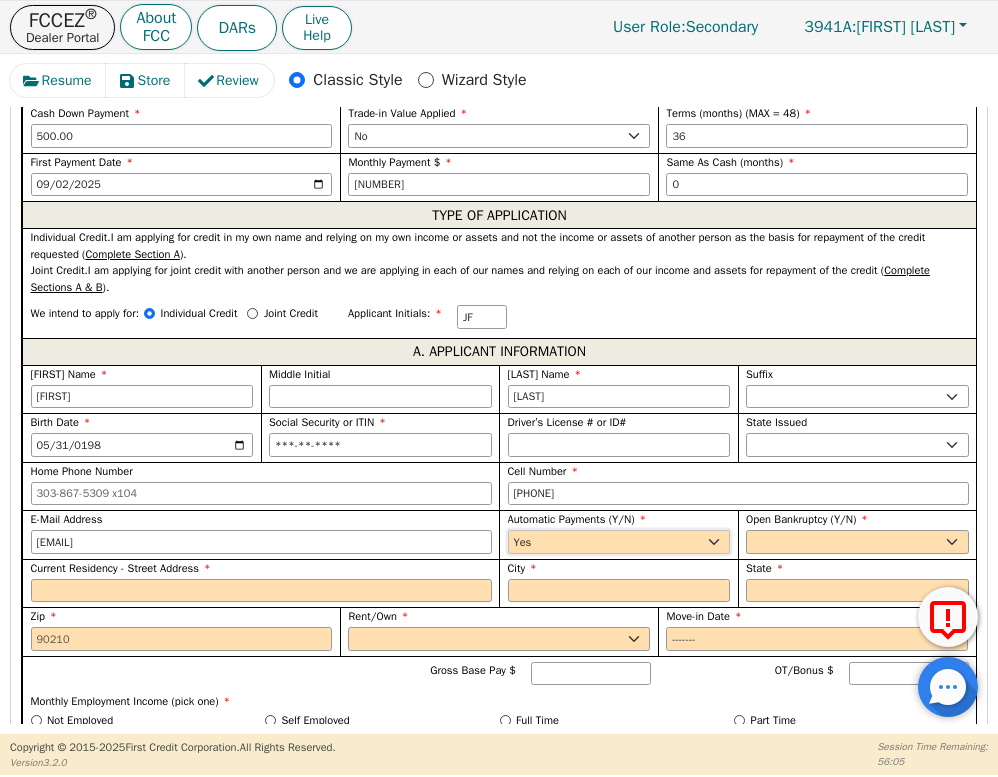 type on "[FIRST] [LAST]" 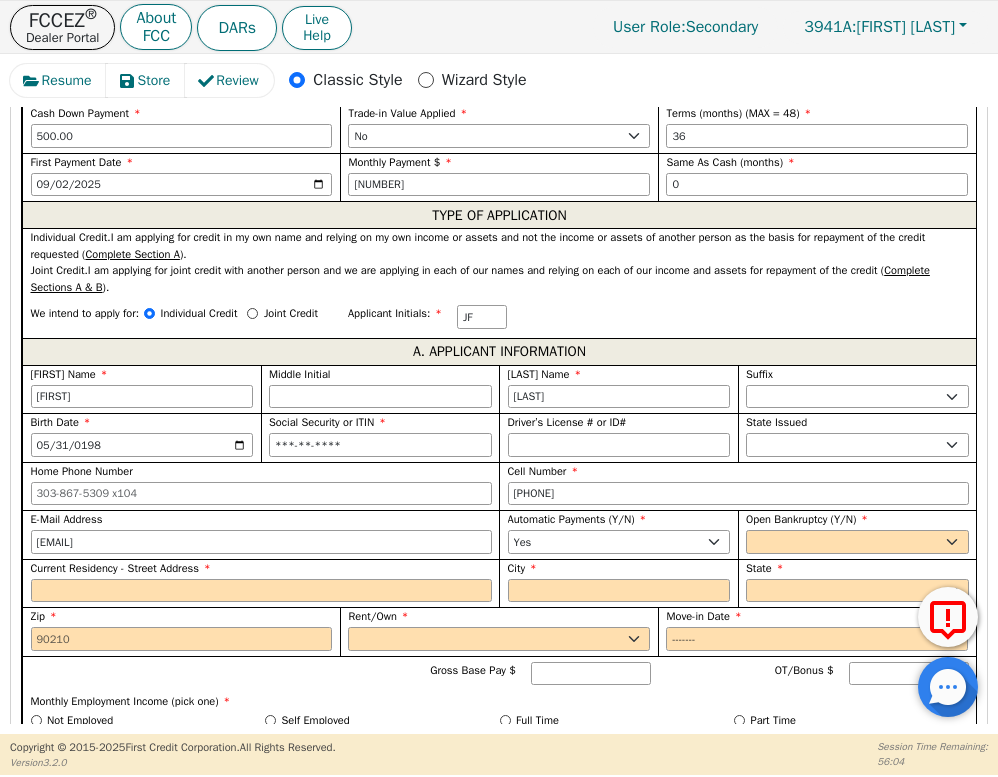click on "Open Bankruptcy (Y/N) Yes No" at bounding box center [857, 534] 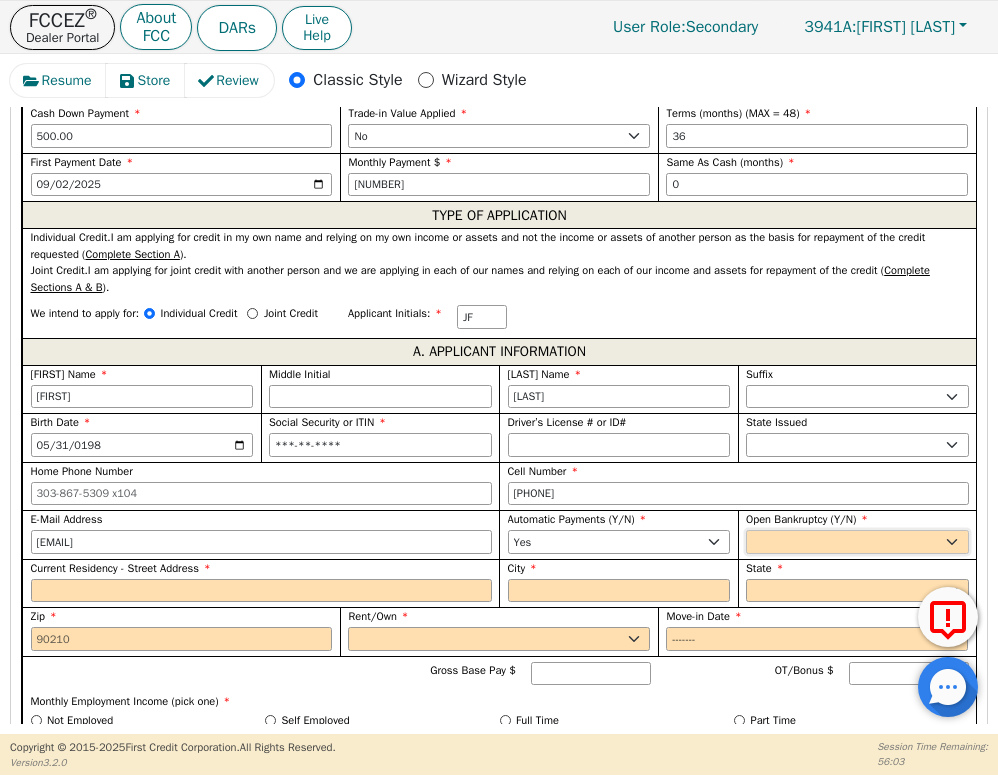 select on "n" 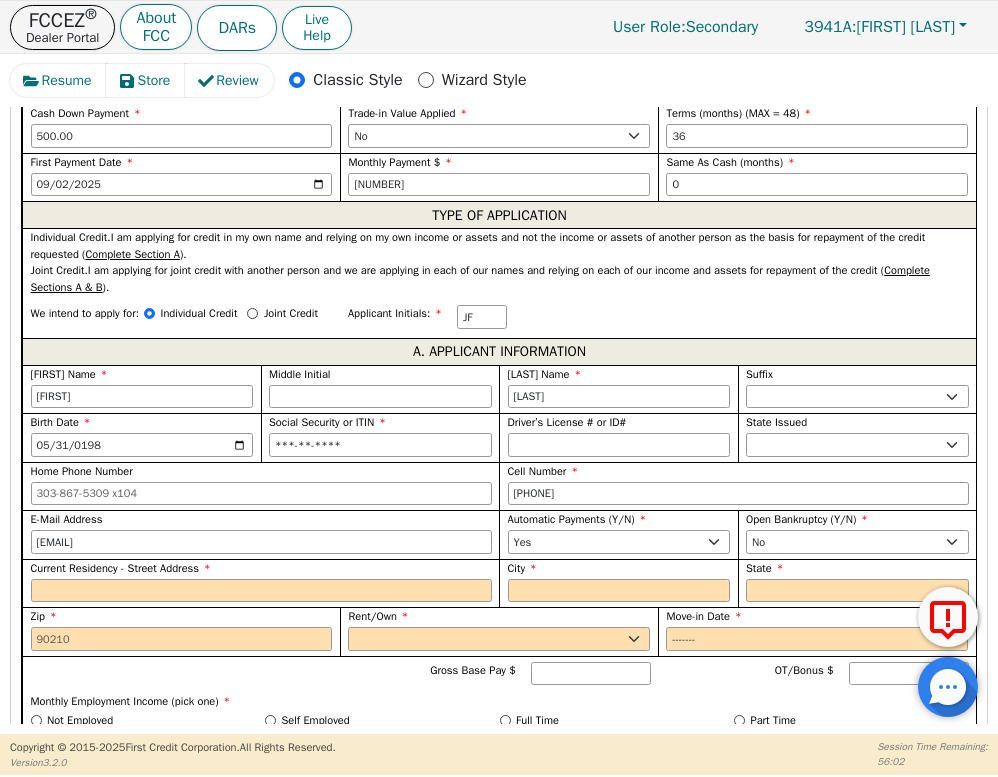 click on "Zip" at bounding box center (182, 616) 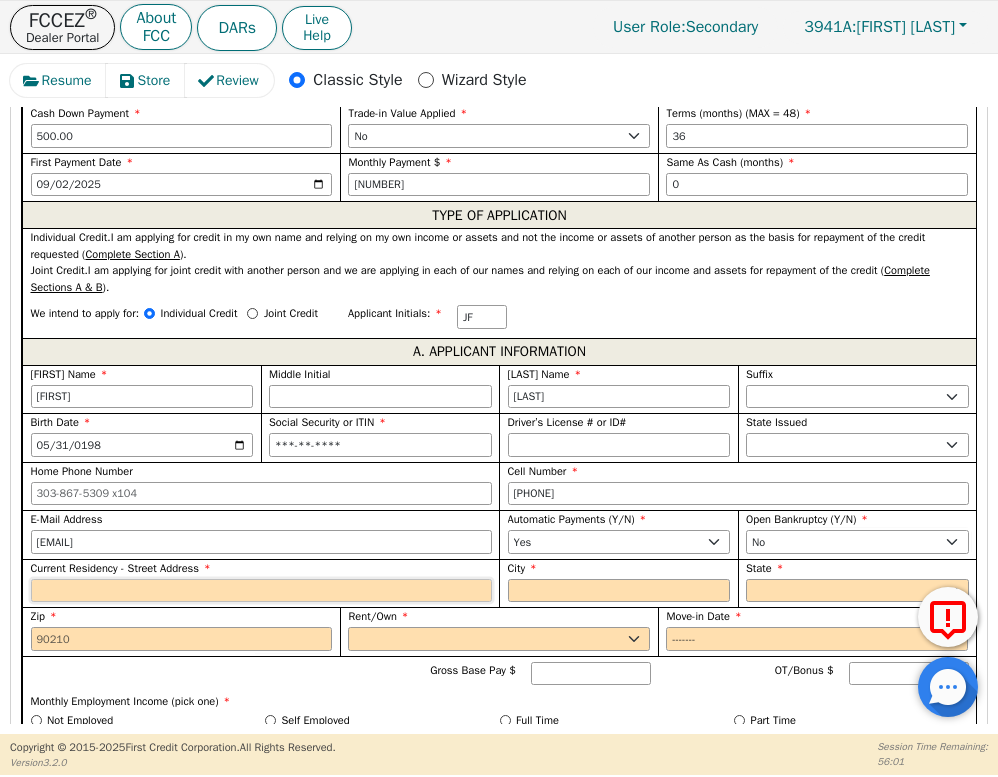 click on "Current Residency - Street Address" at bounding box center [261, 591] 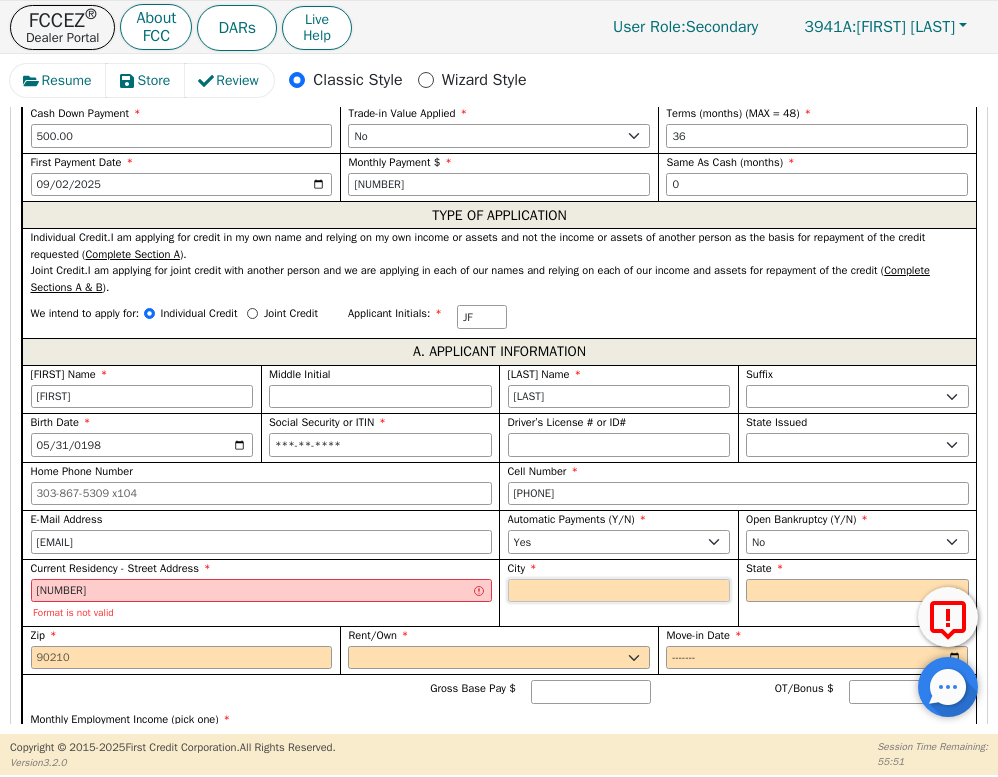 type on "[NUMBER]" 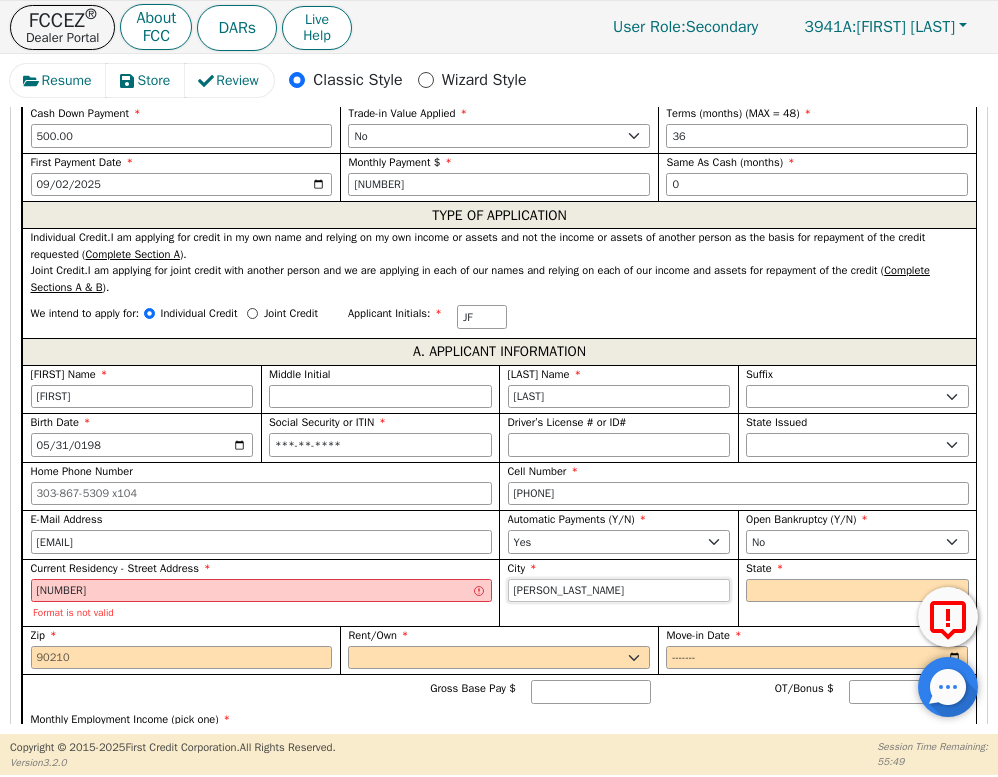 type on "[PERSON_LAST_NAME]" 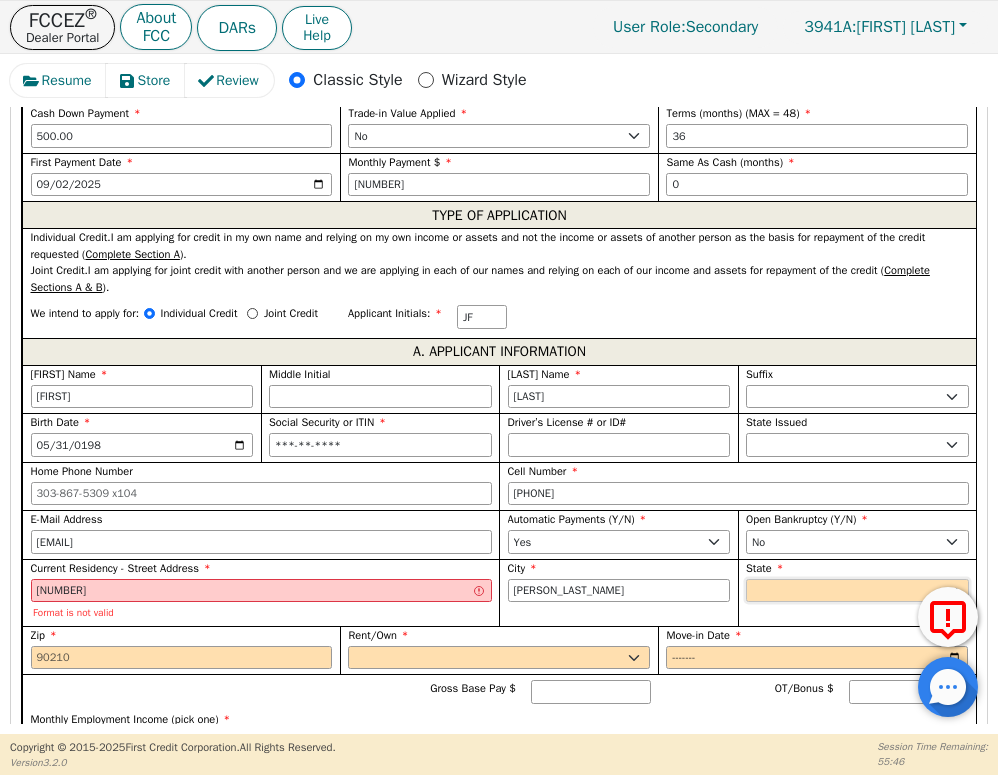 select on "AZ" 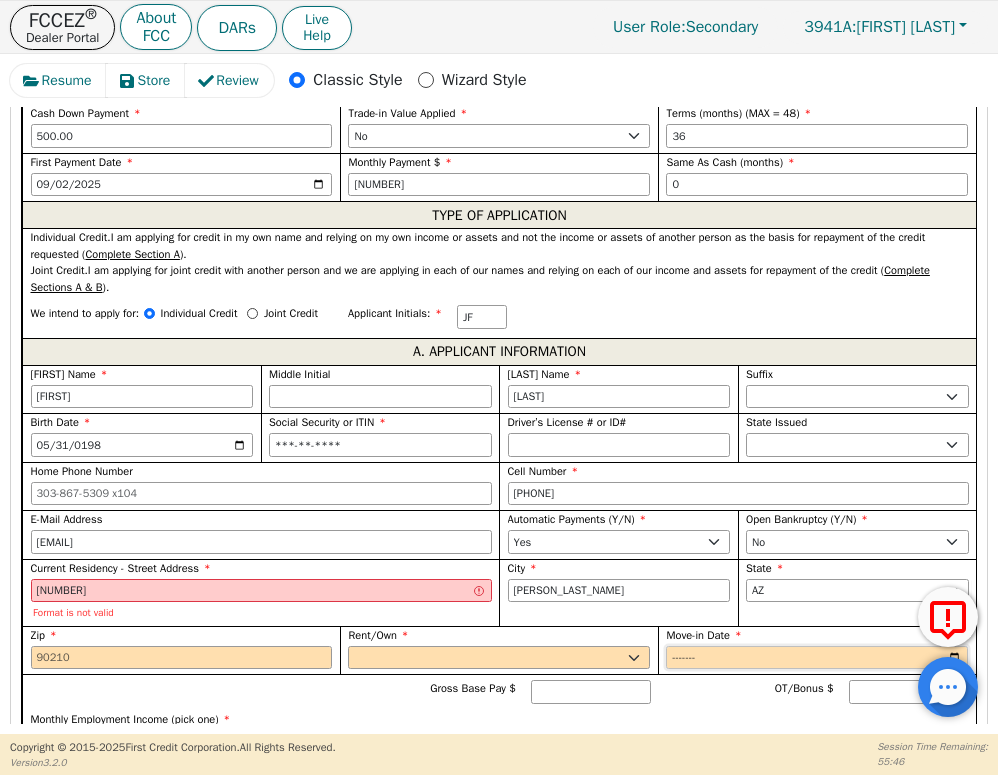 click on "Move-in Date" at bounding box center [817, 658] 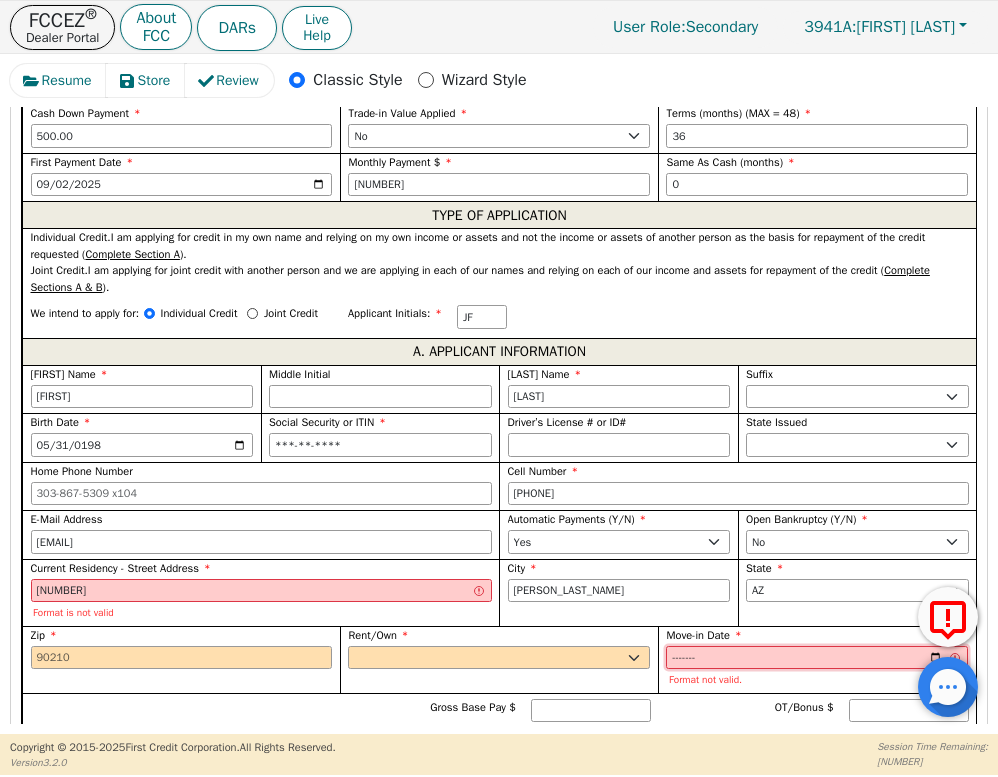 type on "08/01/" 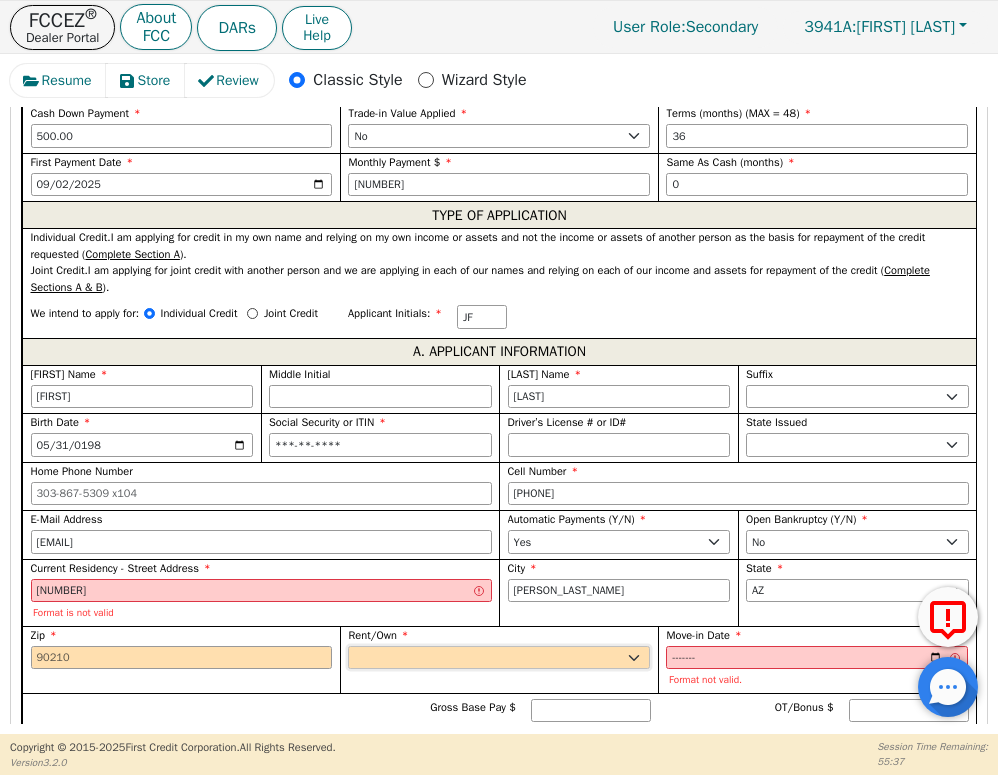 select on "Rent" 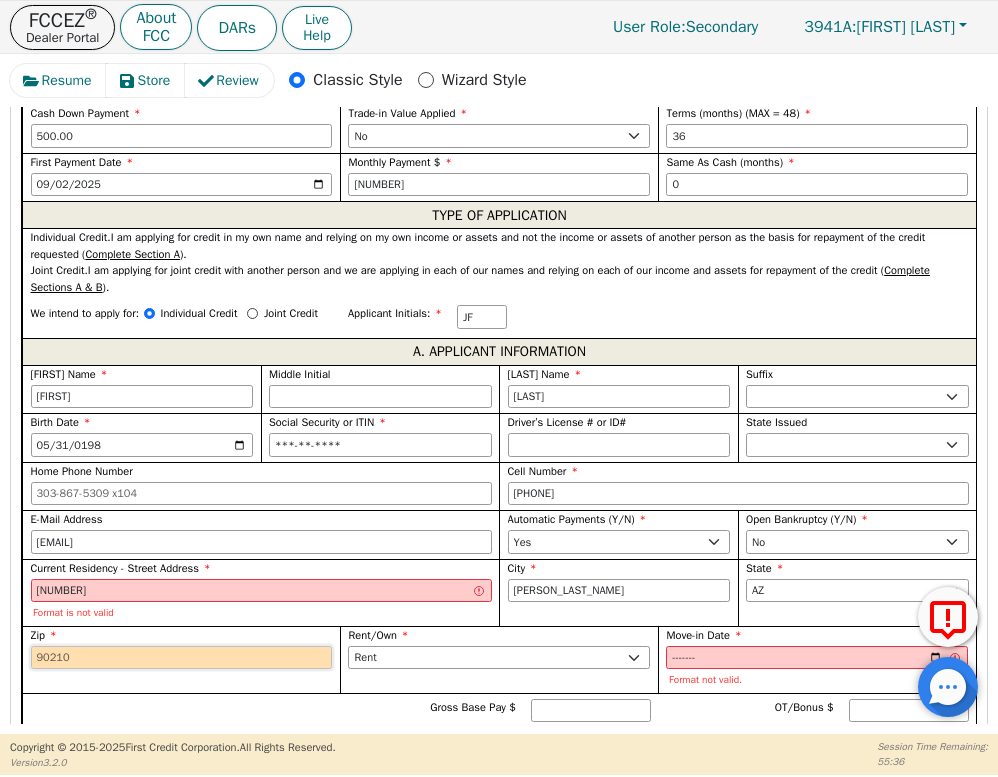 click on "Zip" at bounding box center [182, 658] 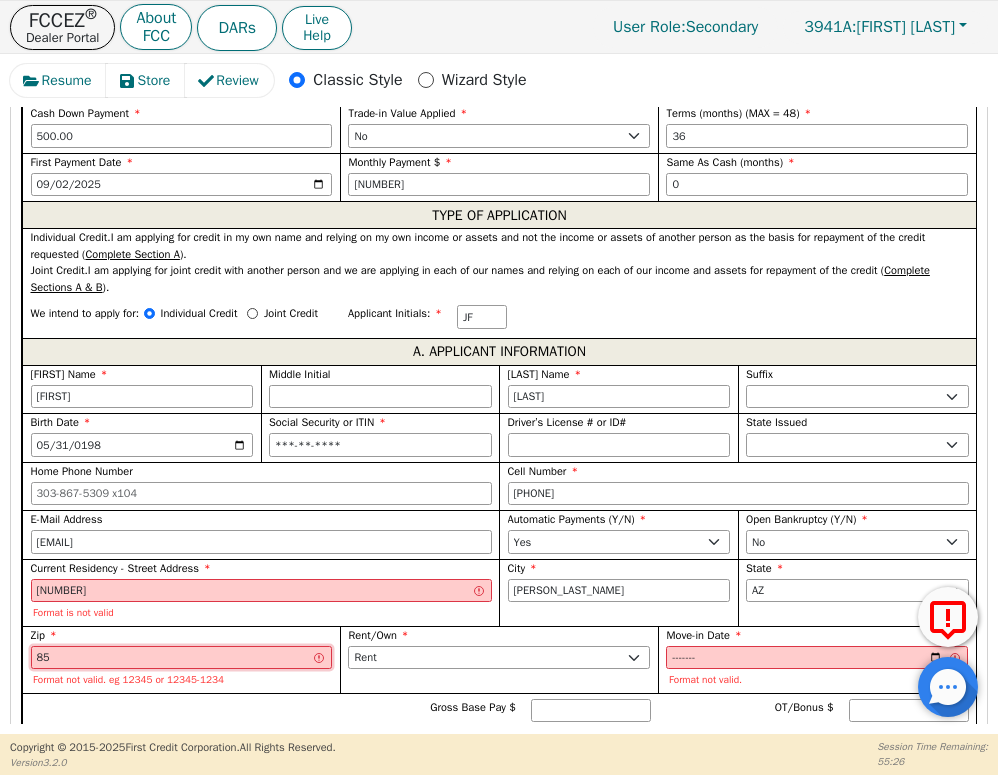 type on "85" 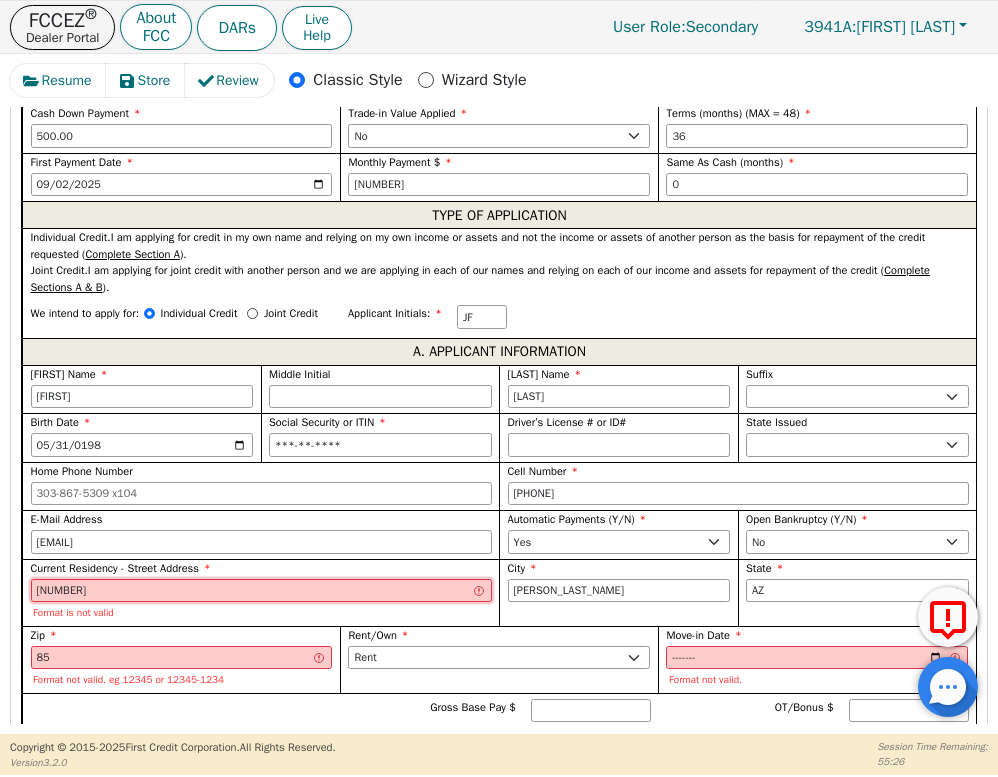 click on "[NUMBER]" at bounding box center [261, 591] 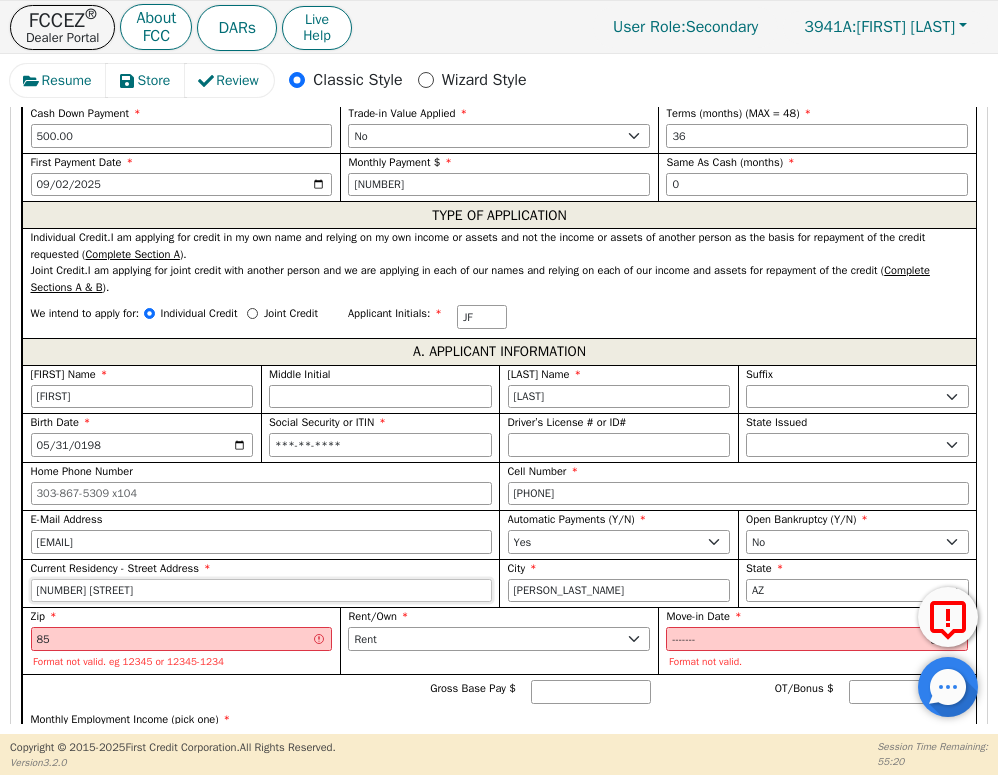 type on "[NUMBER] [STREET]" 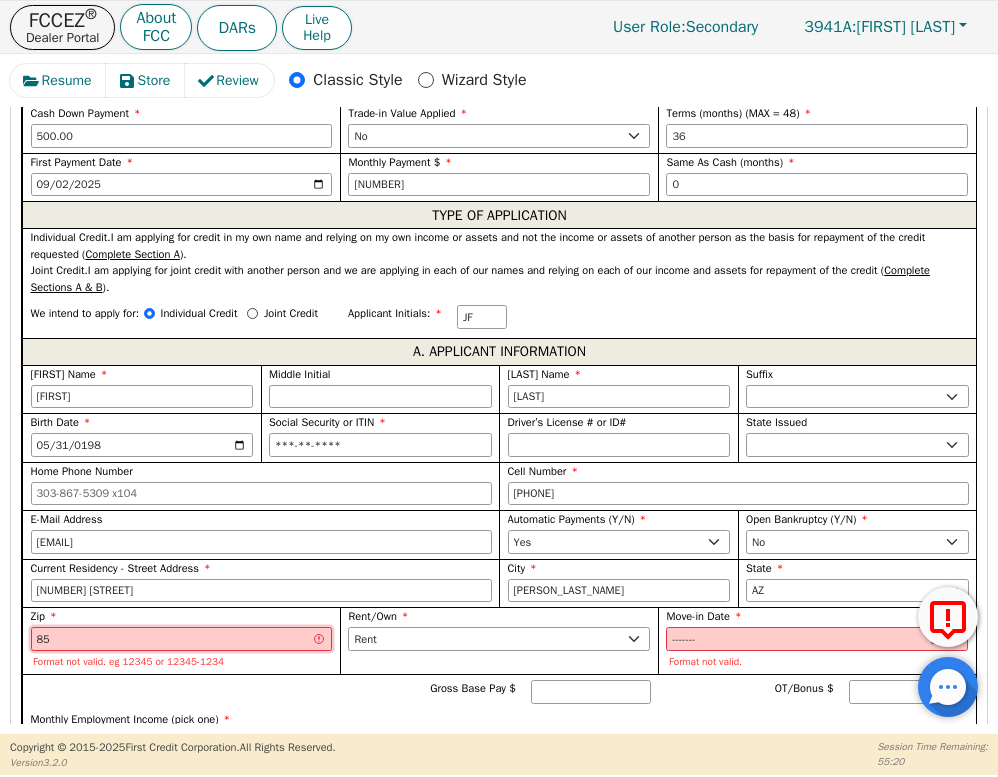 click on "85" at bounding box center [182, 639] 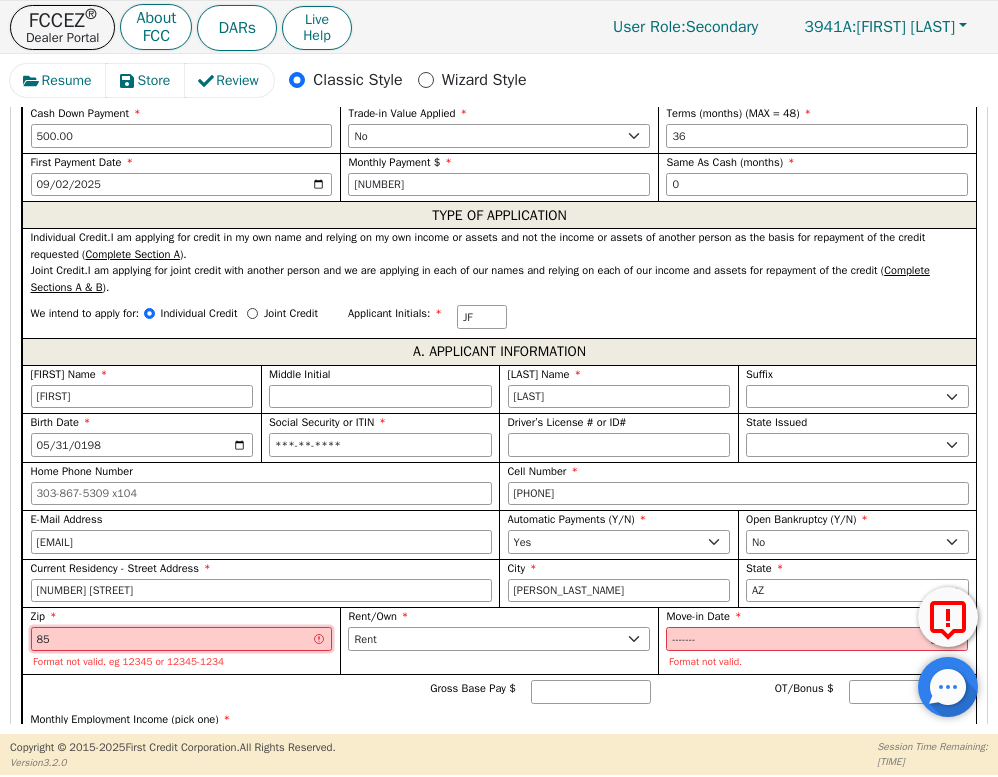 click on "85" at bounding box center (182, 639) 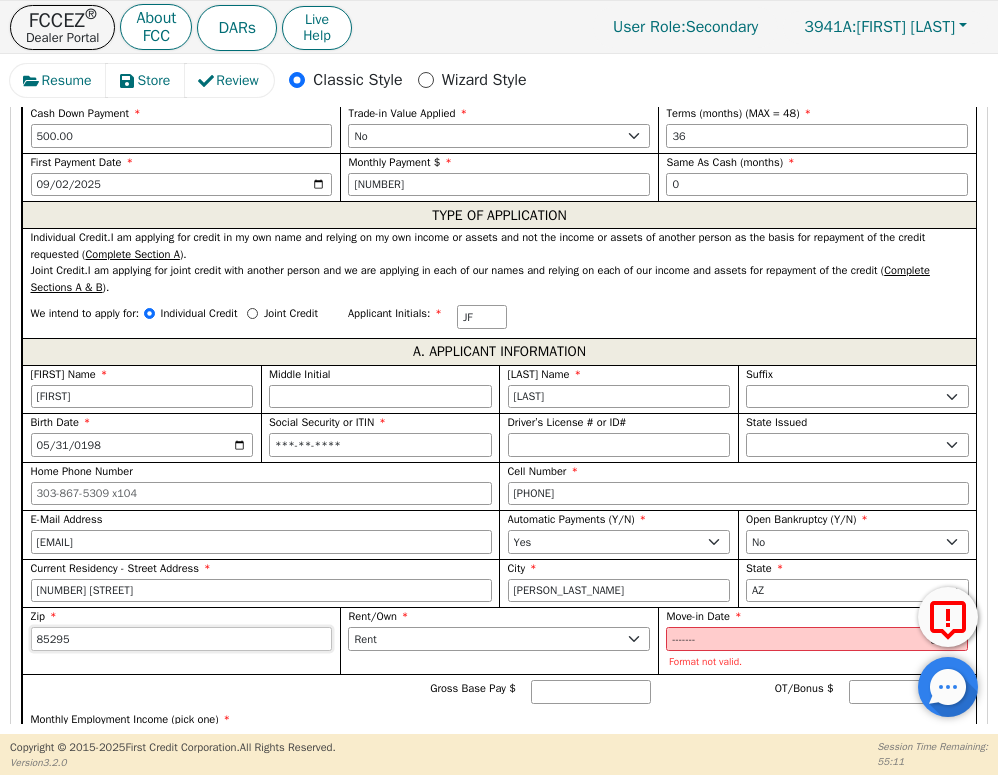 type on "85295" 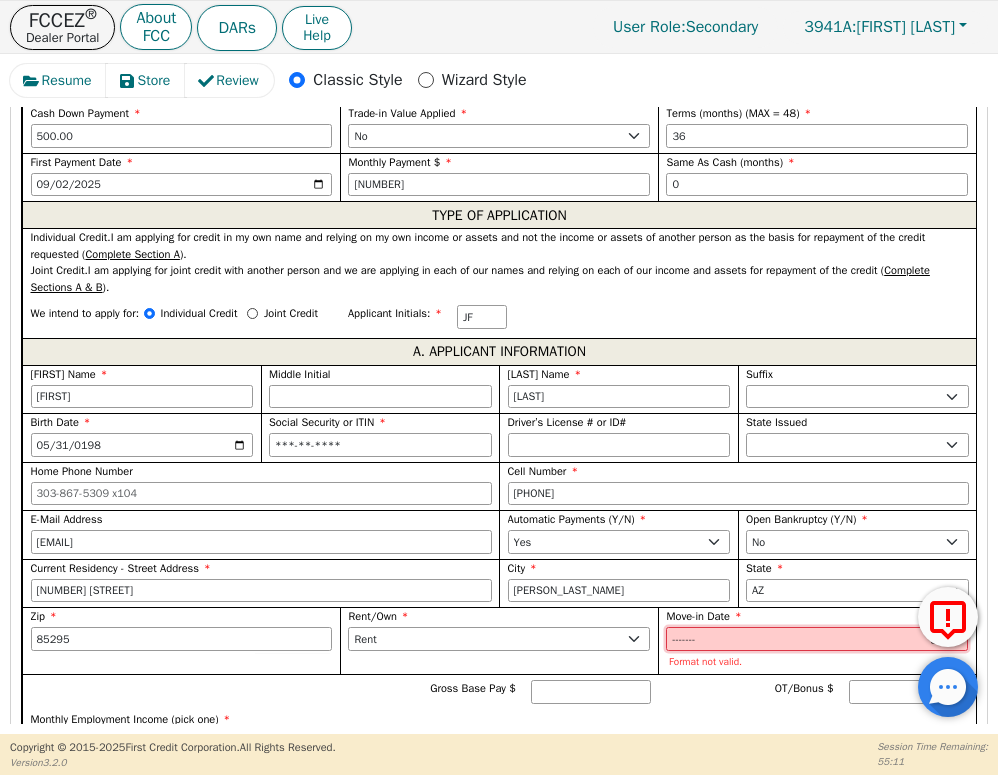 click on "08/01/" at bounding box center (817, 639) 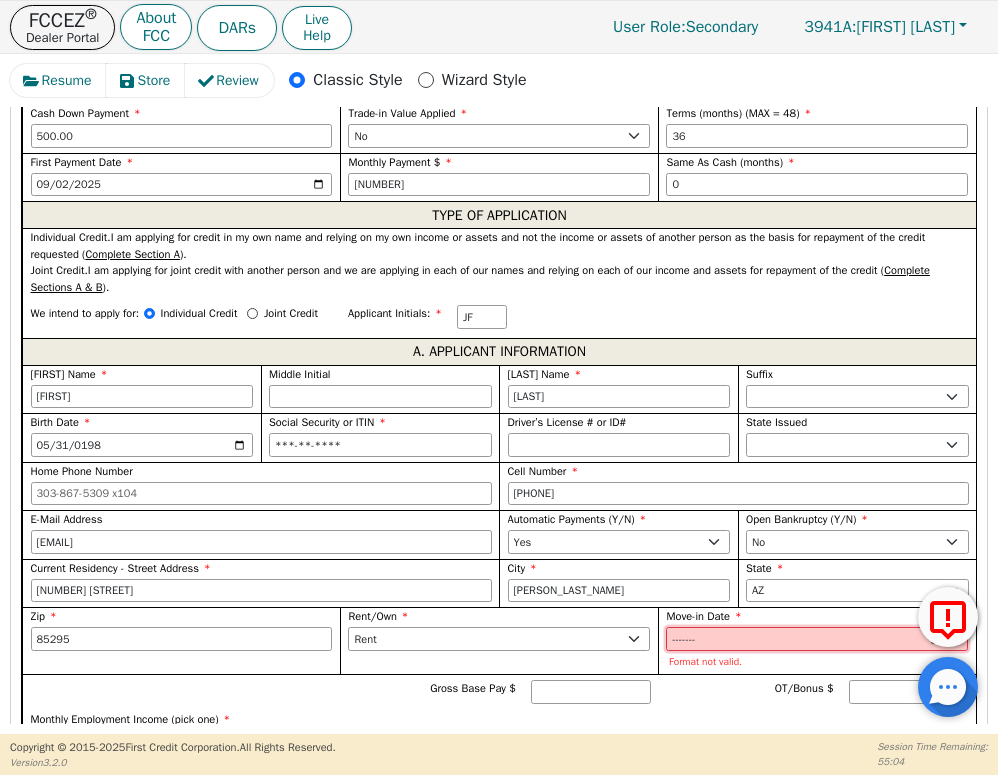 type on "[DATE]" 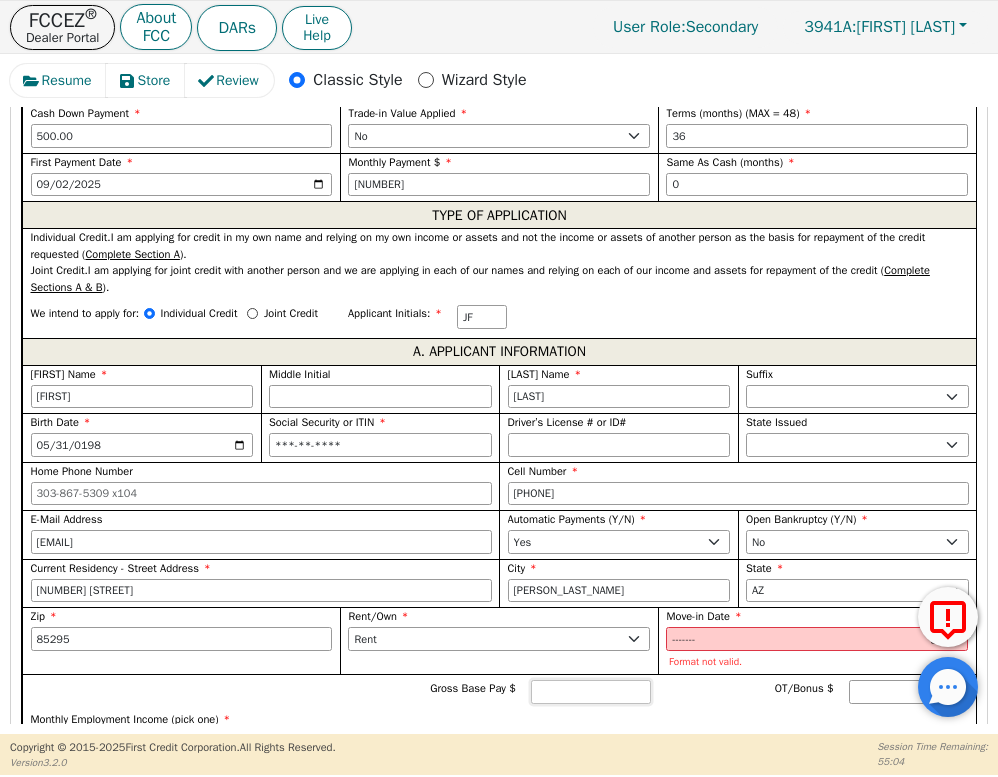 click on "Gross Base Pay $" at bounding box center [591, 692] 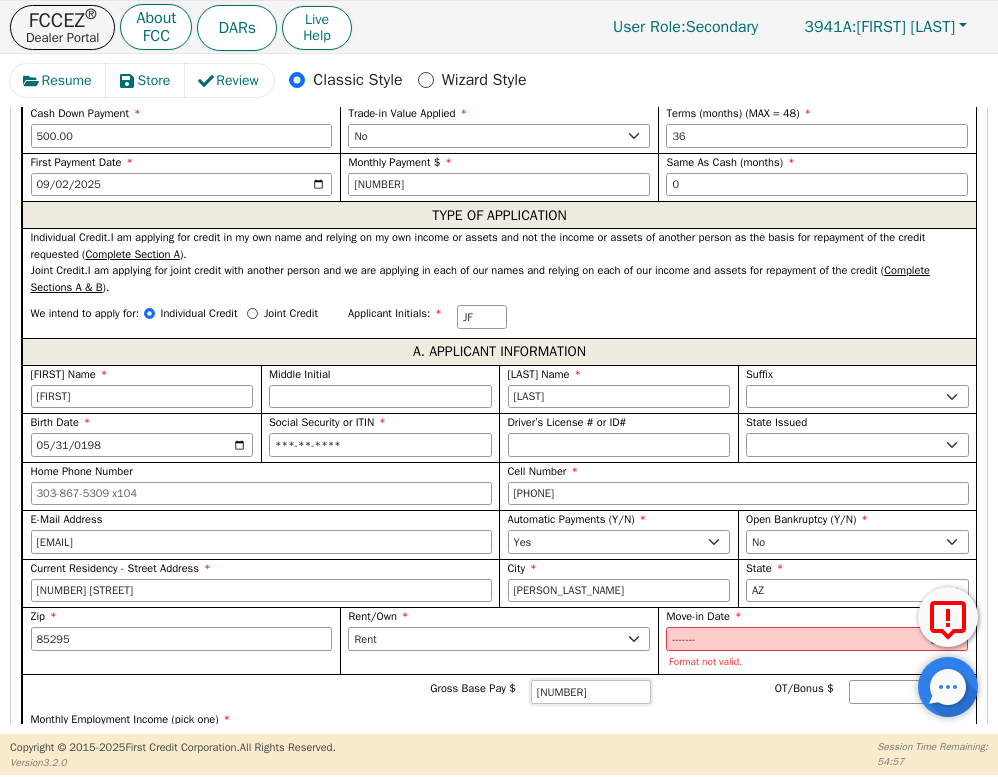 scroll, scrollTop: 0, scrollLeft: 0, axis: both 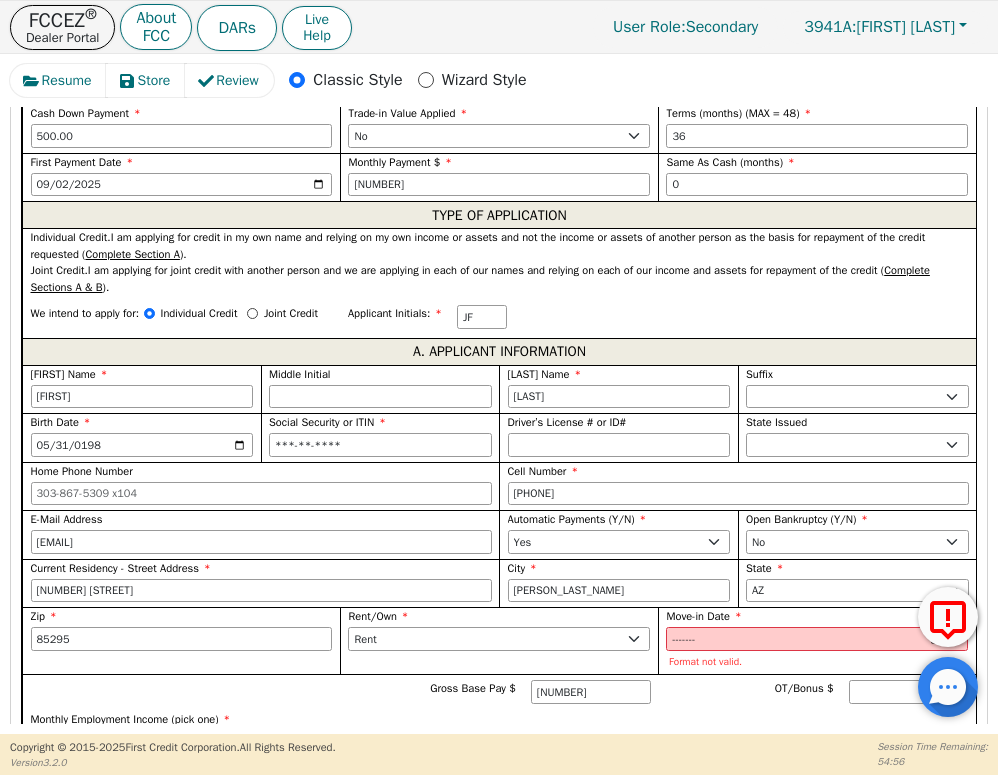 type on "2800.00" 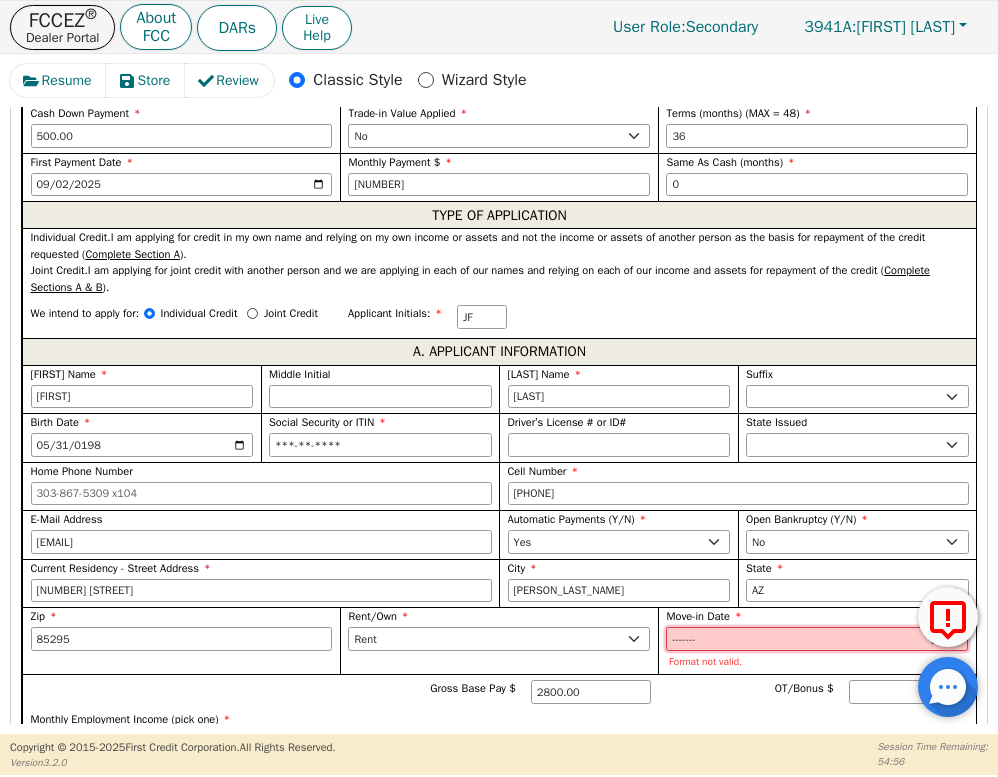 click on "[DATE]" at bounding box center (817, 639) 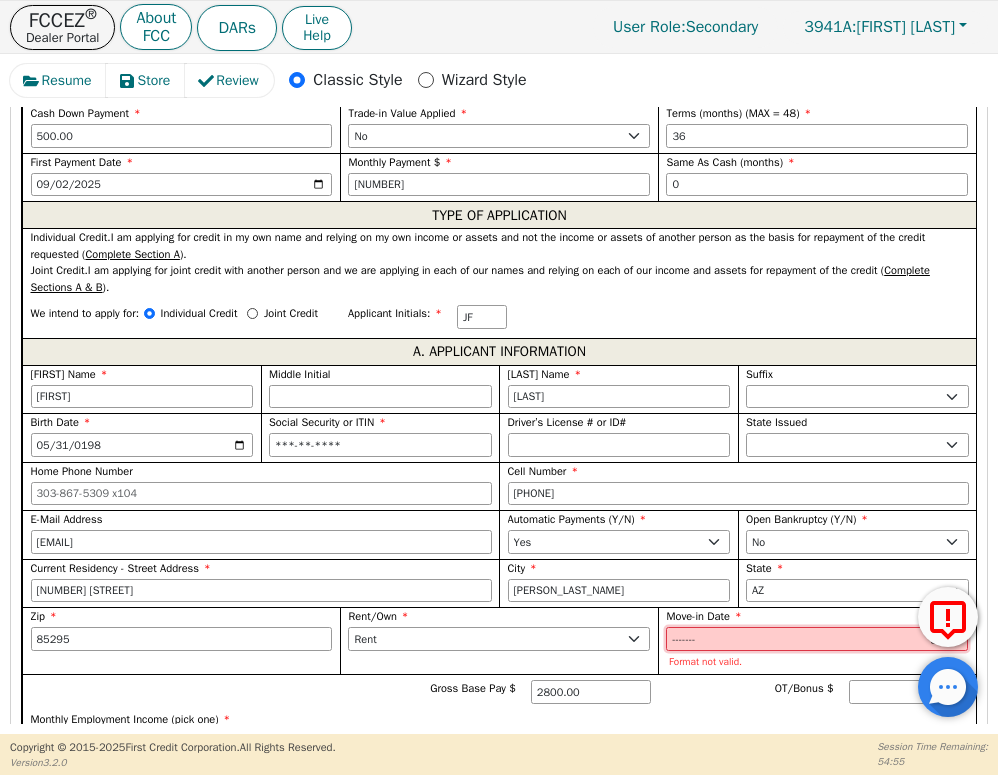 click on "[DATE]" at bounding box center [817, 639] 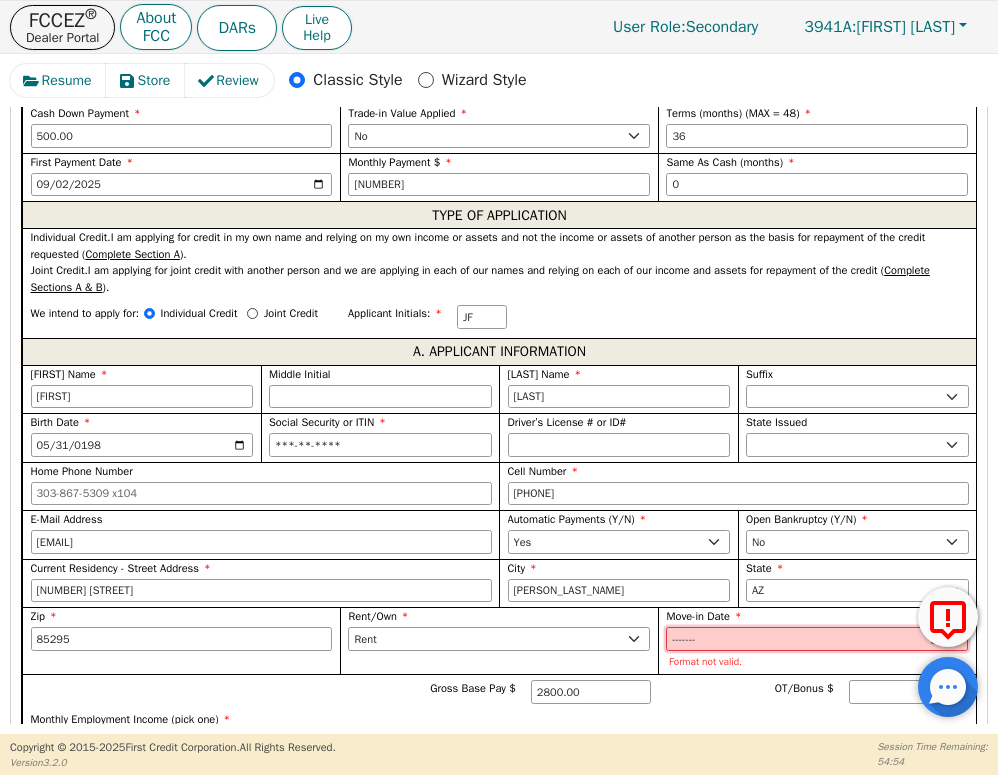 click on "[DATE]" at bounding box center (817, 639) 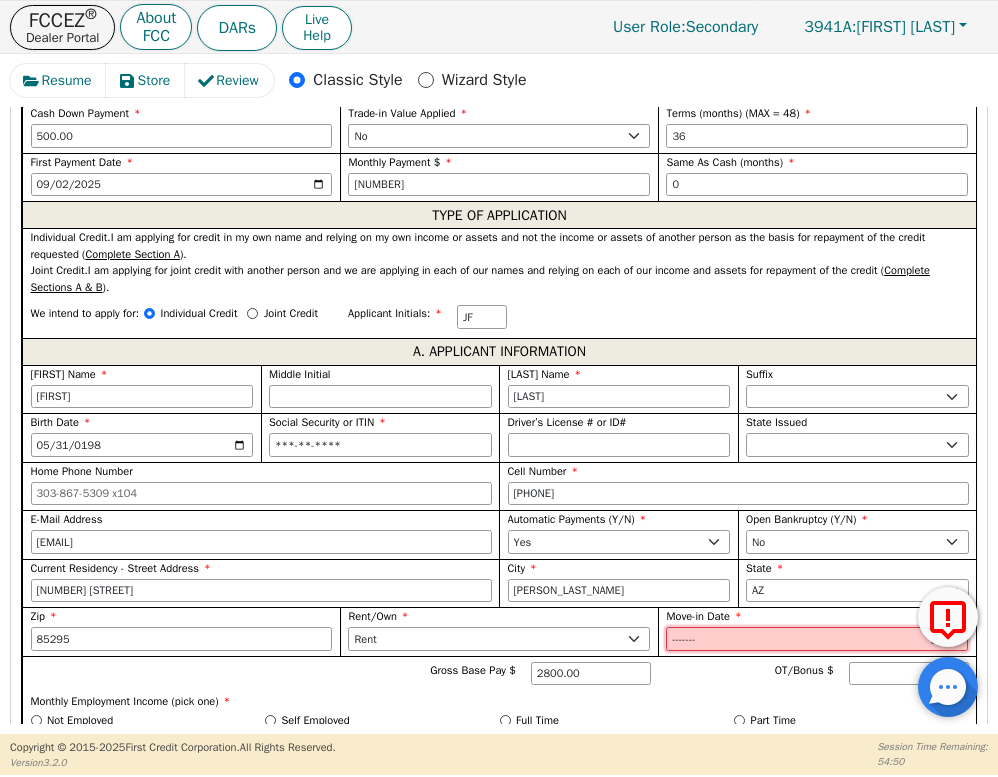 type on "2" 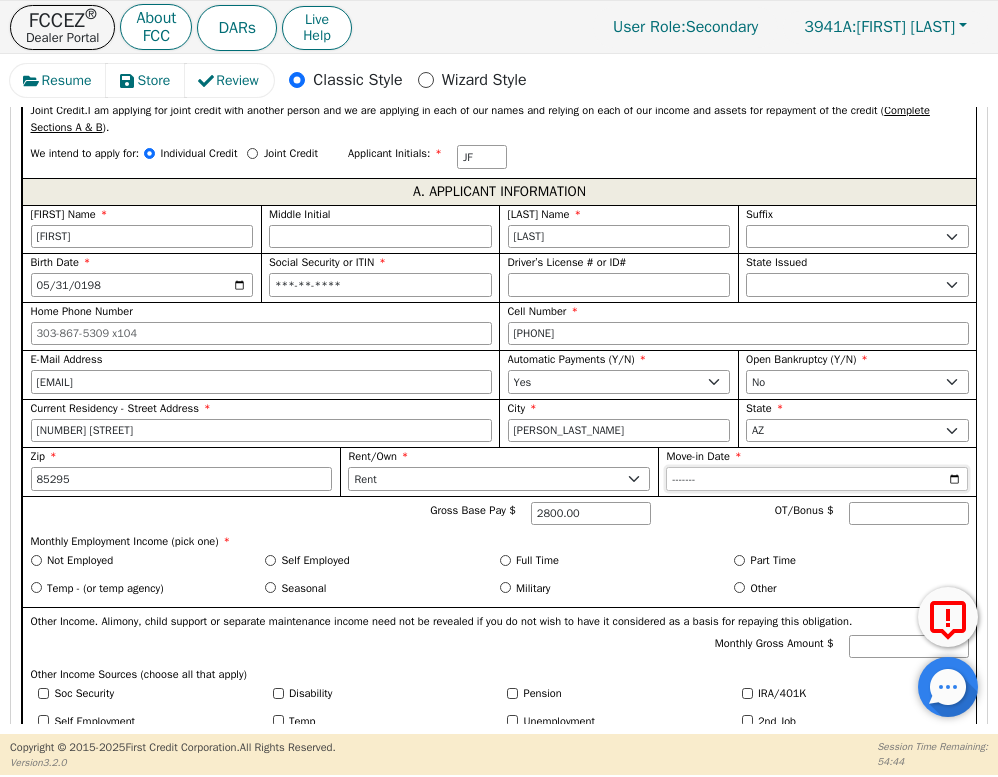scroll, scrollTop: 1338, scrollLeft: 0, axis: vertical 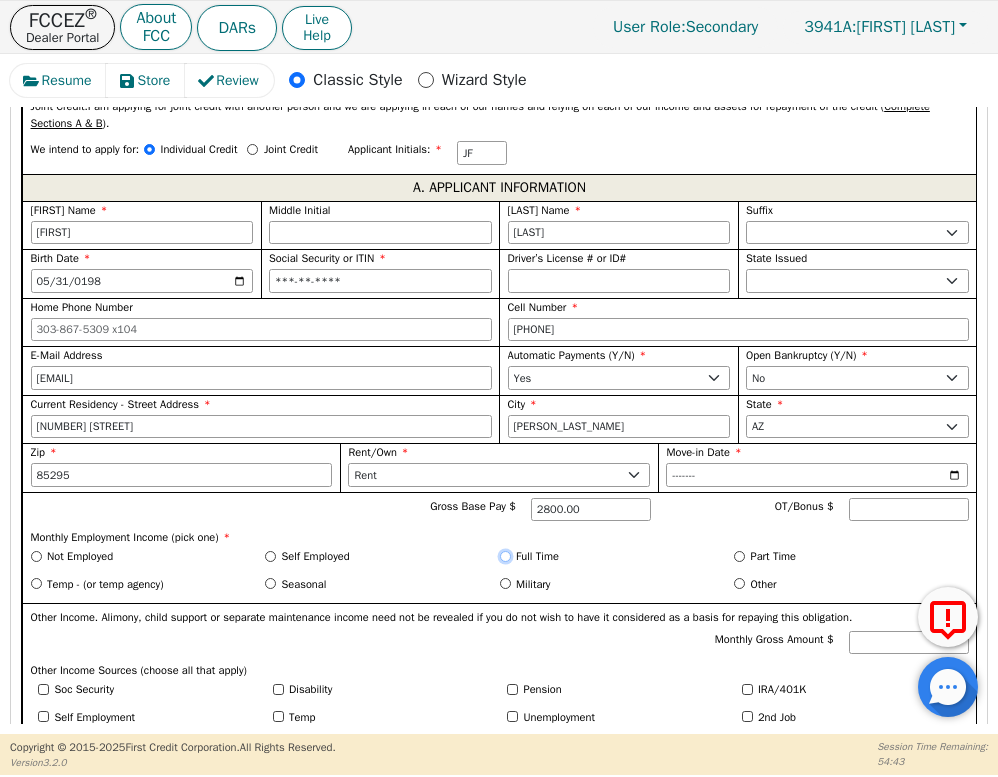 type on "[DATE]" 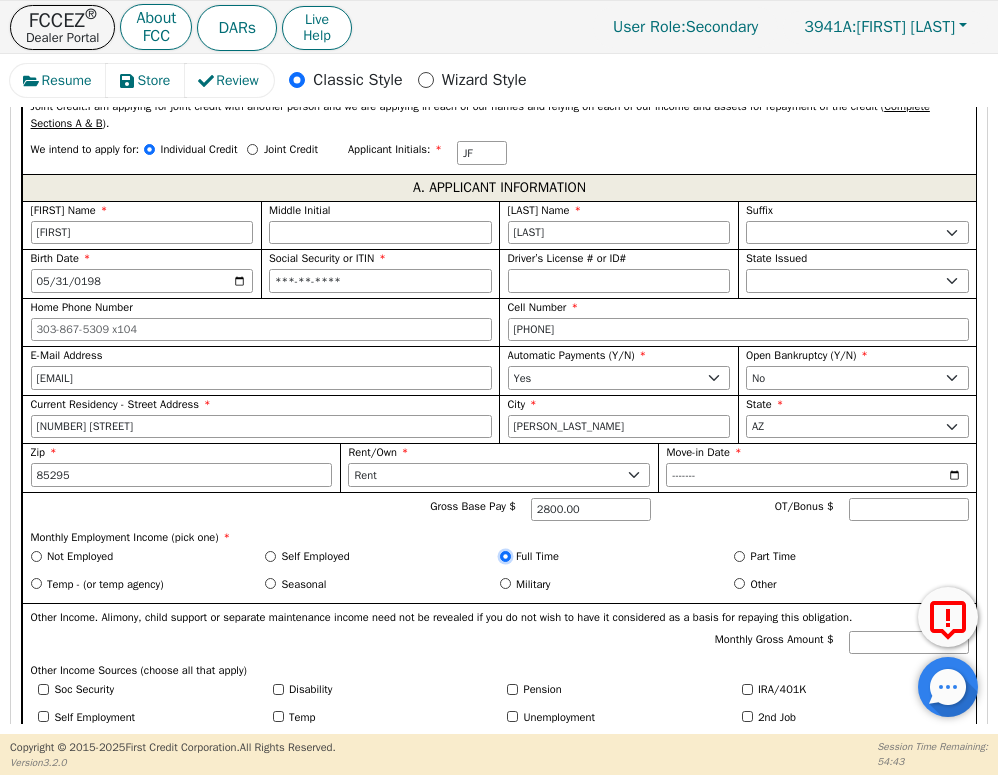 radio on "true" 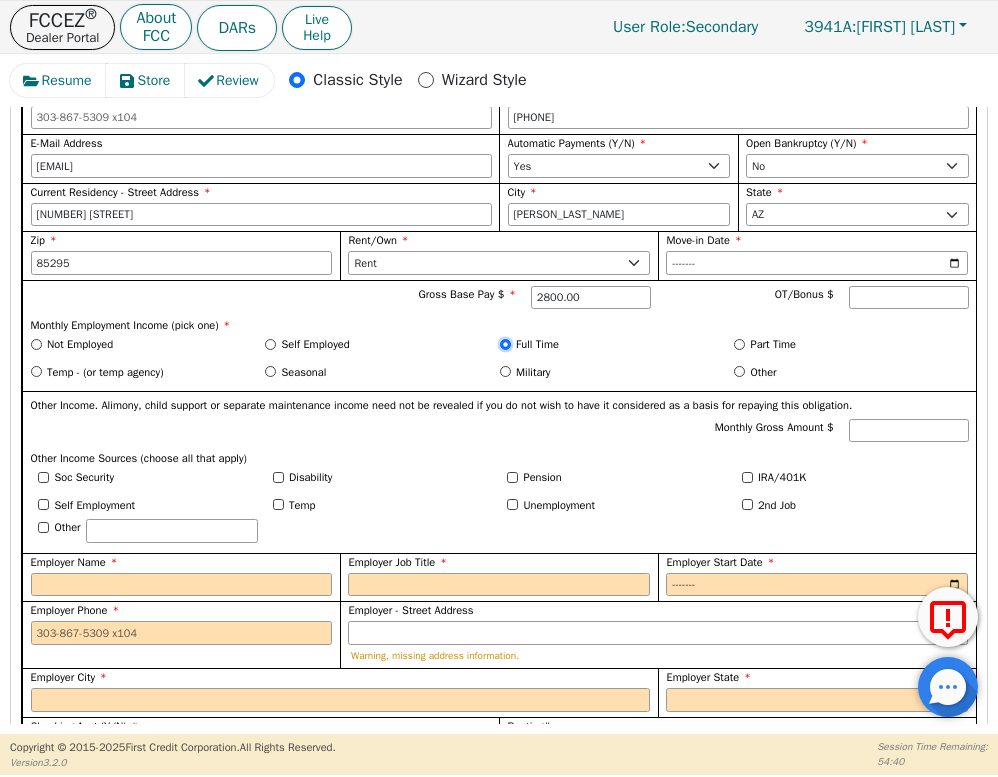 scroll, scrollTop: 1560, scrollLeft: 0, axis: vertical 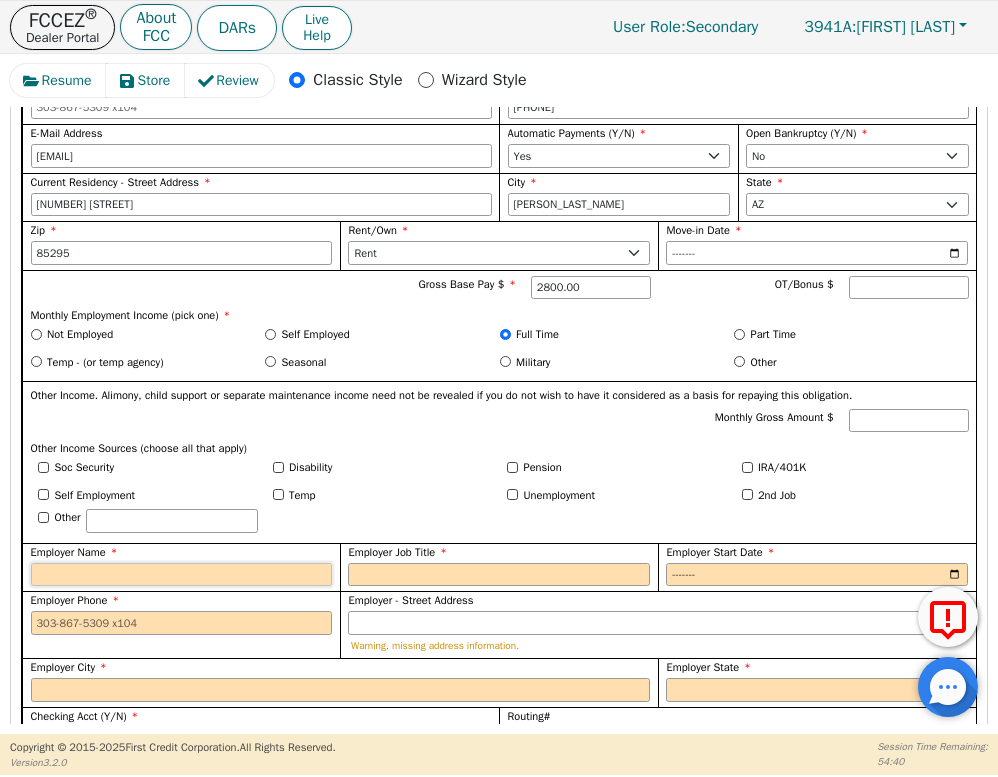click on "Employer Name" at bounding box center [182, 575] 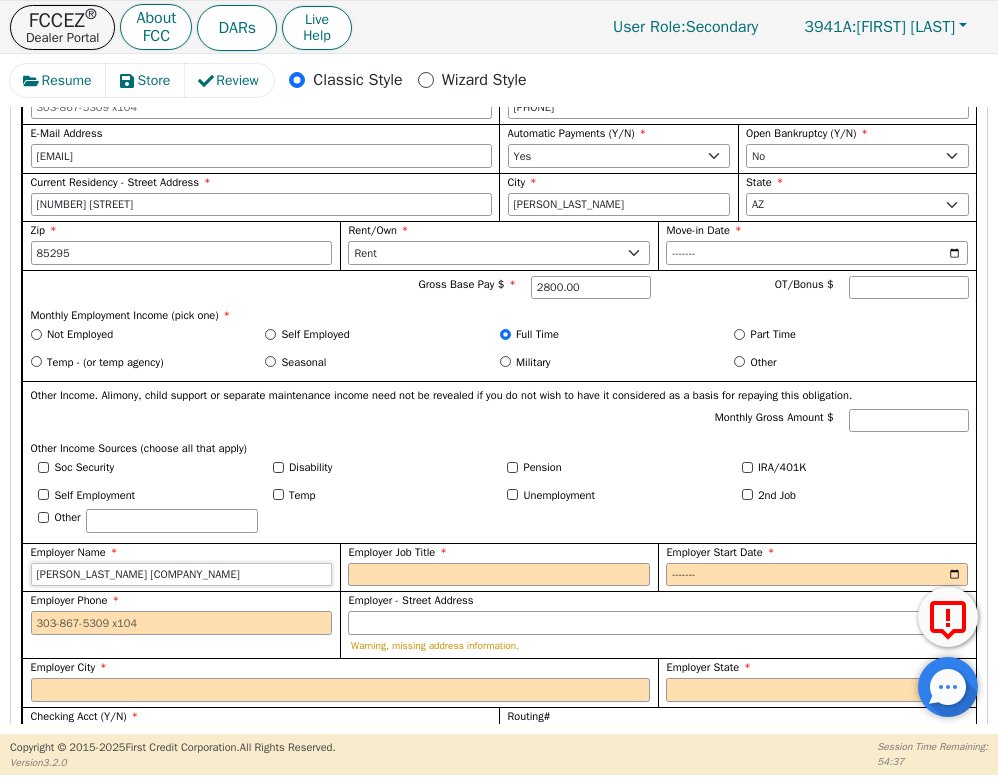 type on "[PERSON_LAST_NAME] [COMPANY_NAME]" 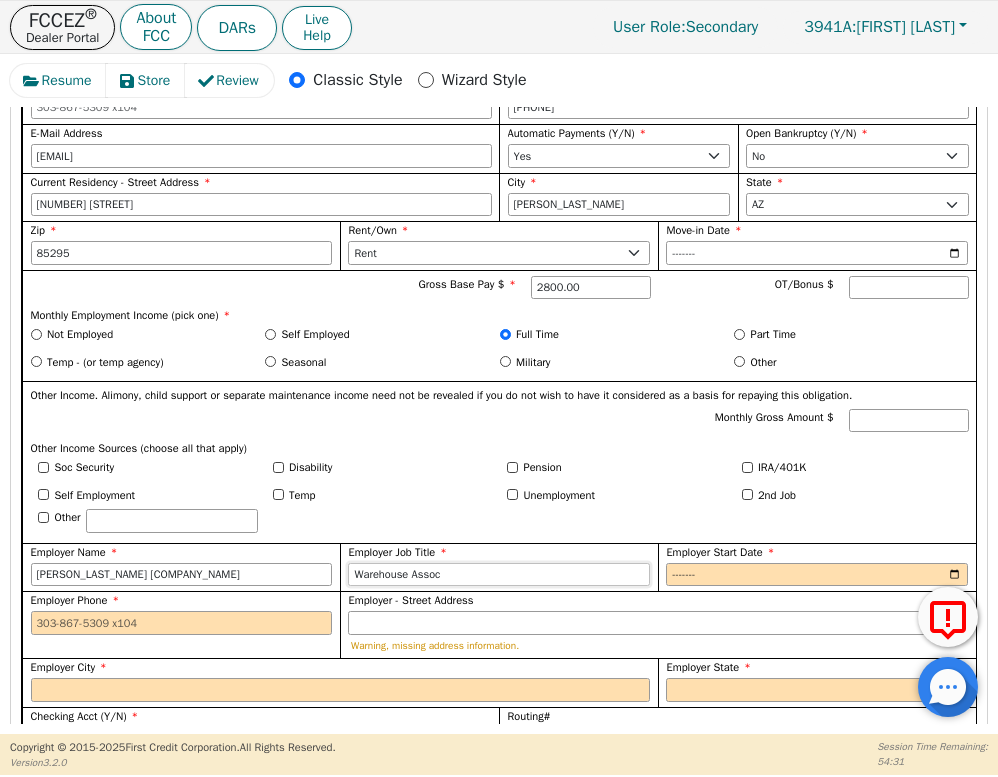 type on "Warehouse Assoc" 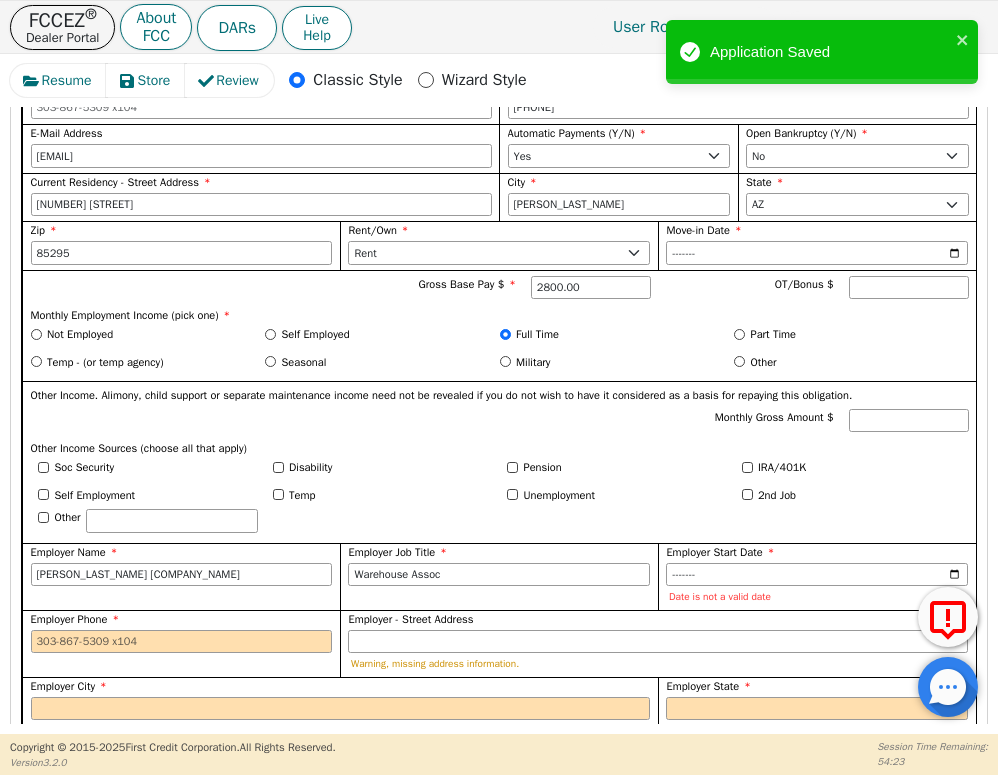 type on "2024-08" 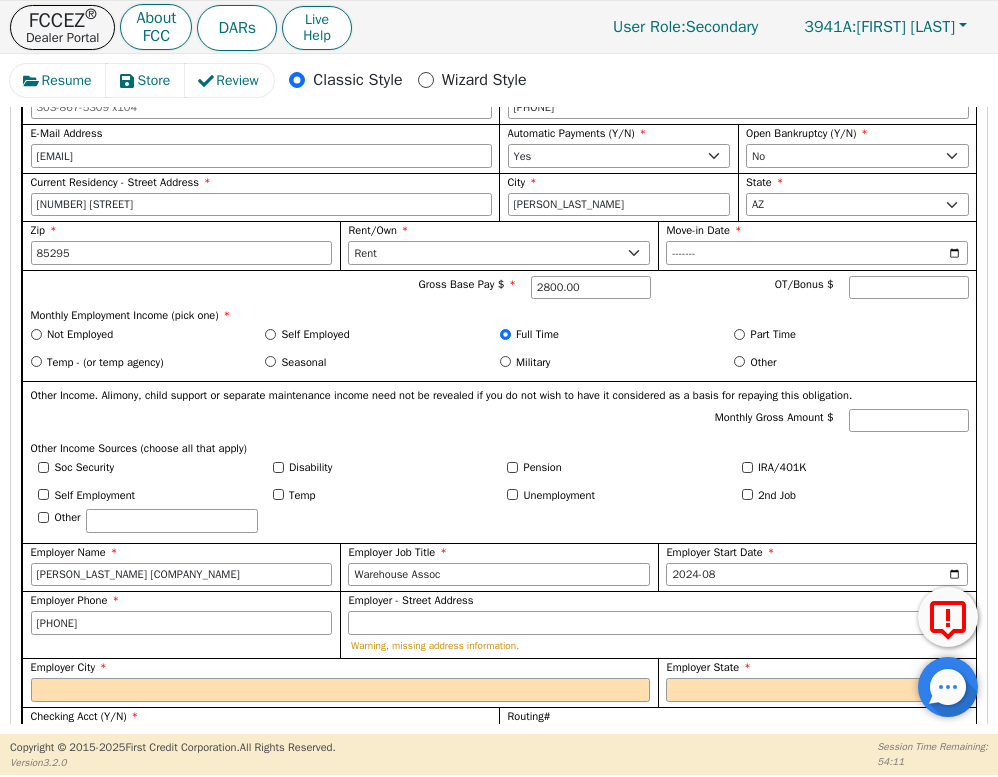 type on "[PHONE]" 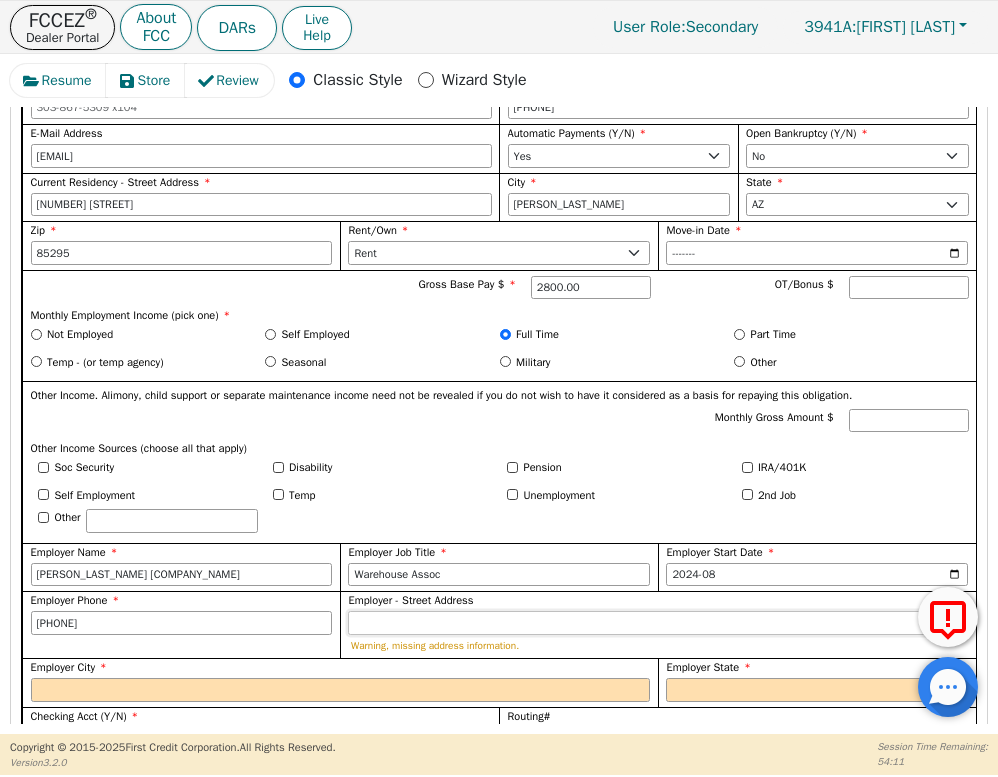 click on "Employer - Street Address" at bounding box center [658, 623] 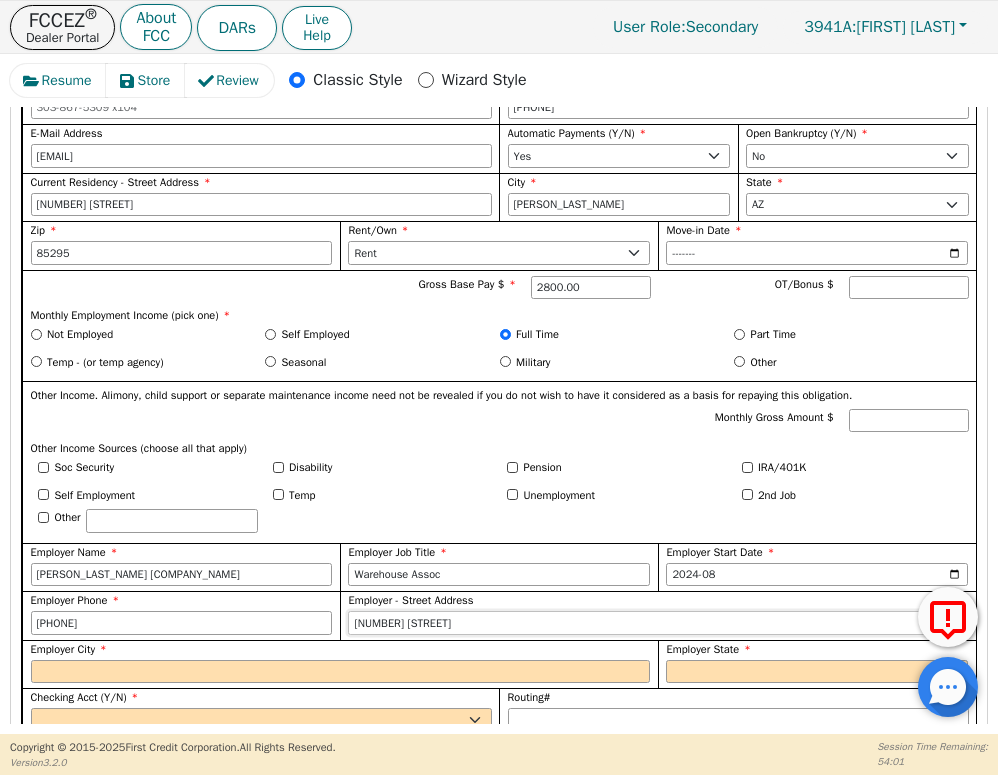 type on "[NUMBER] [STREET]" 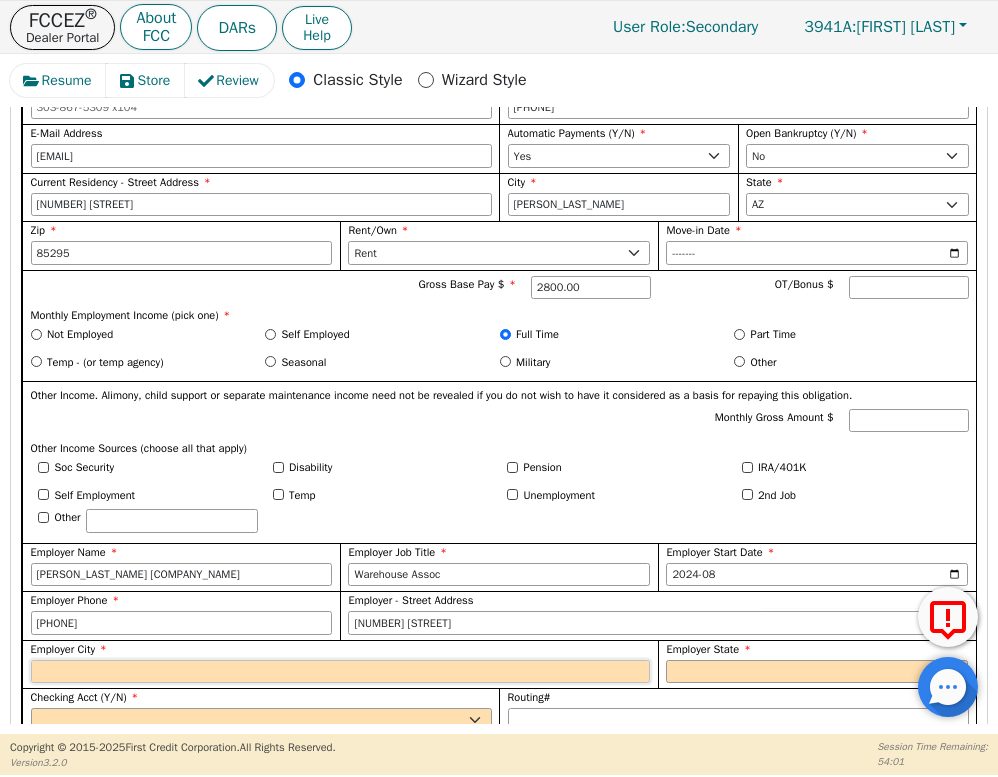 click on "Employer City" at bounding box center [341, 672] 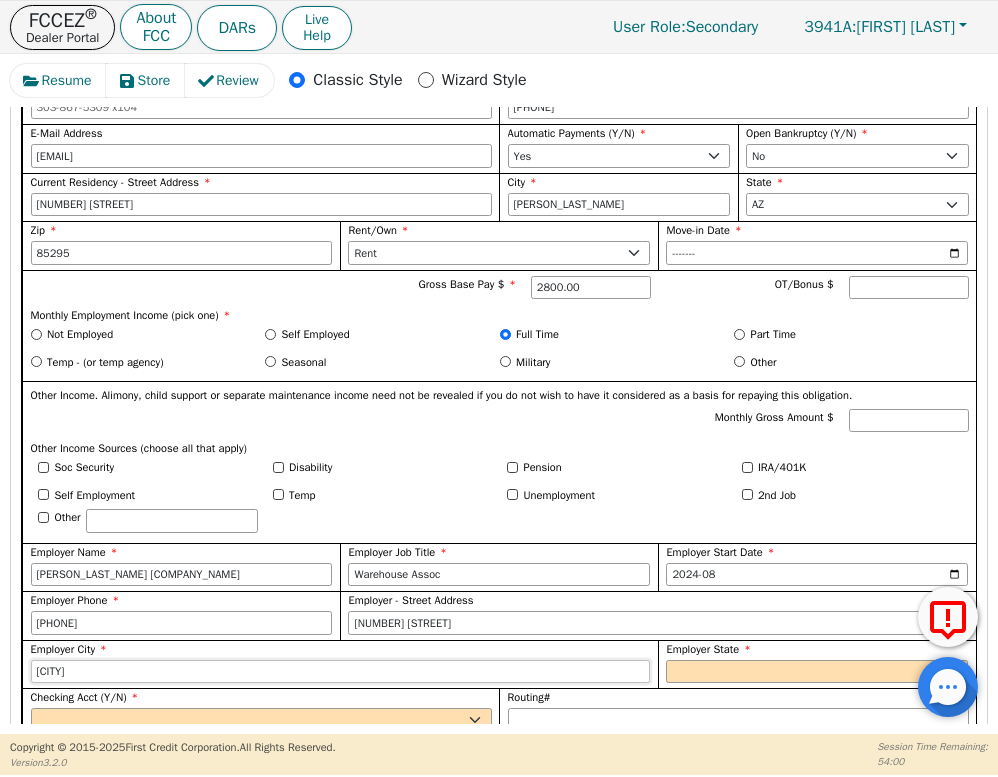 type on "[CITY]" 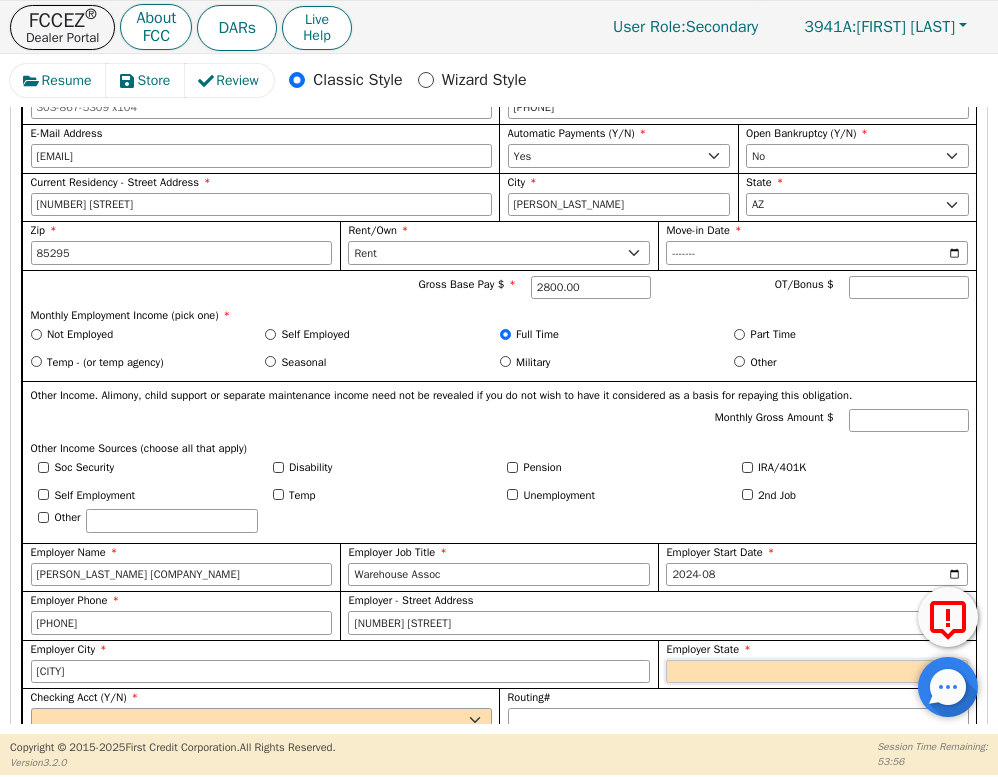 select on "AZ" 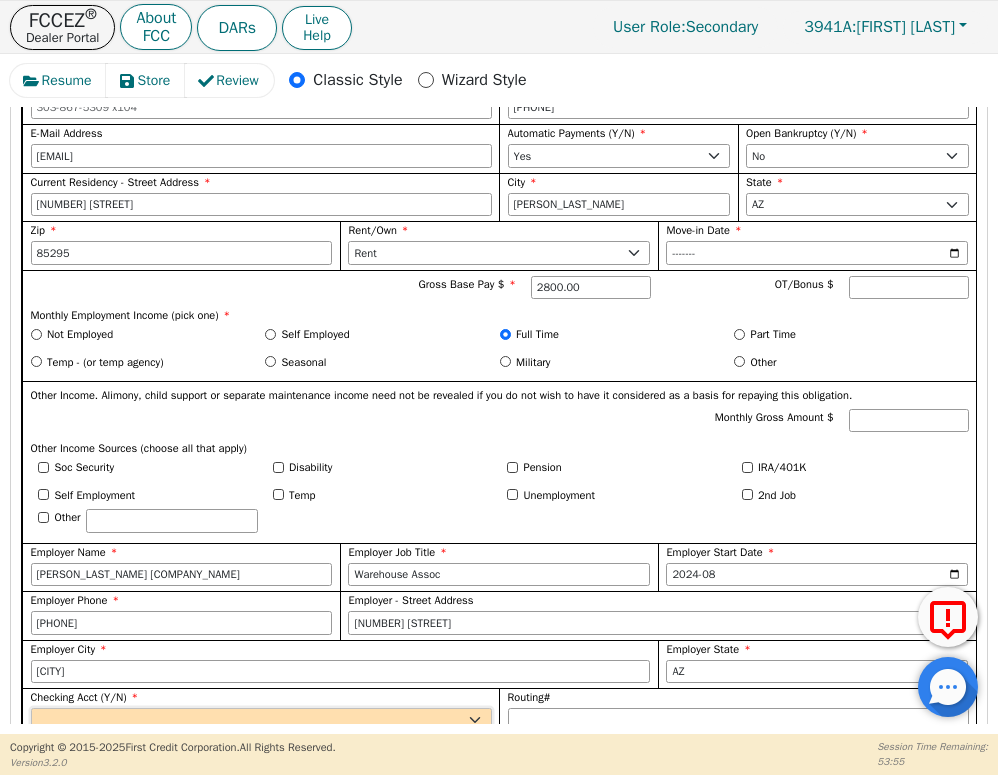 select on "y" 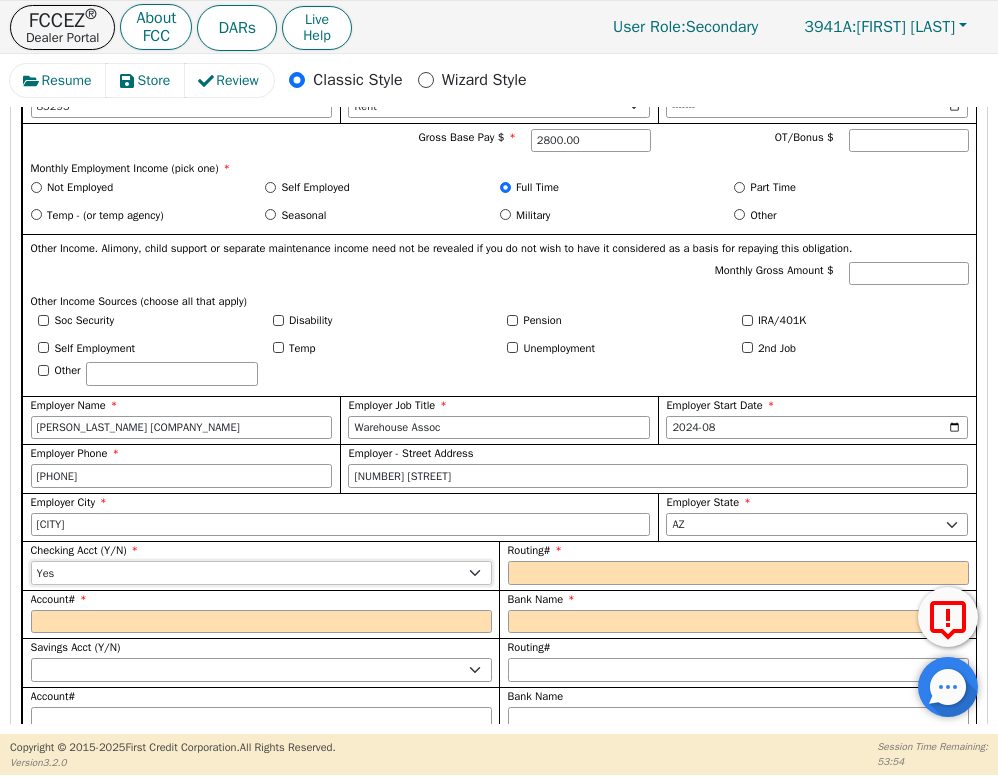 scroll, scrollTop: 1714, scrollLeft: 0, axis: vertical 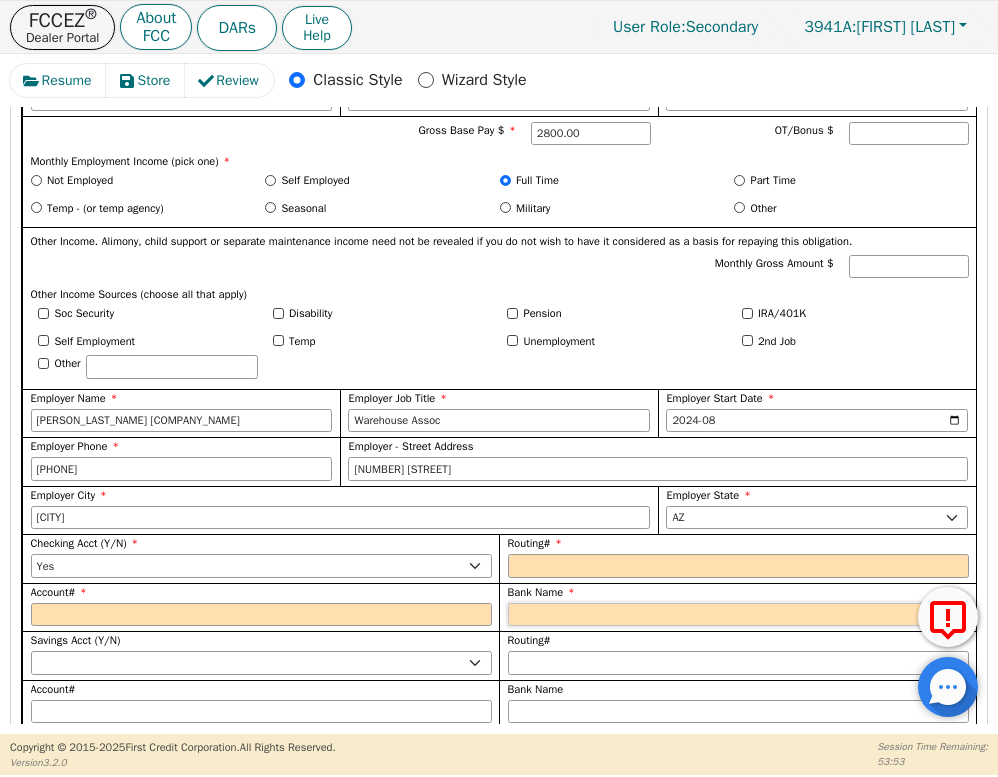 click on "Bank Name" at bounding box center [738, 615] 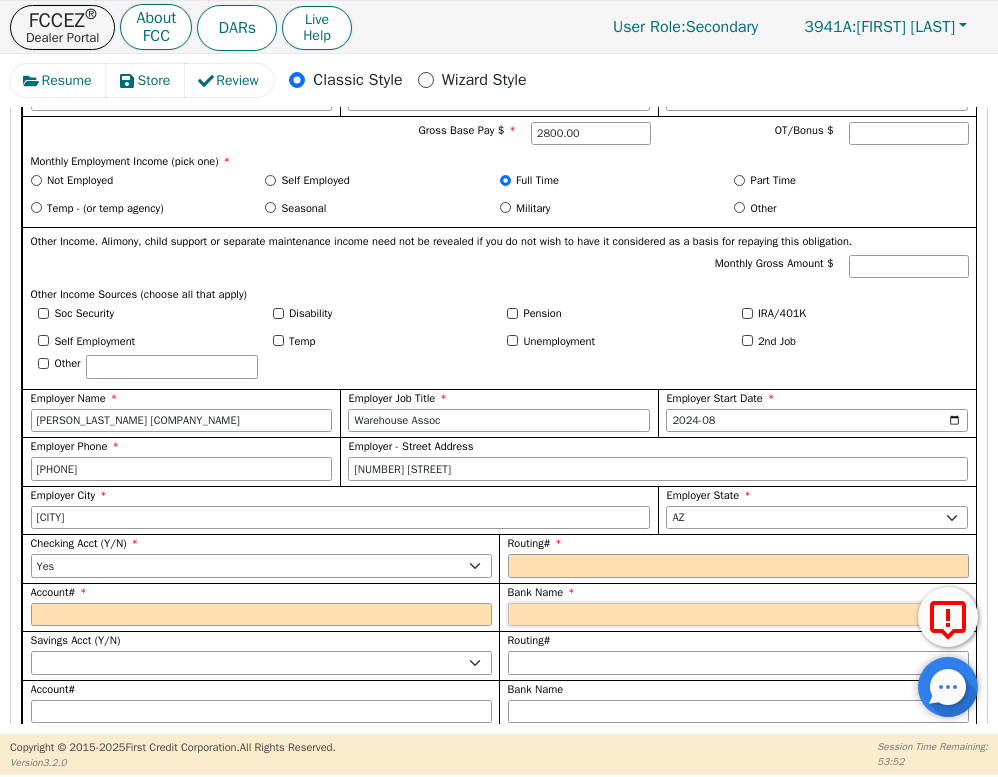 type on "w" 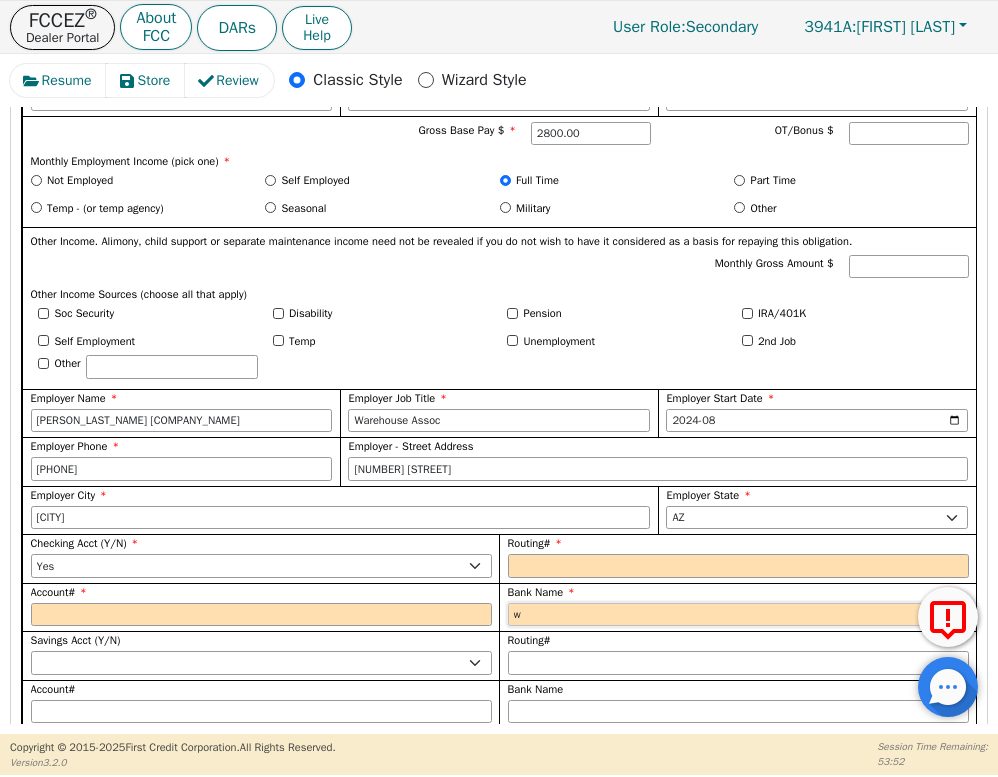 type on "w" 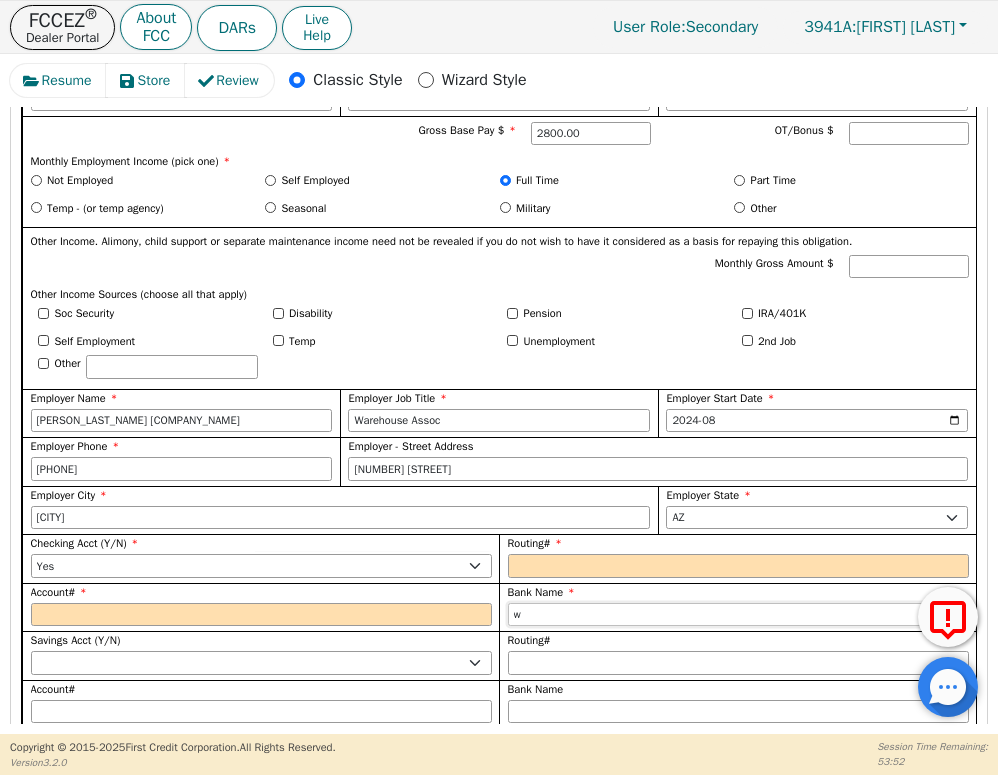 type on "we" 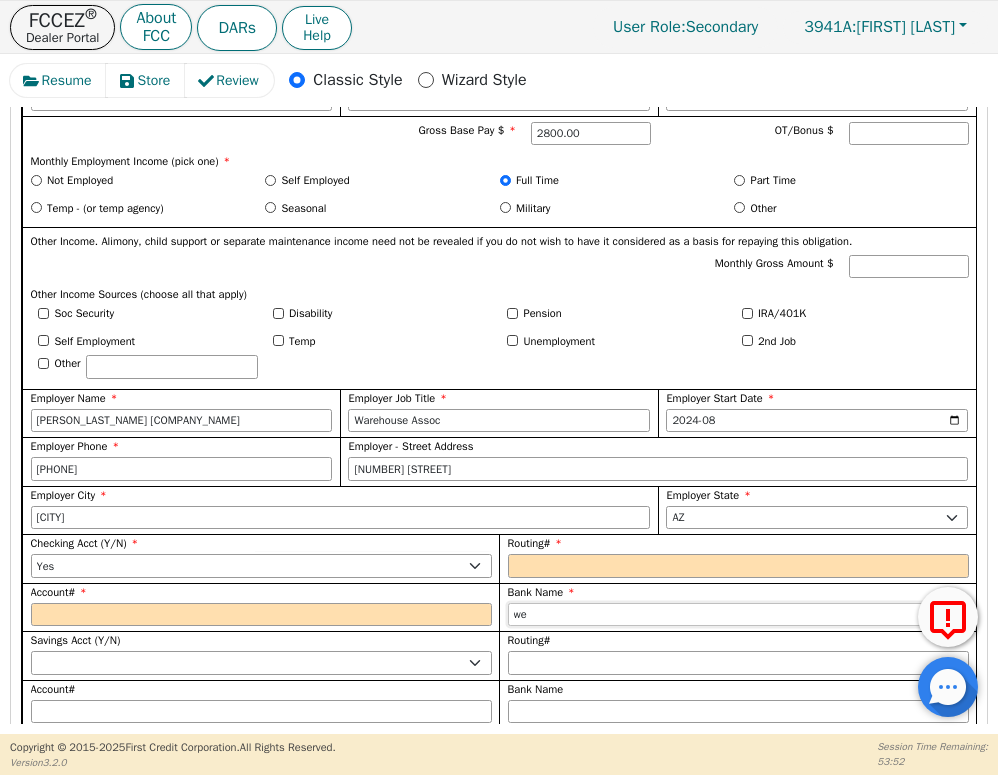 type on "wel" 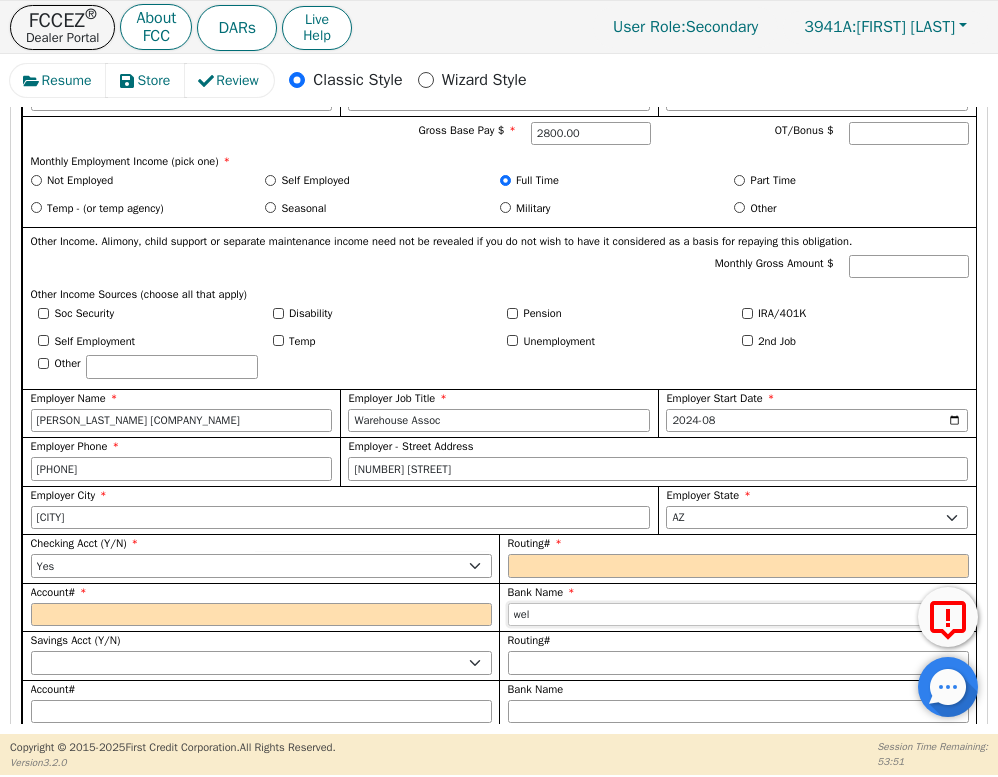 type on "we" 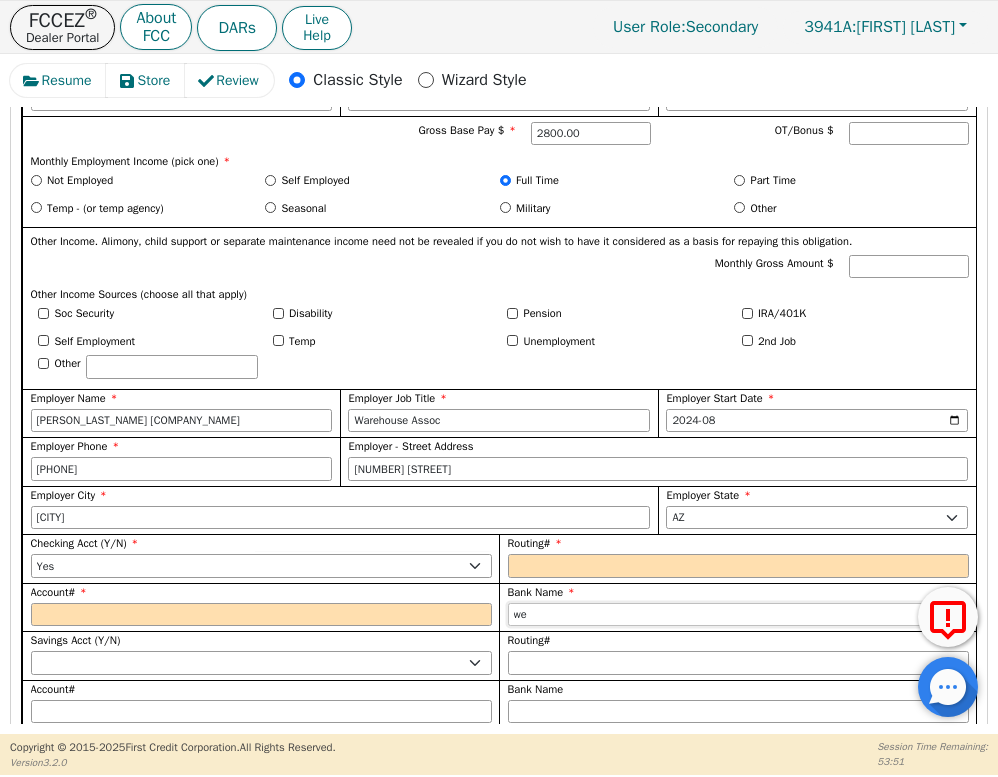type on "w" 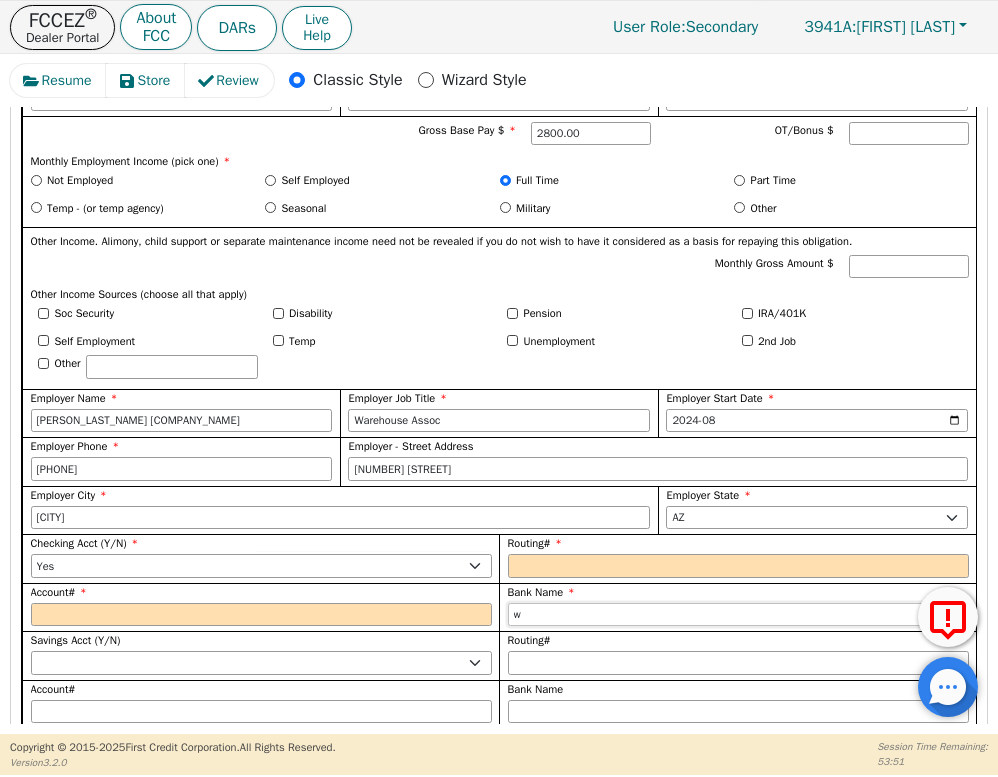 type 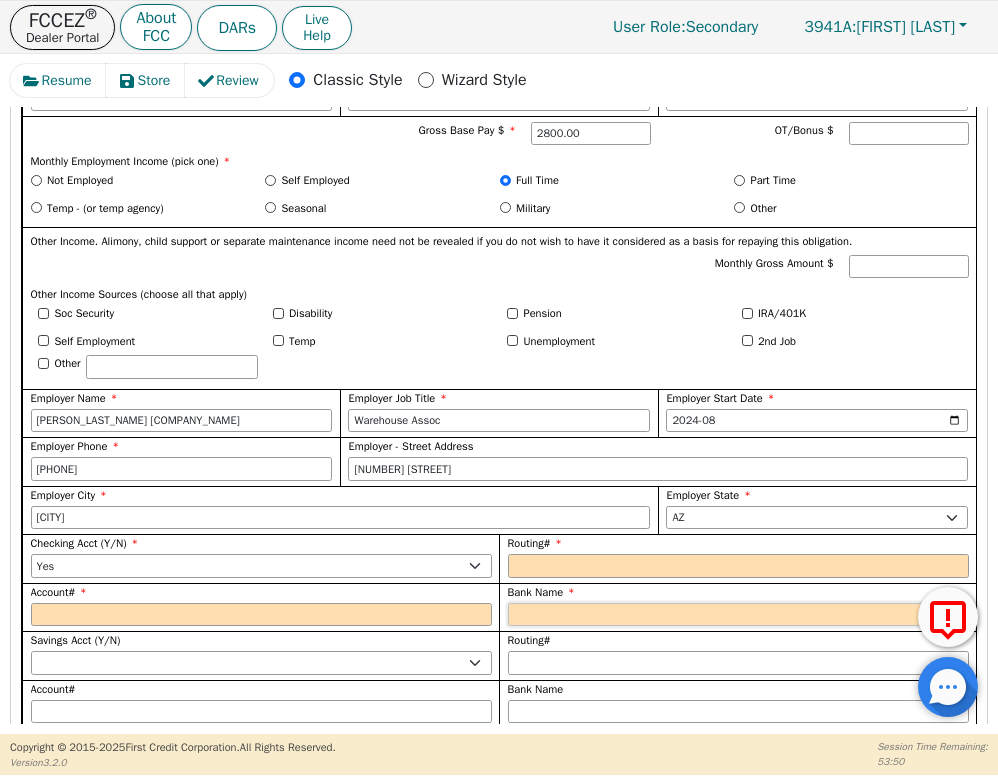 type on "W" 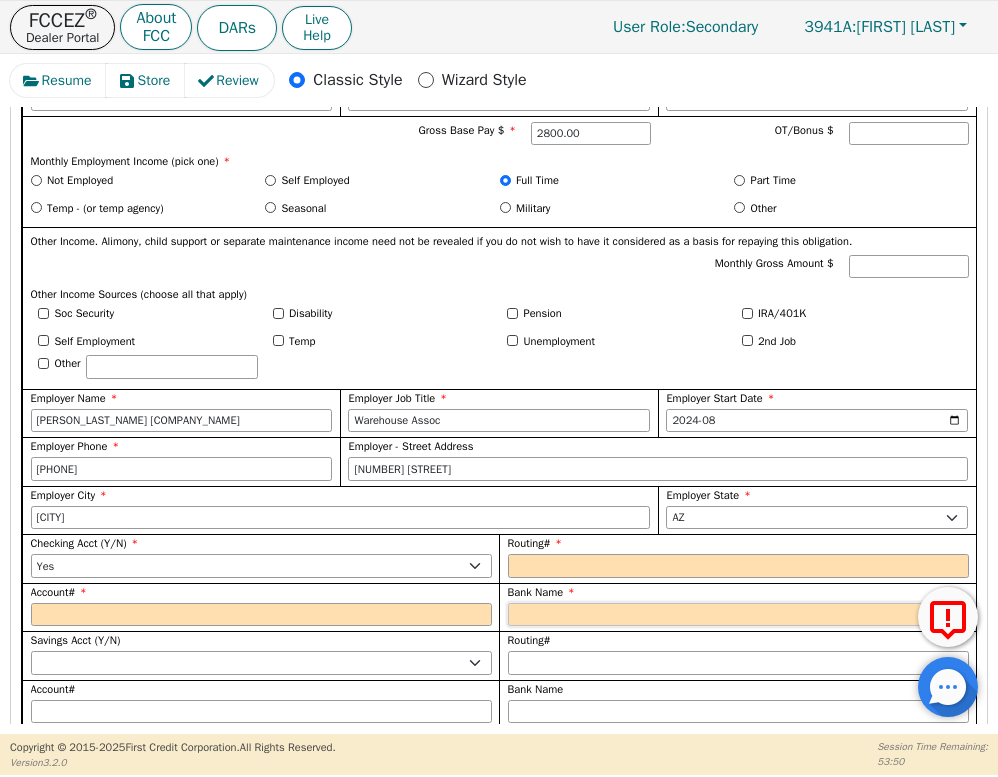 type on "W" 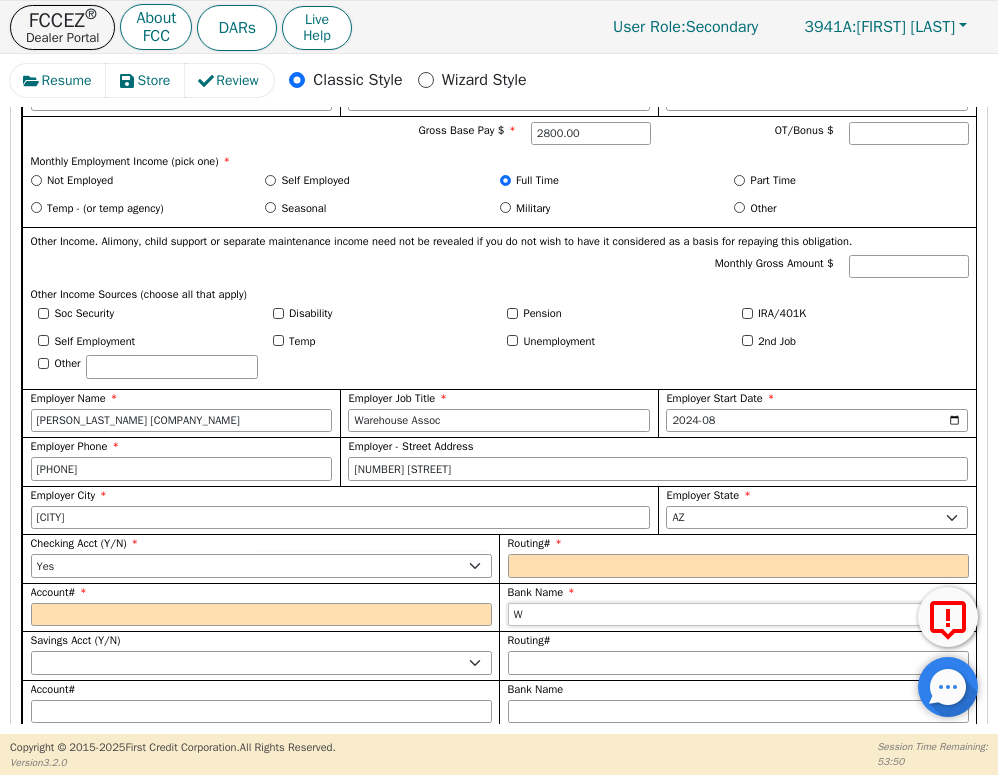 type on "We" 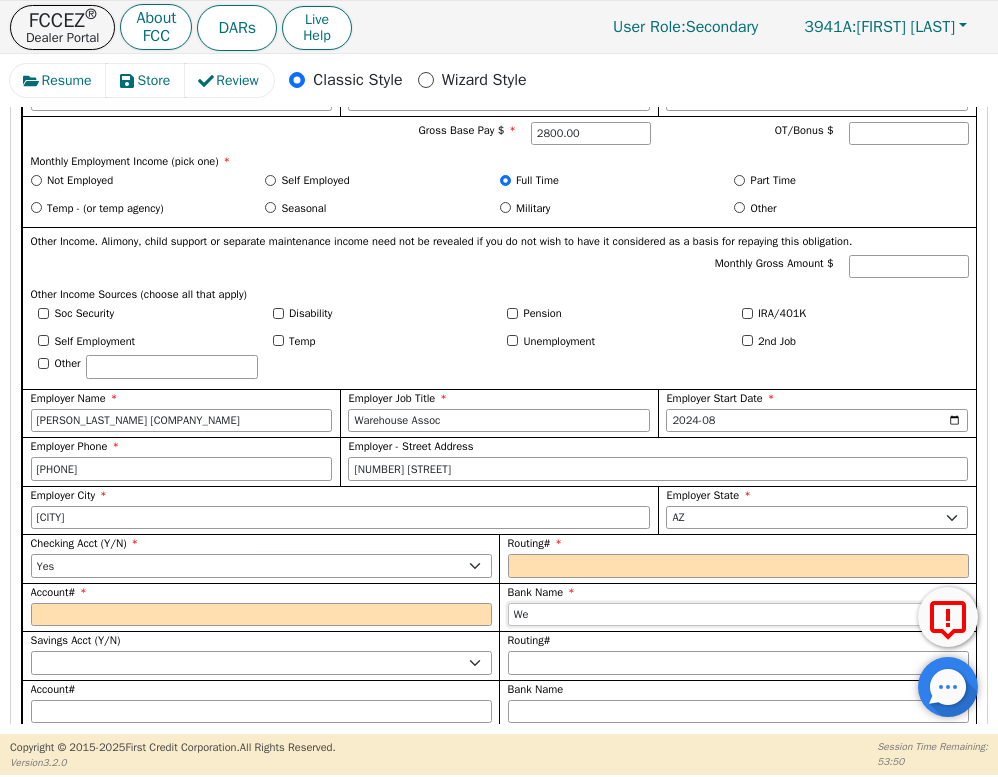 type on "[LAST]" 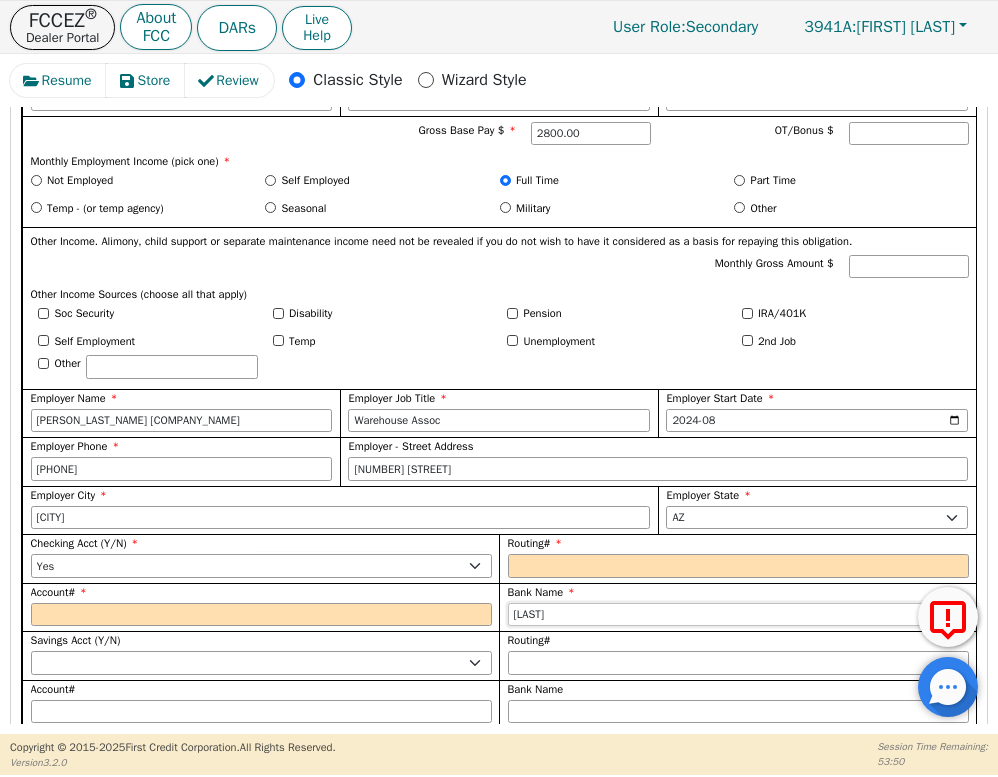 type on "[LAST]" 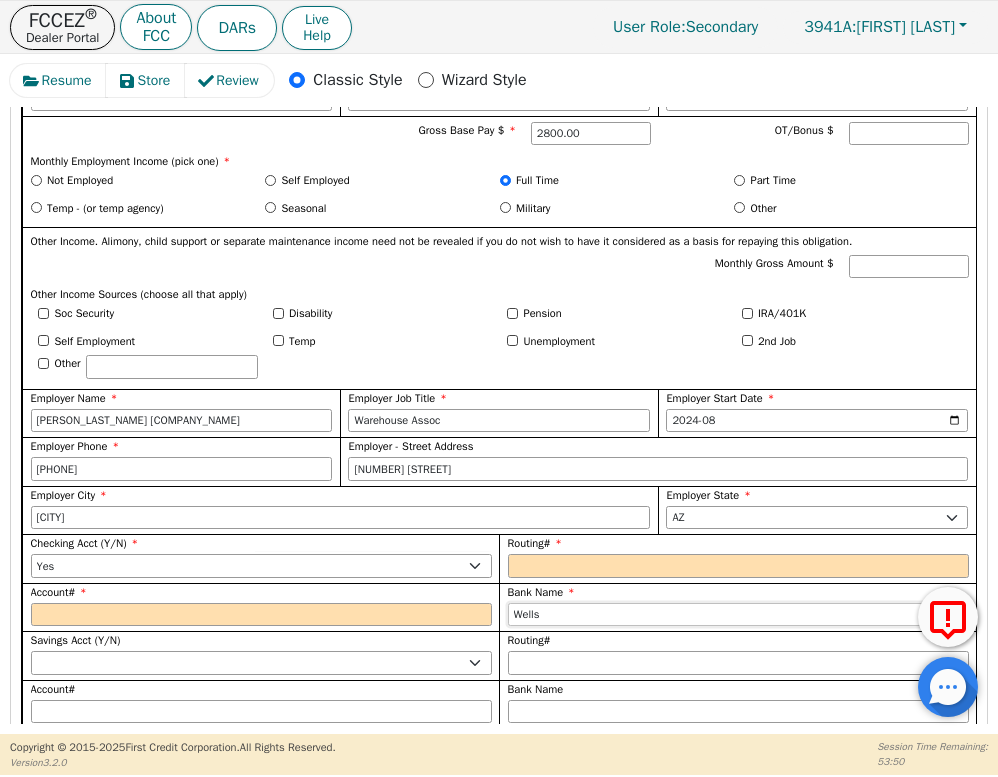 type on "Wells" 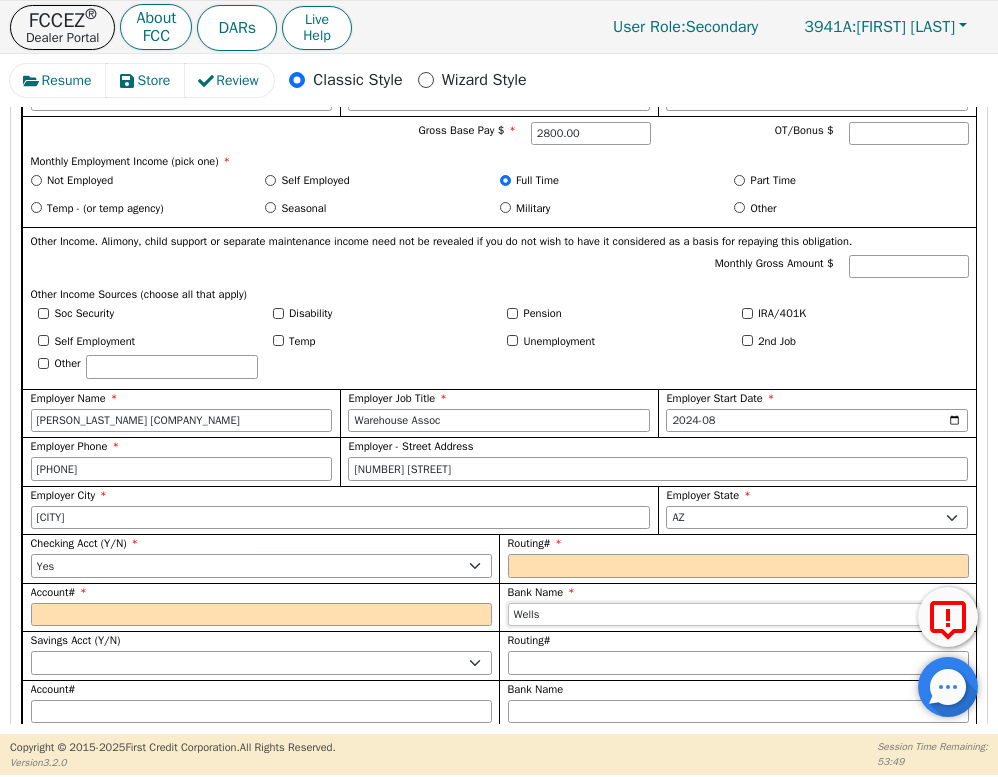 type on "[LAST] [LAST]" 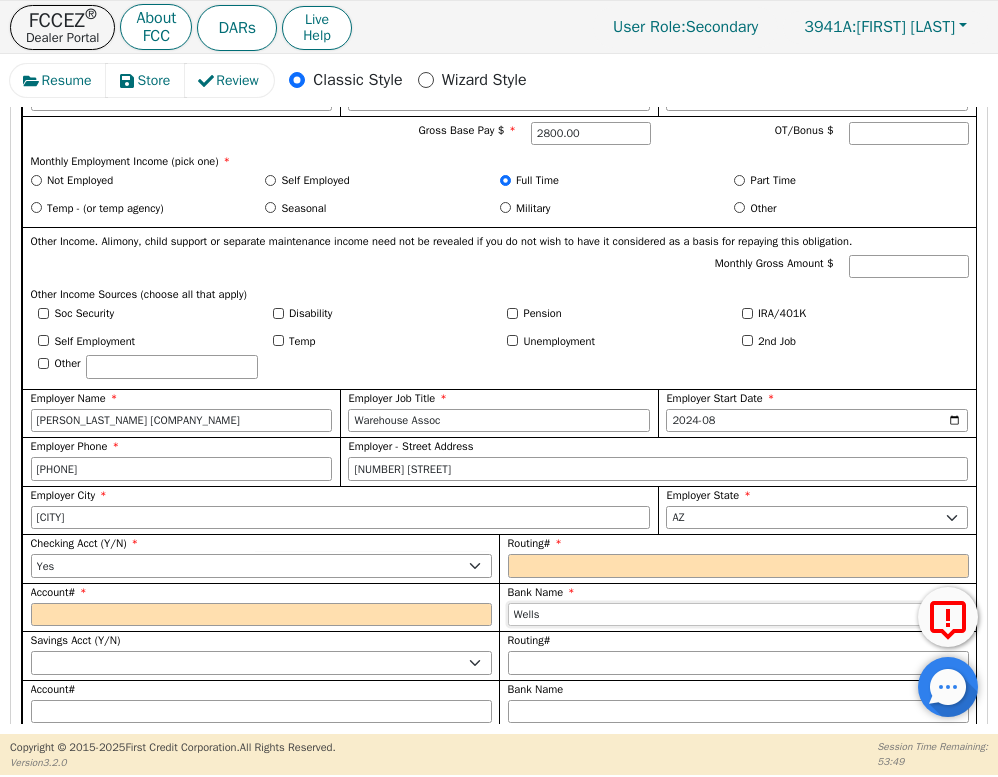 type on "[LAST] [LAST]" 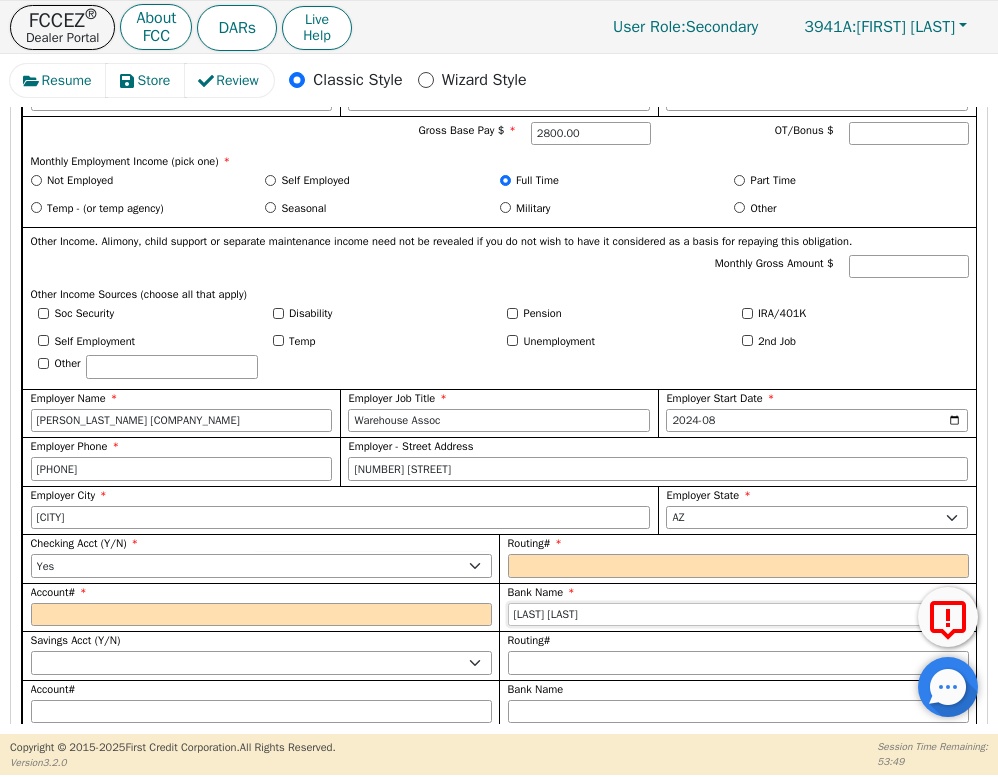type on "[LAST] [LAST]" 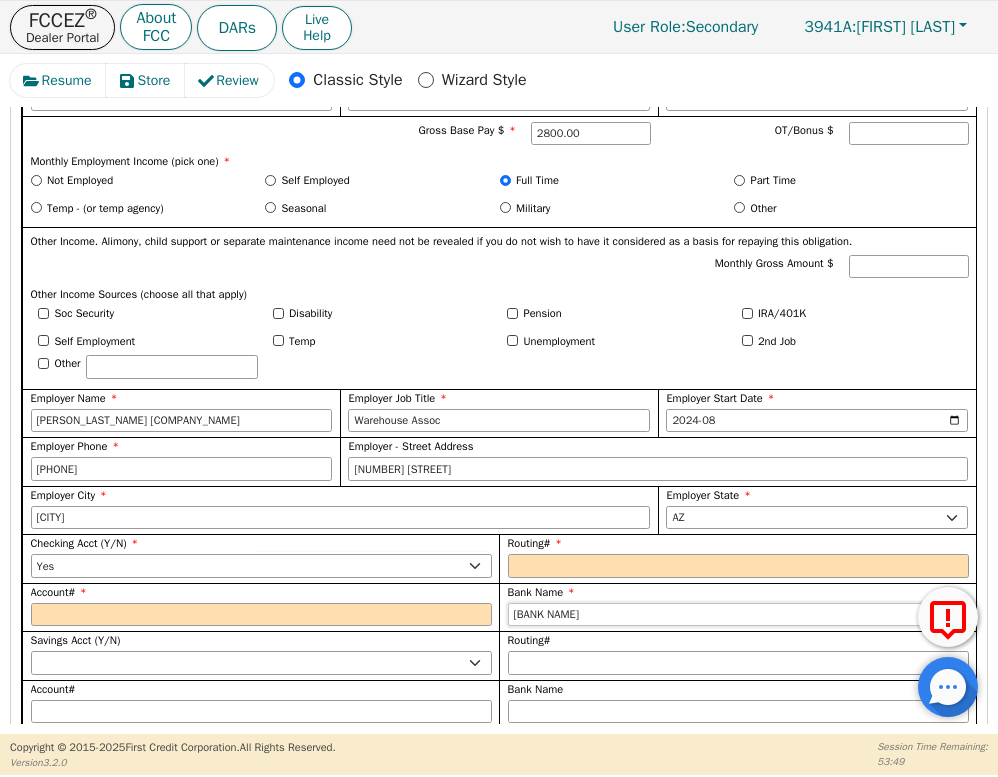 type on "[BANK NAME]" 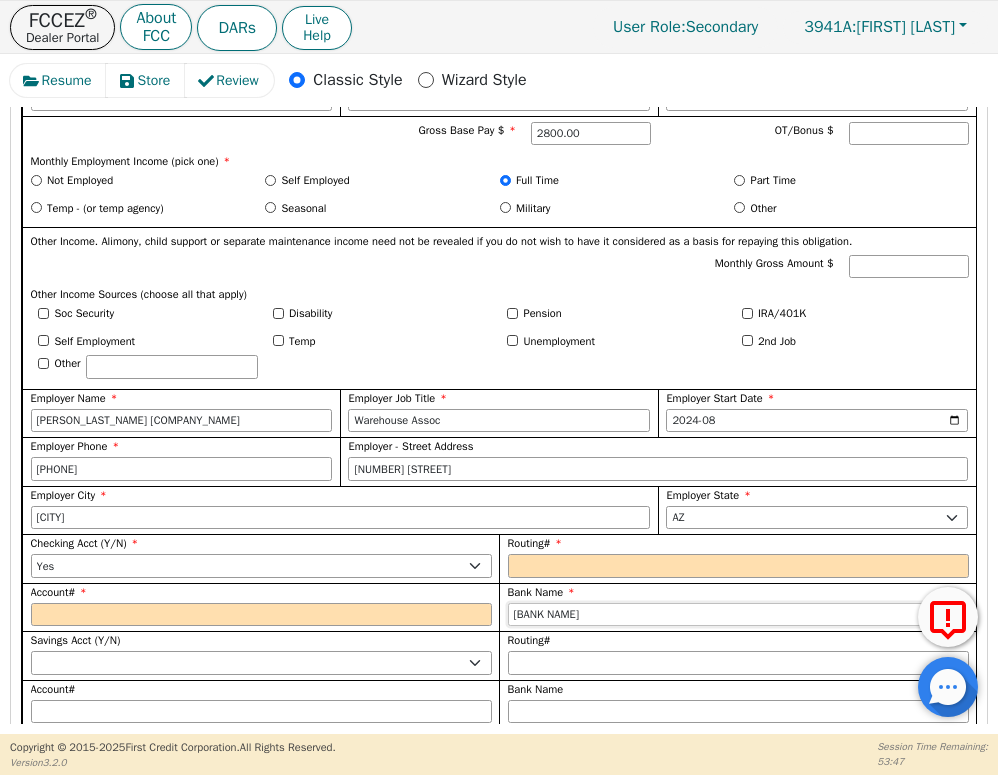 type on "[BANK NAME]" 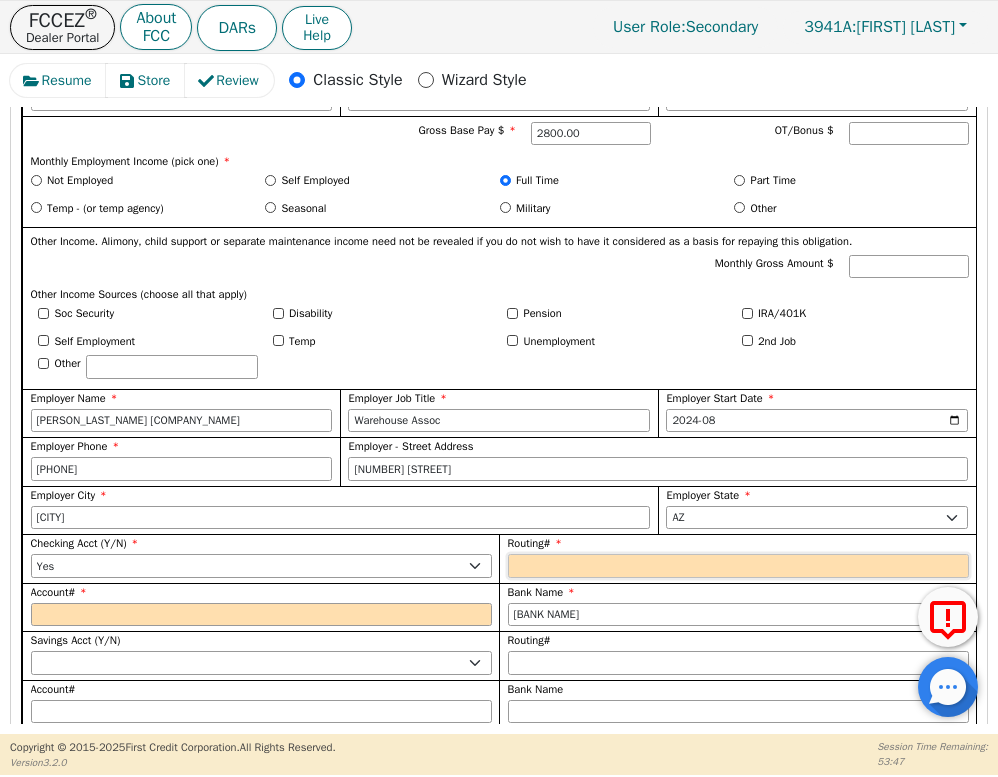 click on "Routing#" at bounding box center [738, 566] 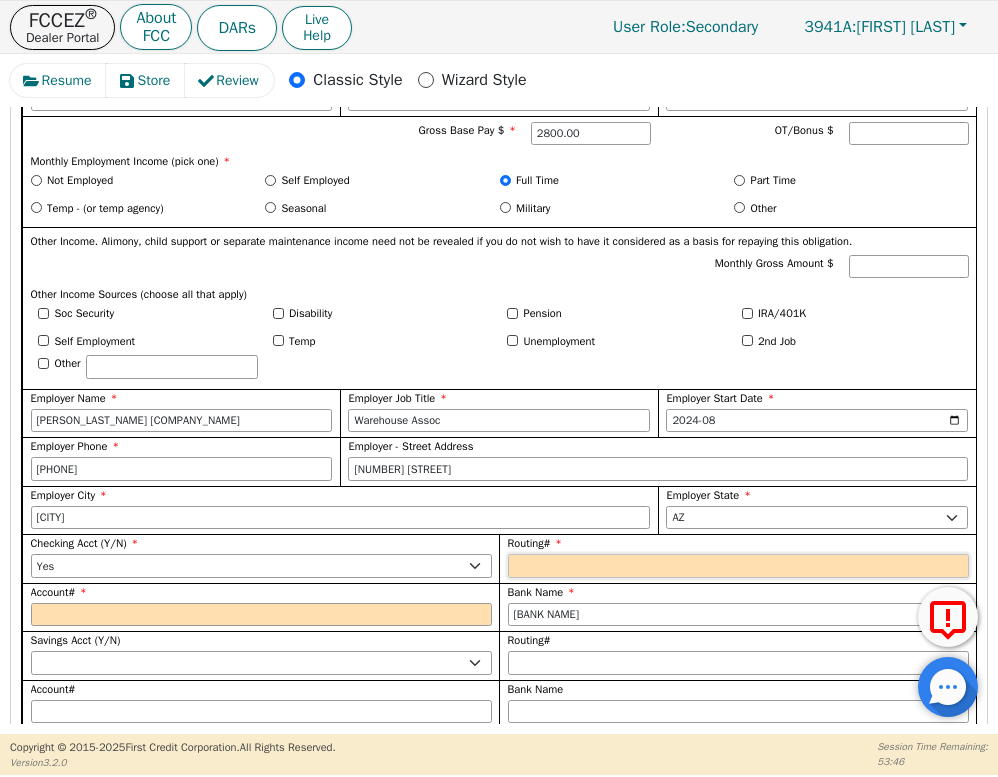 type on "1" 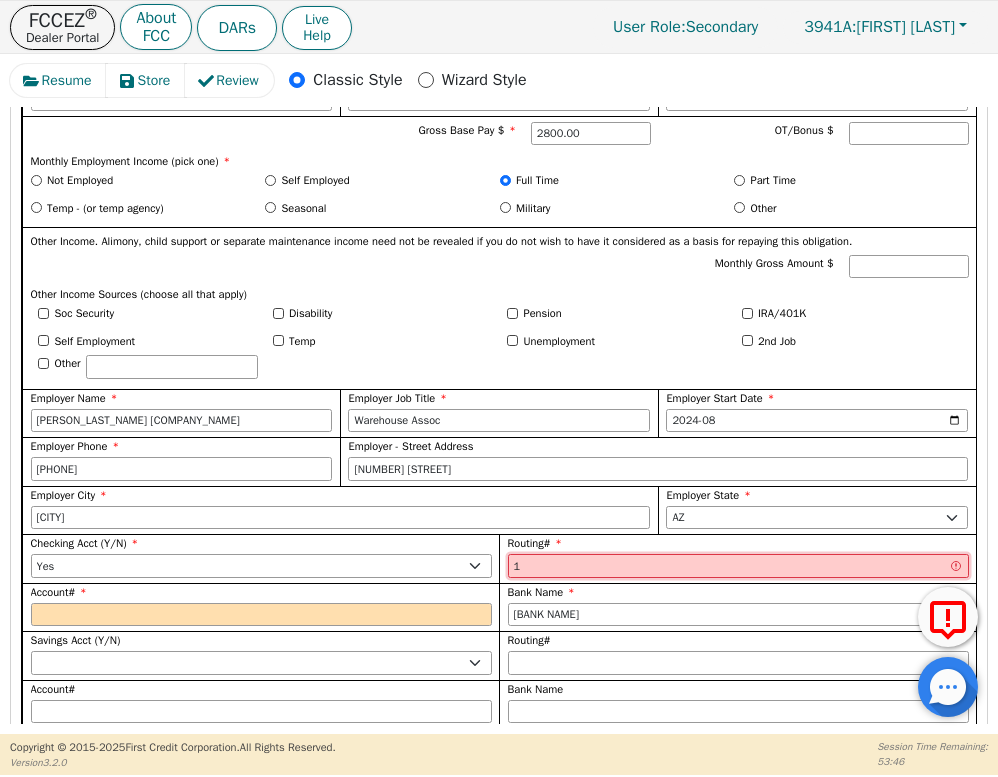 type on "12" 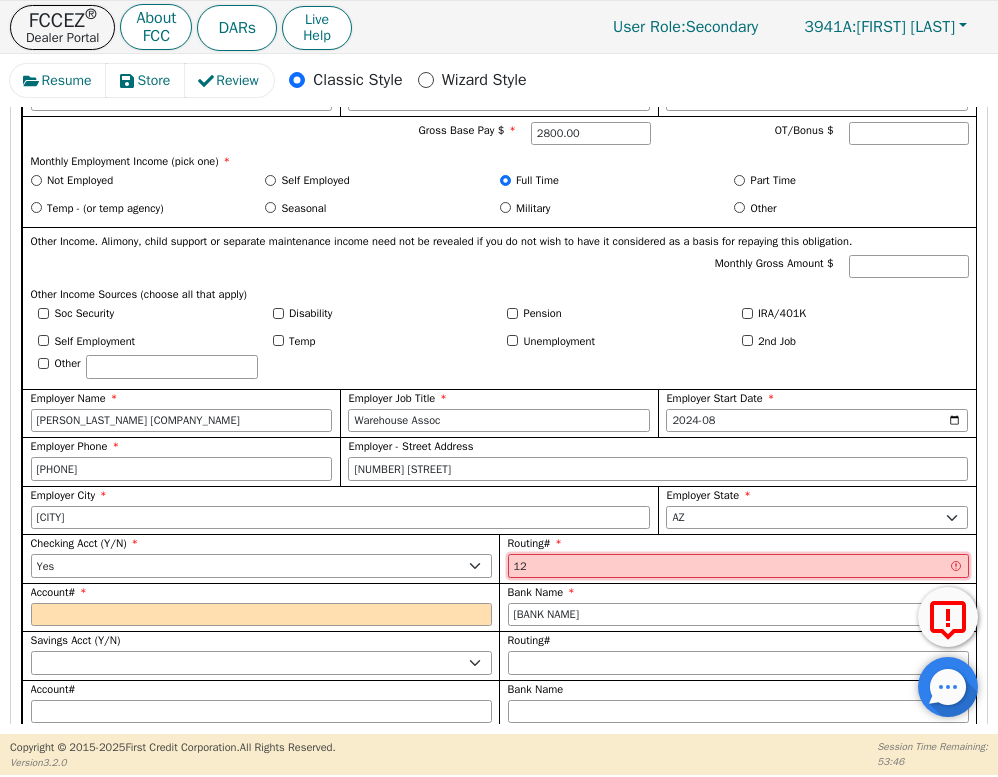 type on "122" 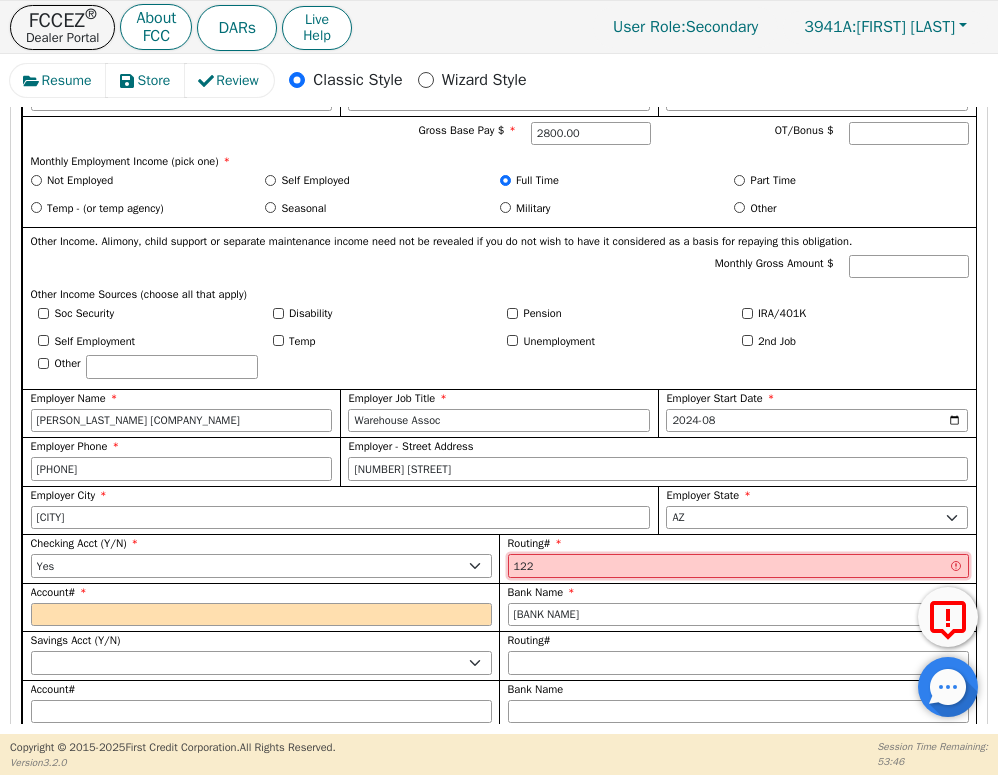 type on "1221" 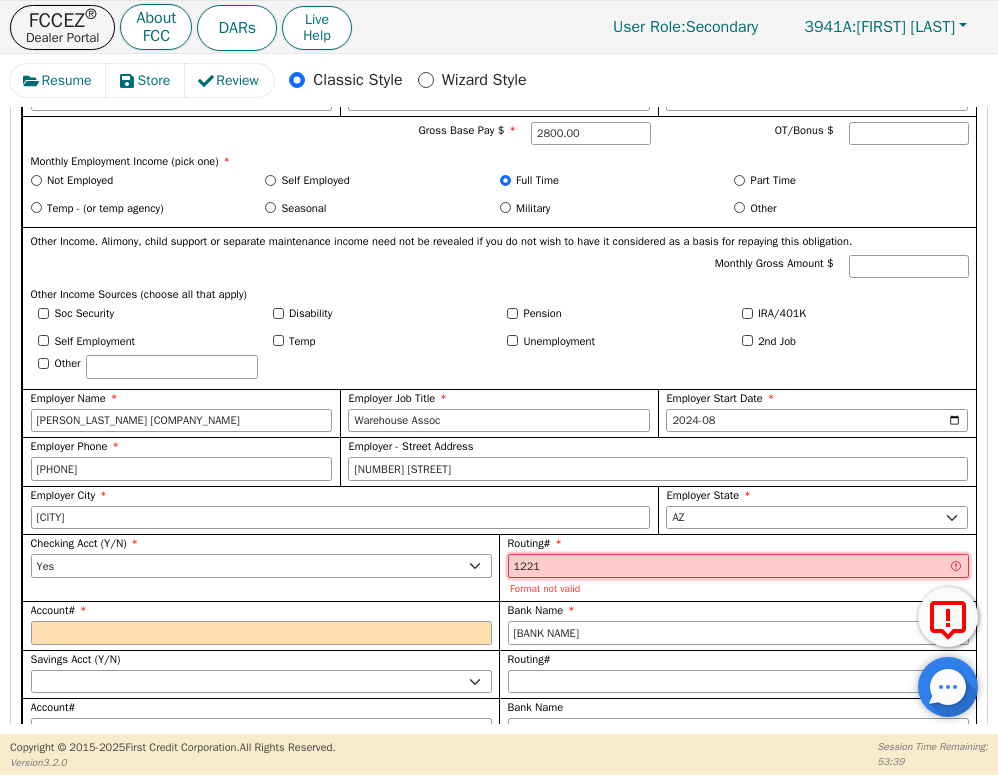 type on "[NUMBER]" 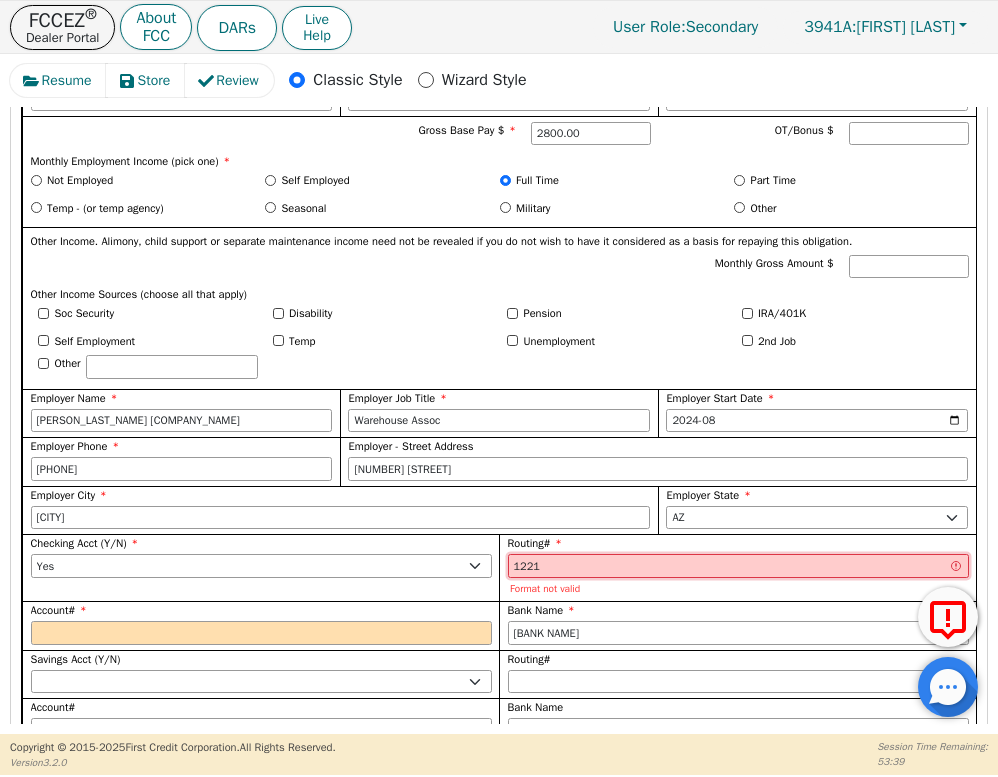 type on "*****" 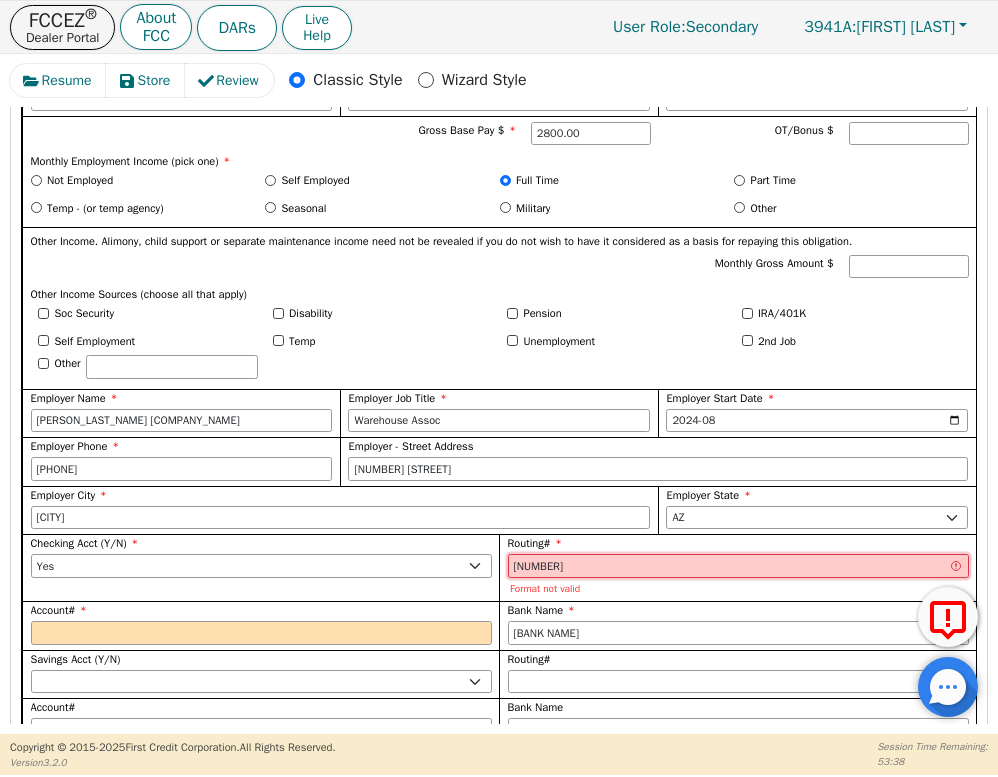 type on "[NUMBER]" 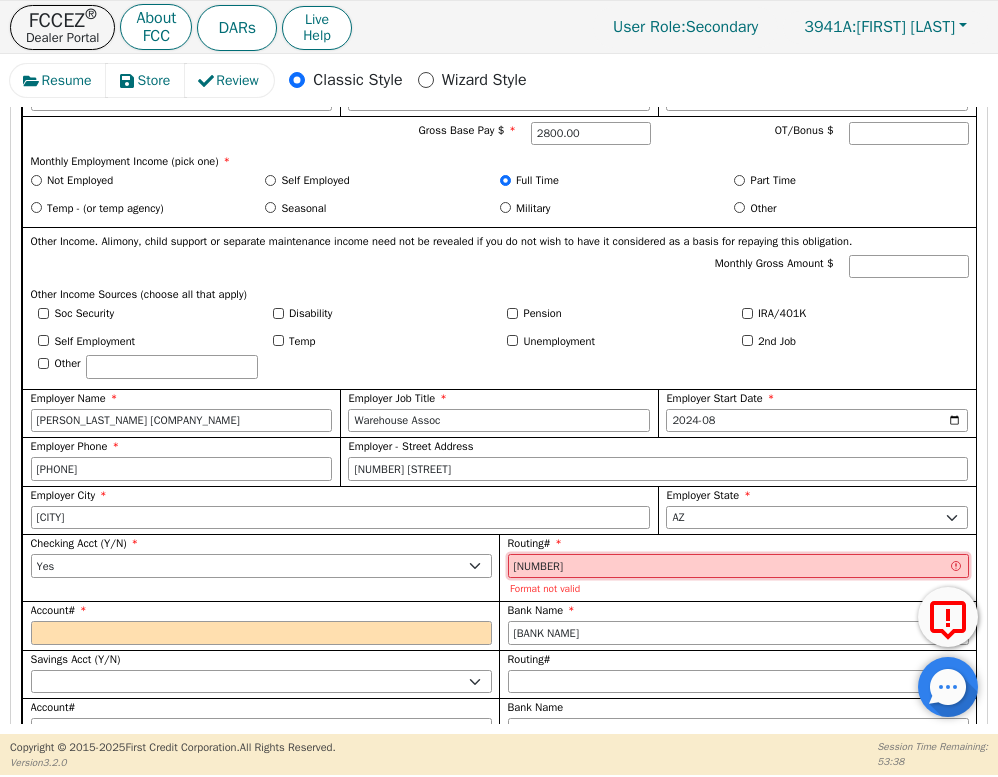 type on "******" 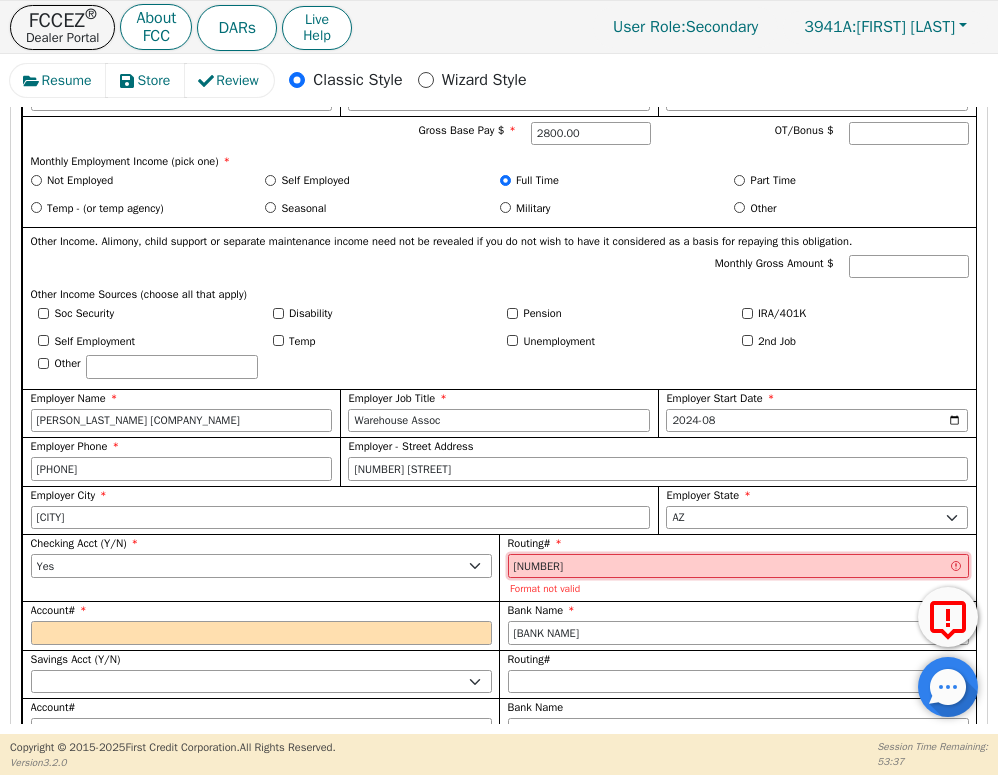type on "1221052" 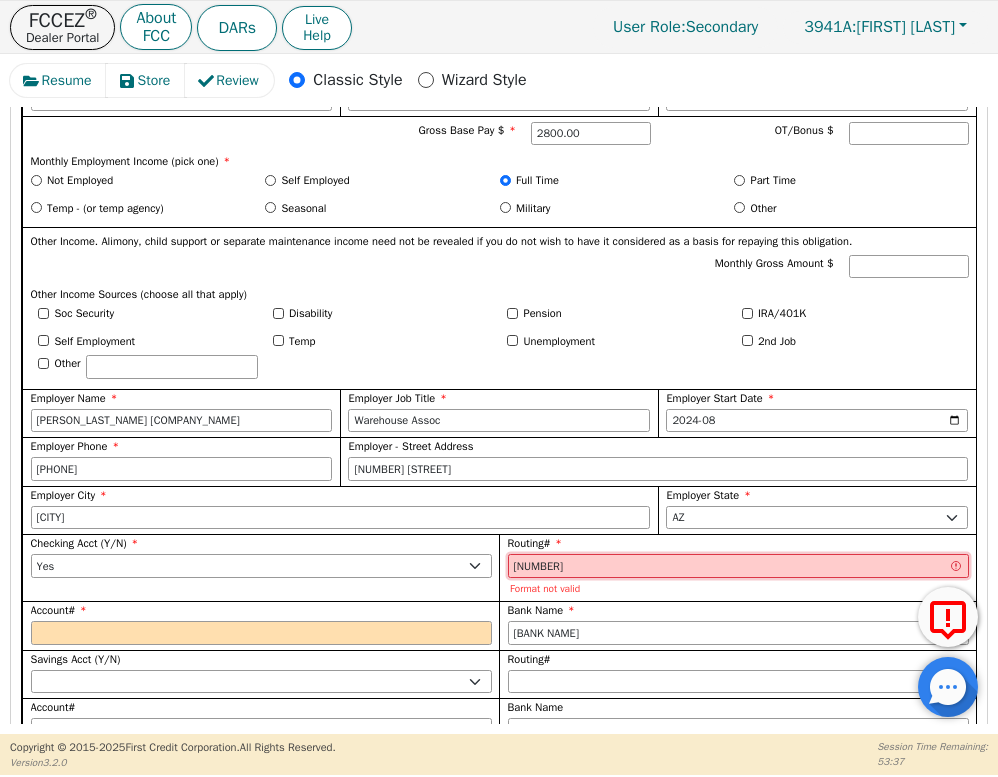 type on "*******" 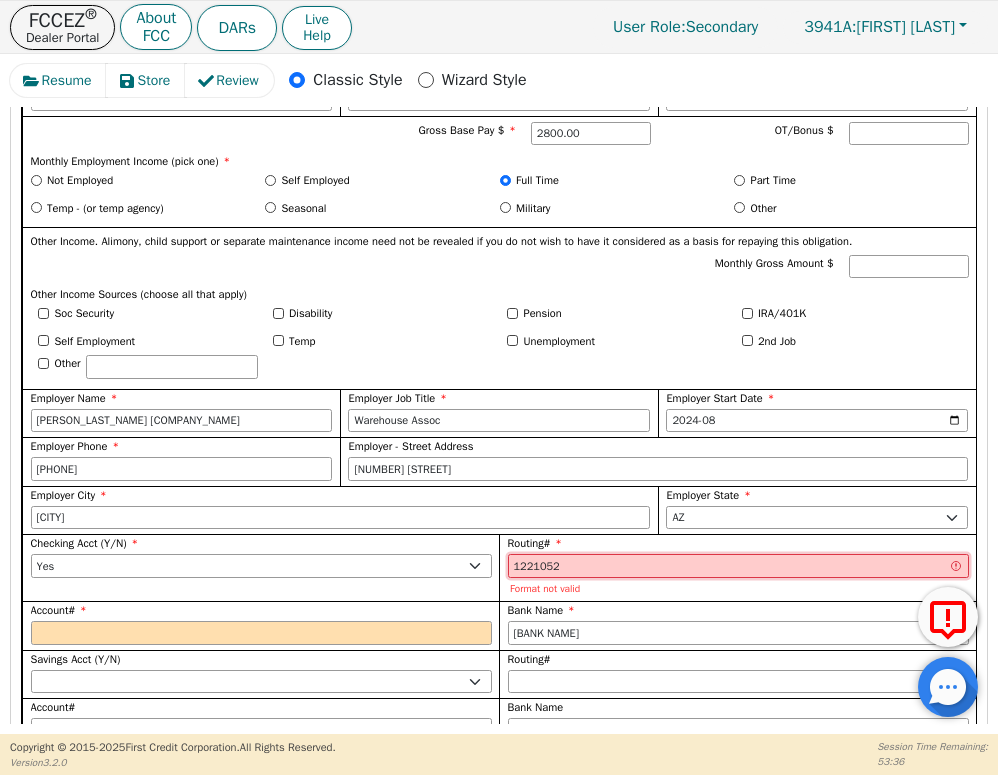 type on "[NUMBER]" 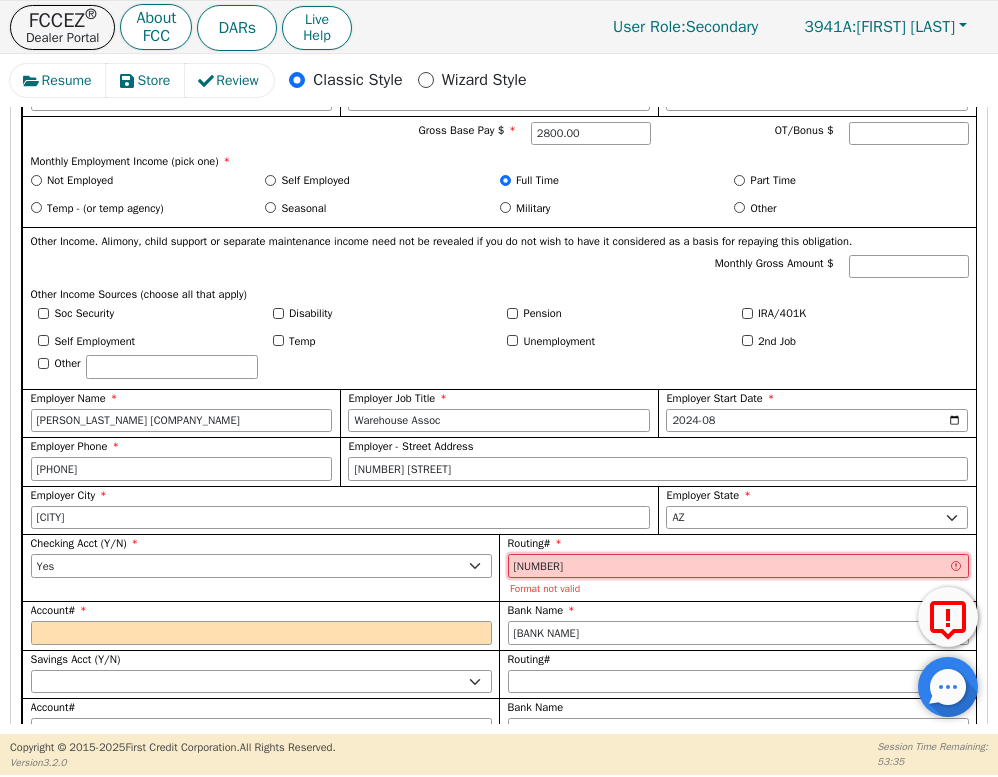 type on "[NUMBER]" 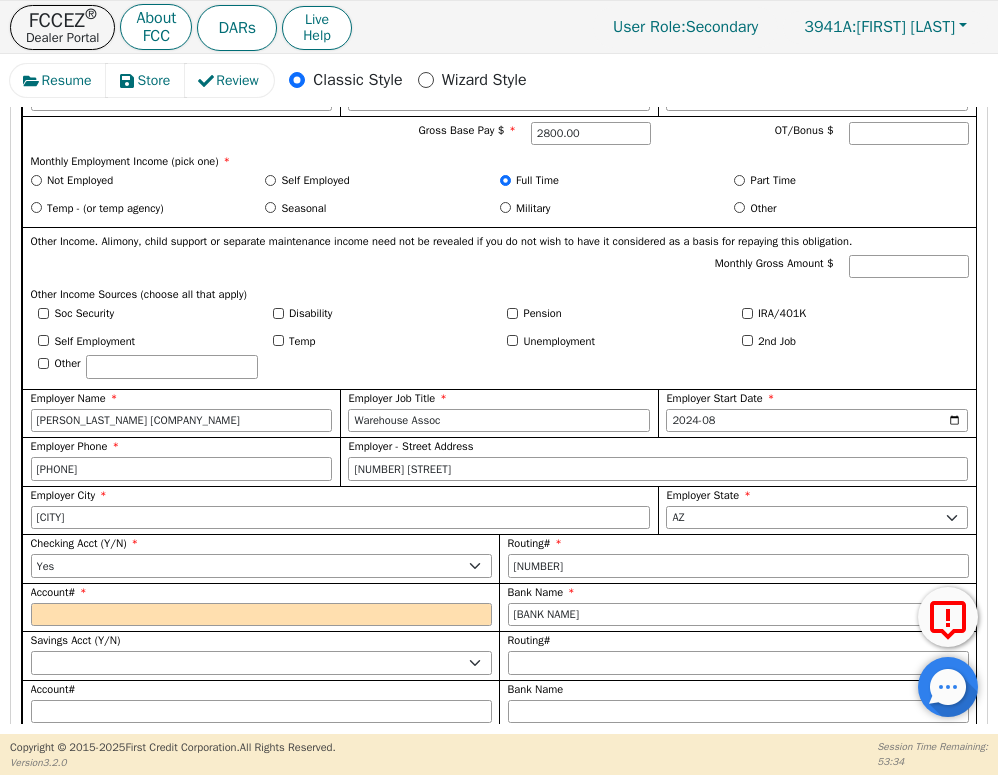 type on "*********" 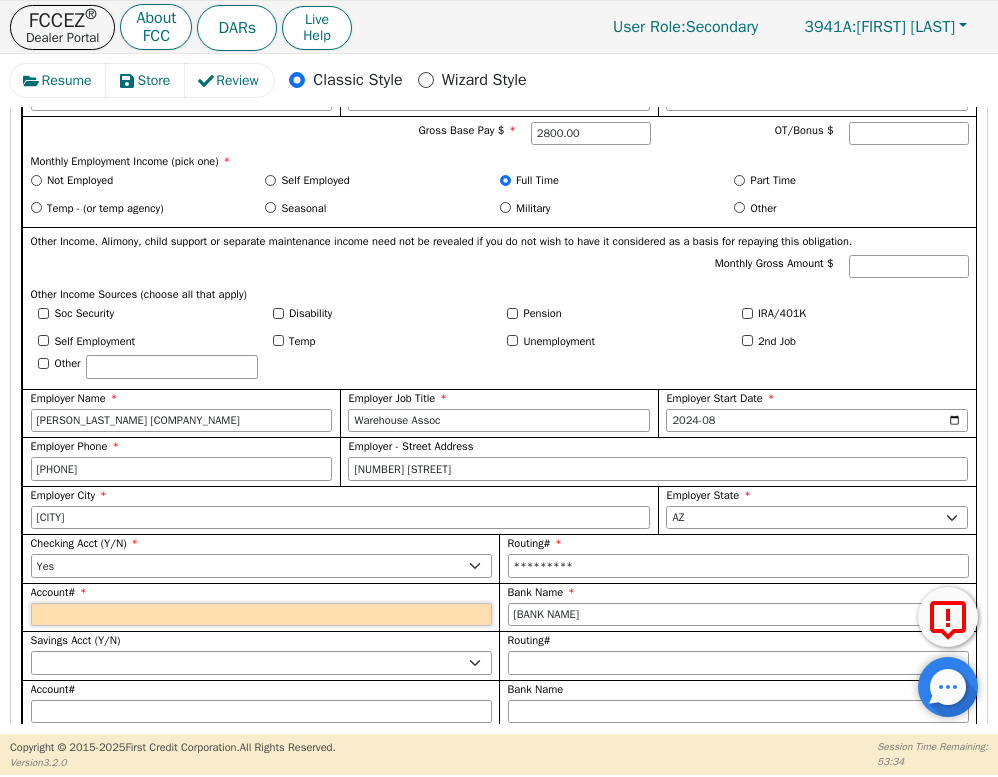click on "Account#" at bounding box center [261, 615] 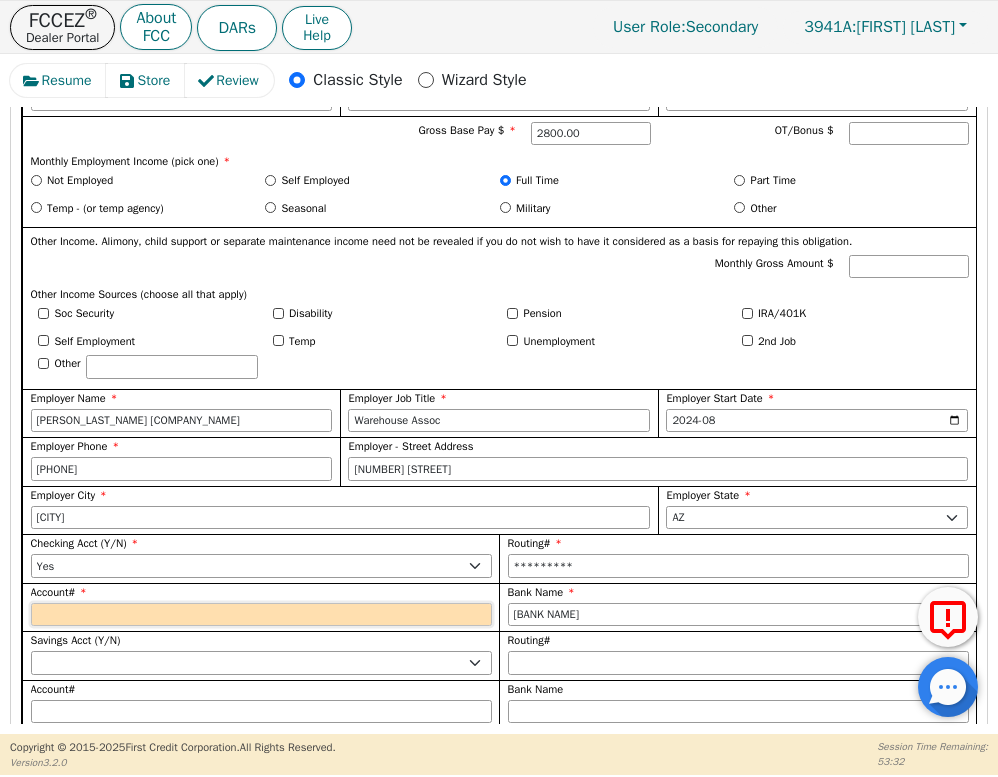 type on "2" 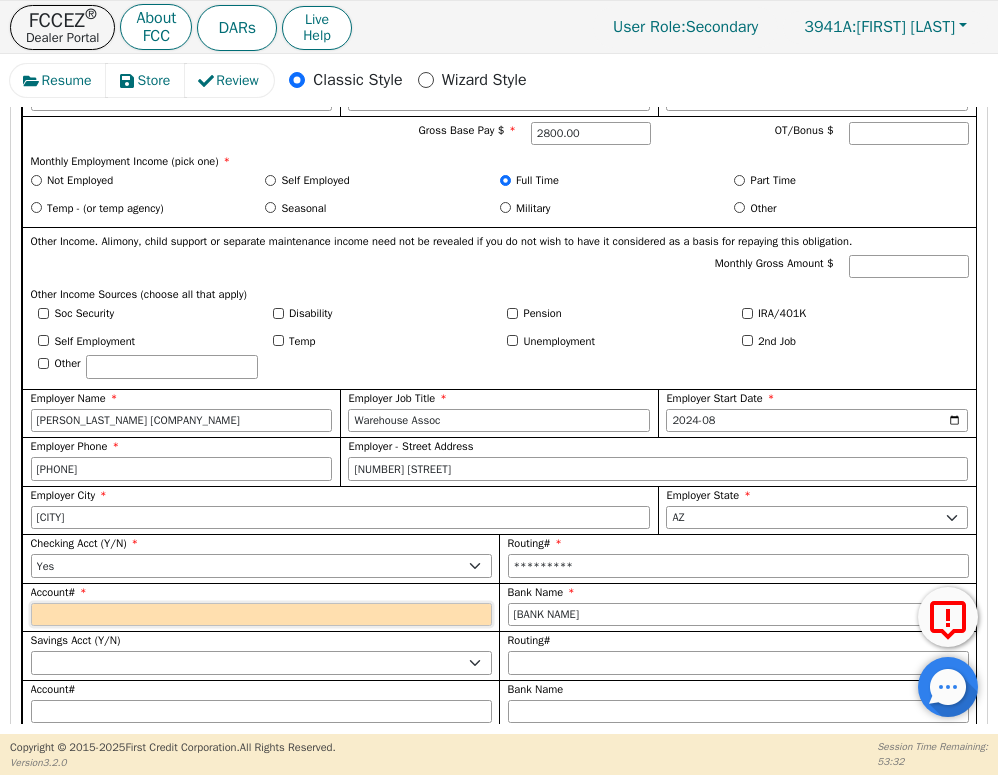 type on "*" 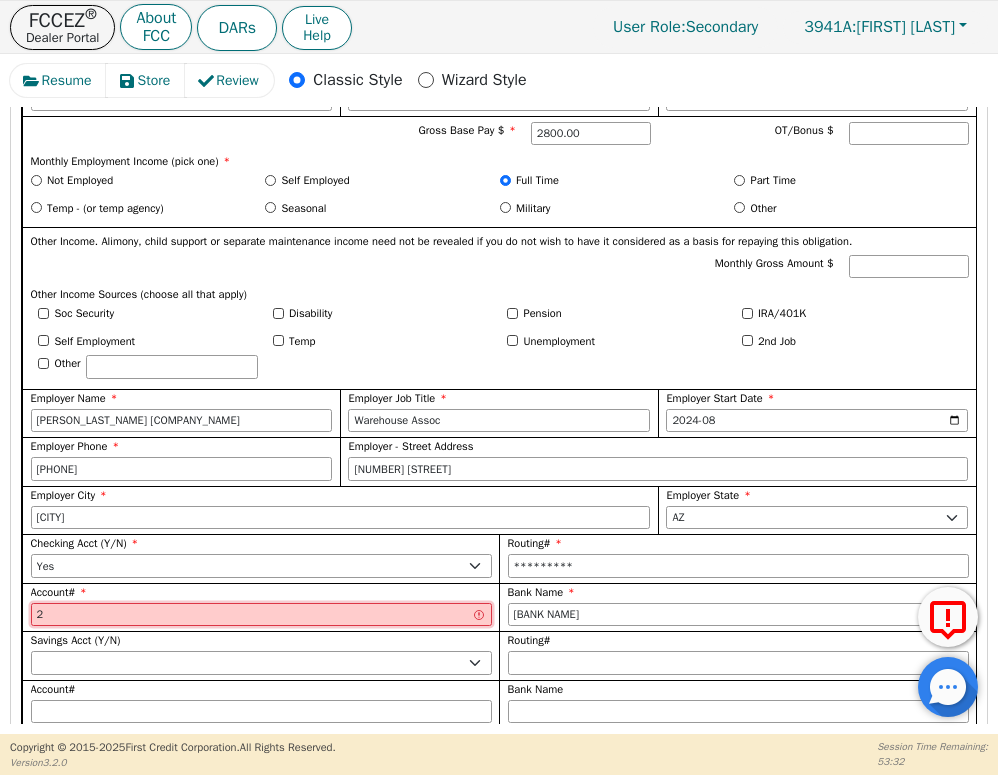 type on "24" 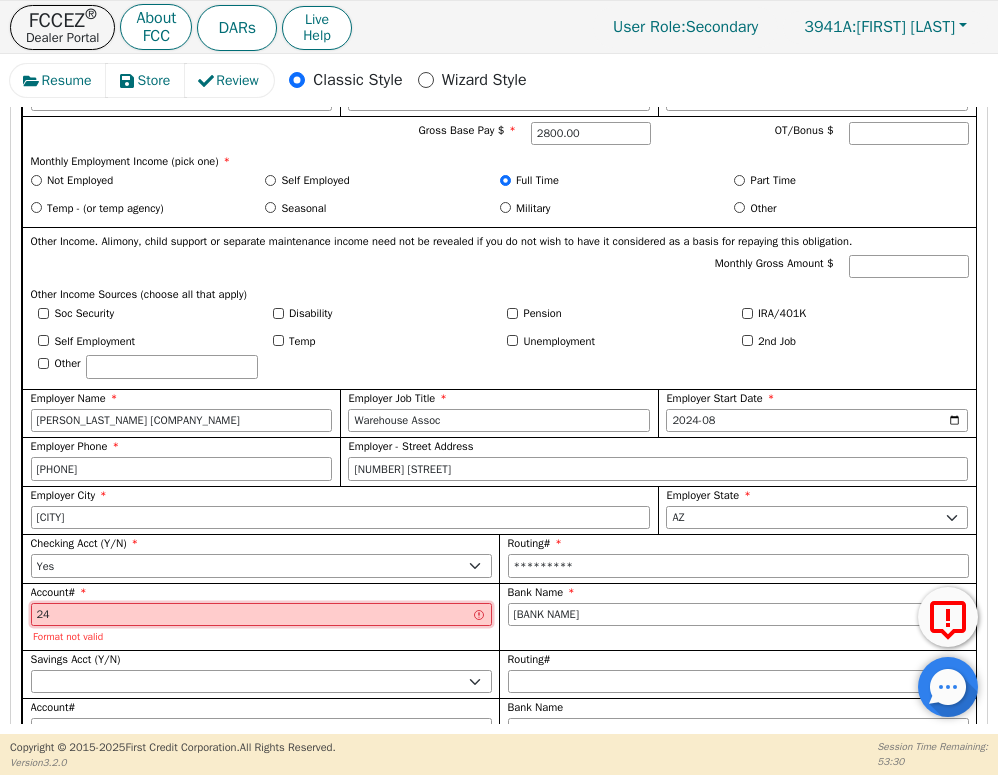 type on "246" 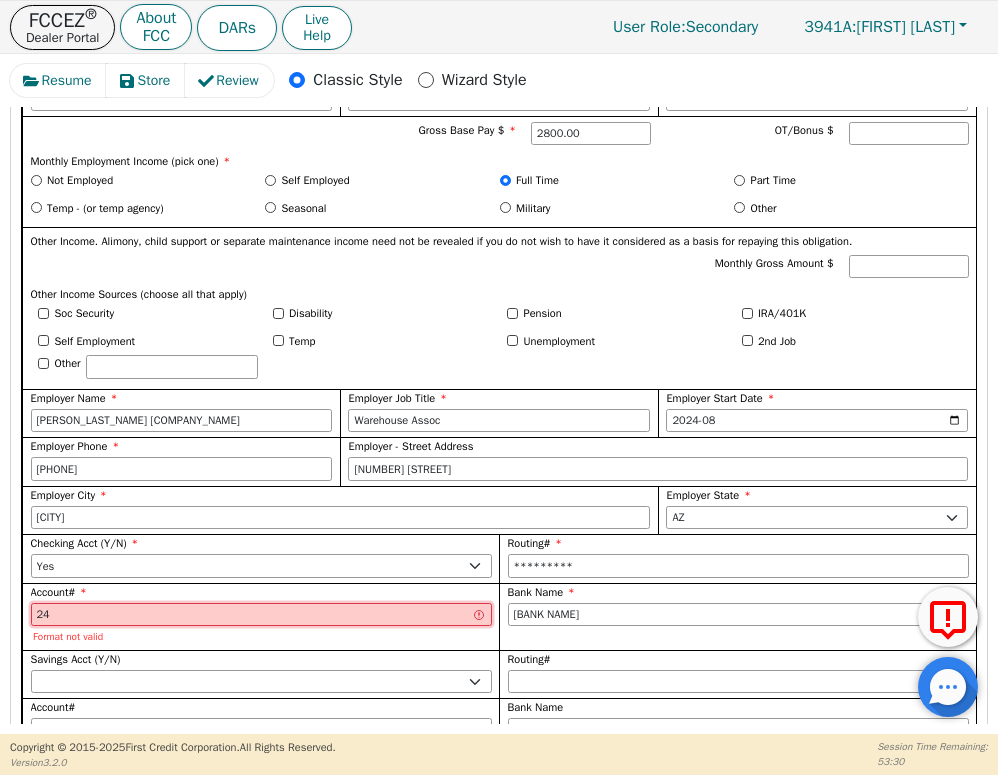 type on "***" 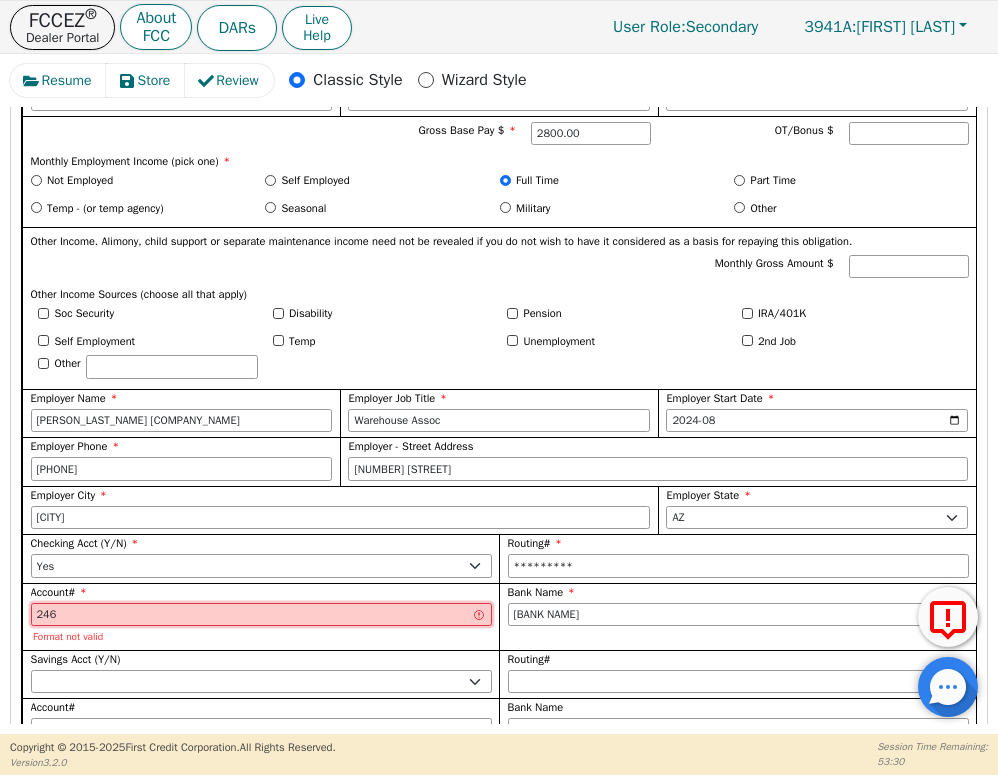 type on "[NUMBER]" 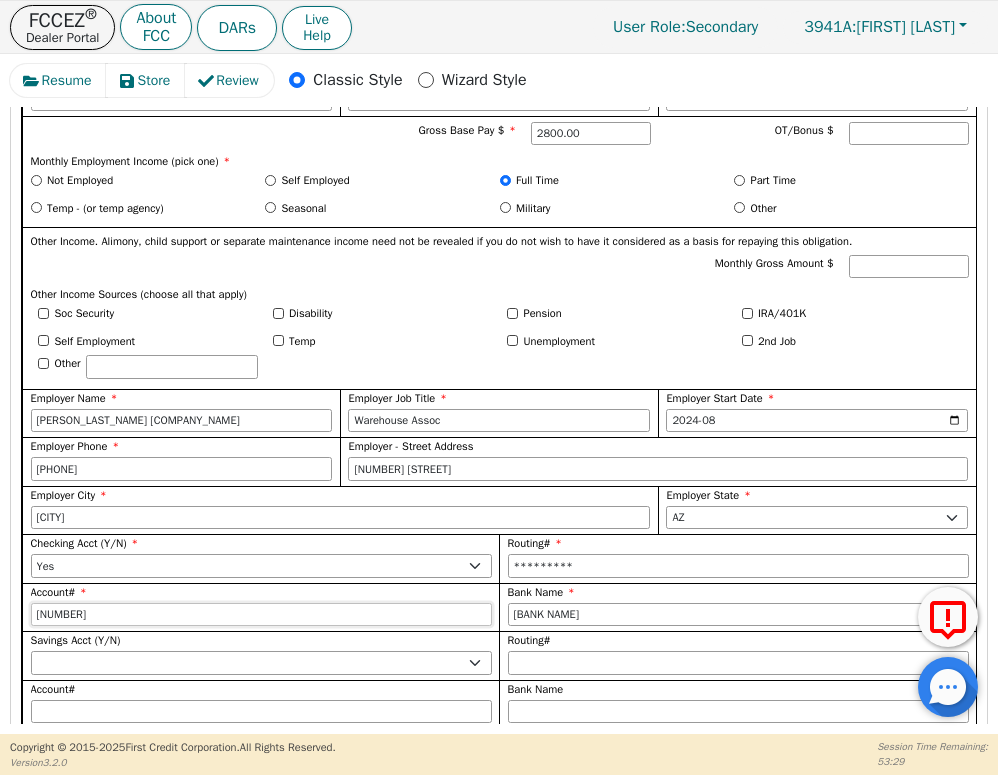 type on "24605" 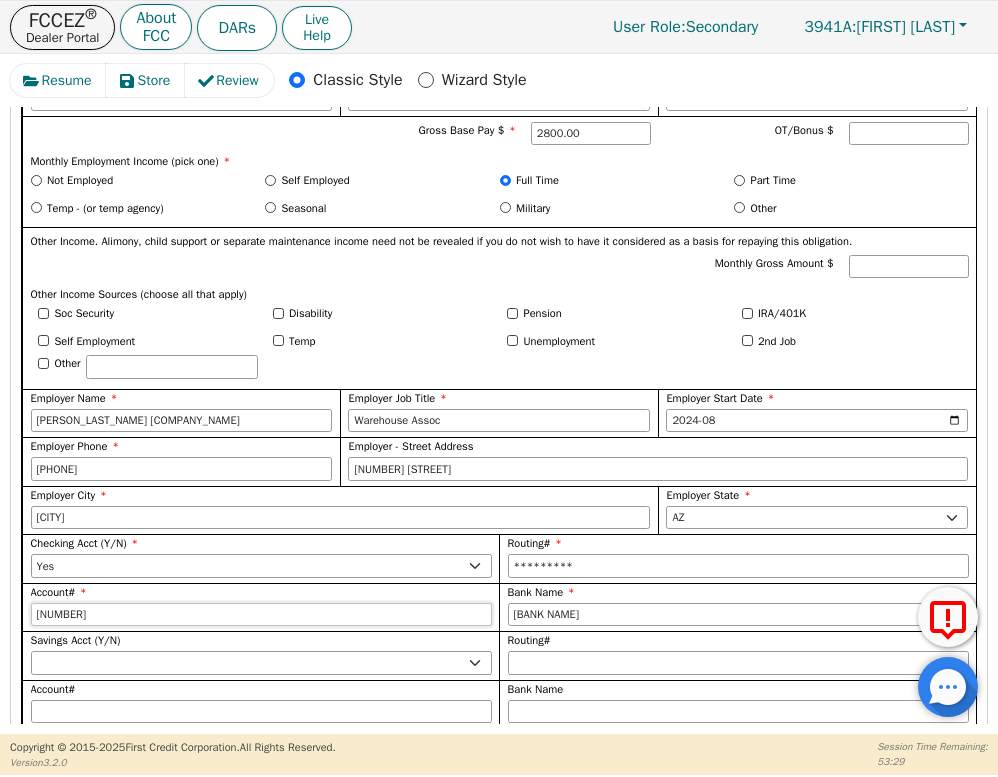 type on "*****" 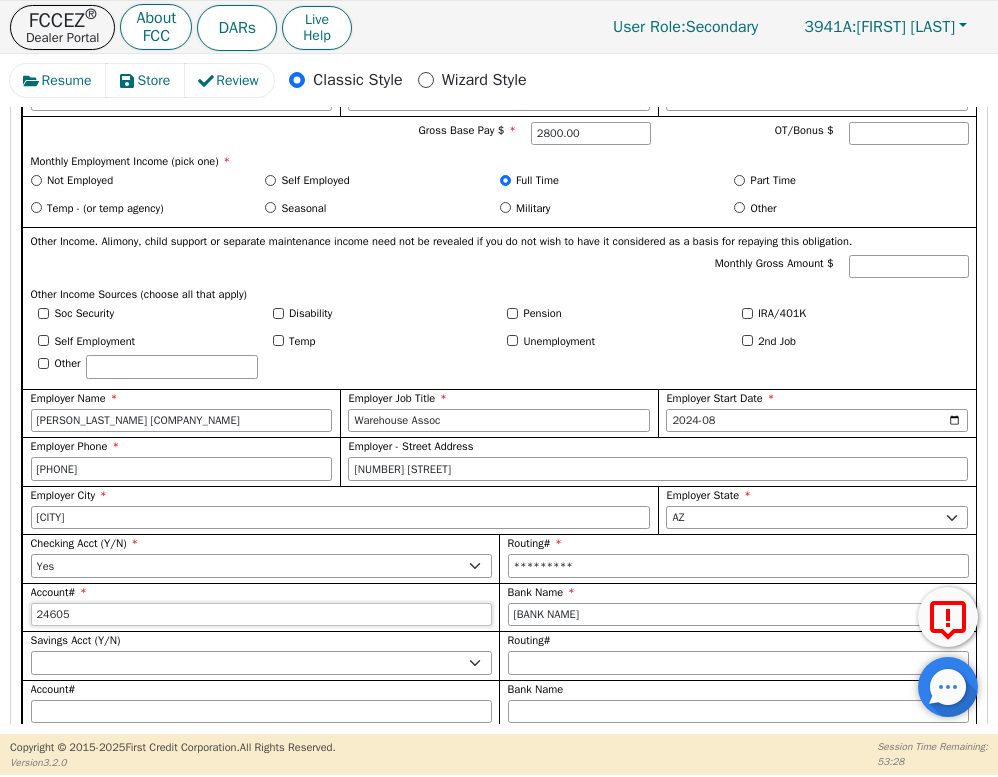 type on "[NUMBER]" 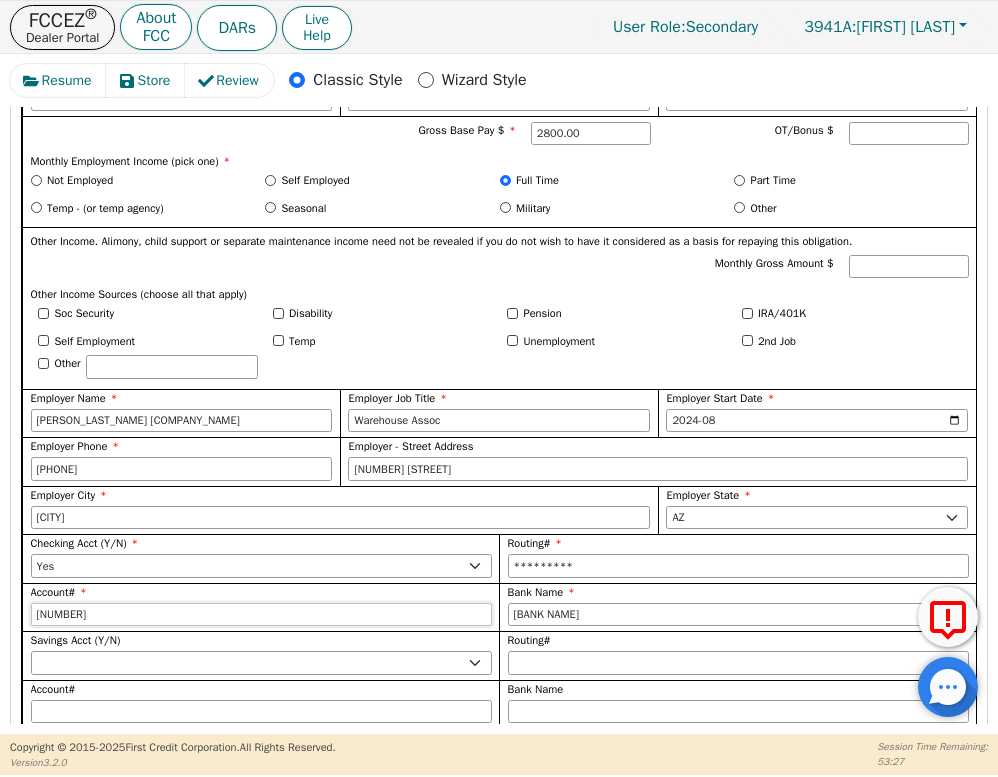 type on "[NUMBER]" 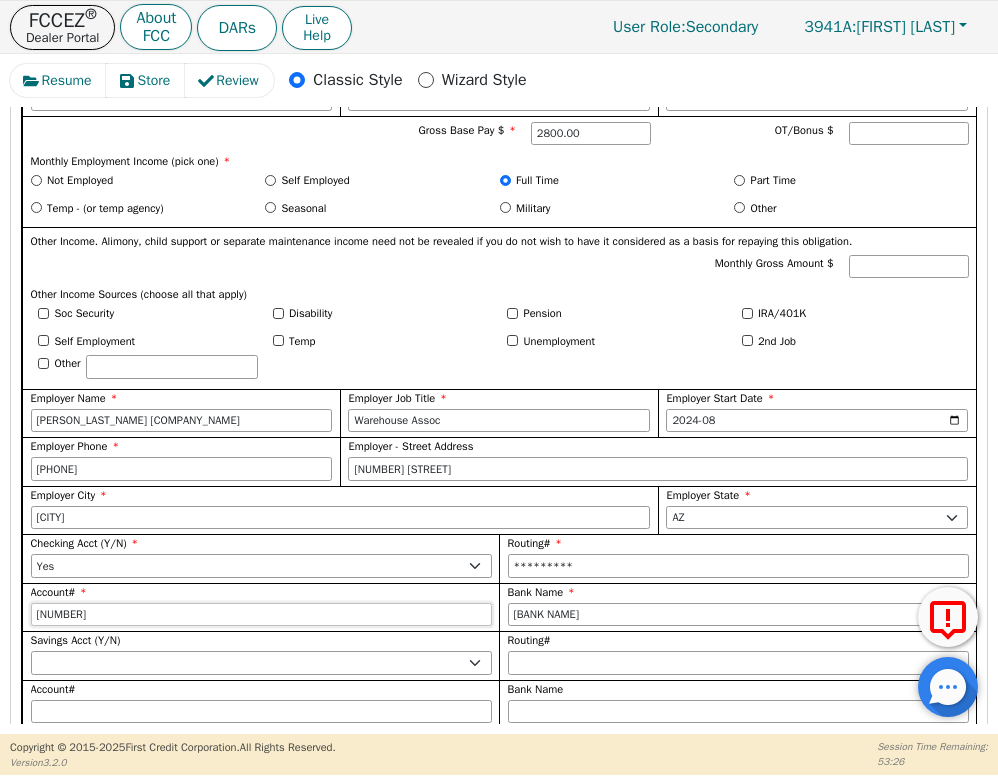 type on "[NUMBER]" 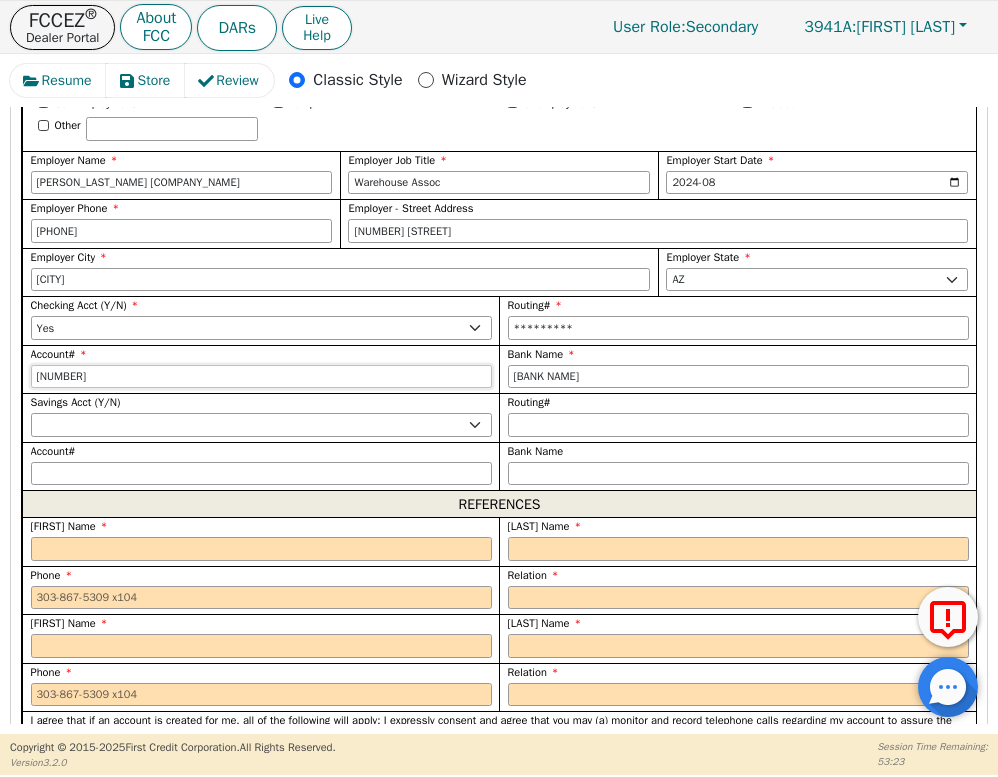 scroll, scrollTop: 1953, scrollLeft: 0, axis: vertical 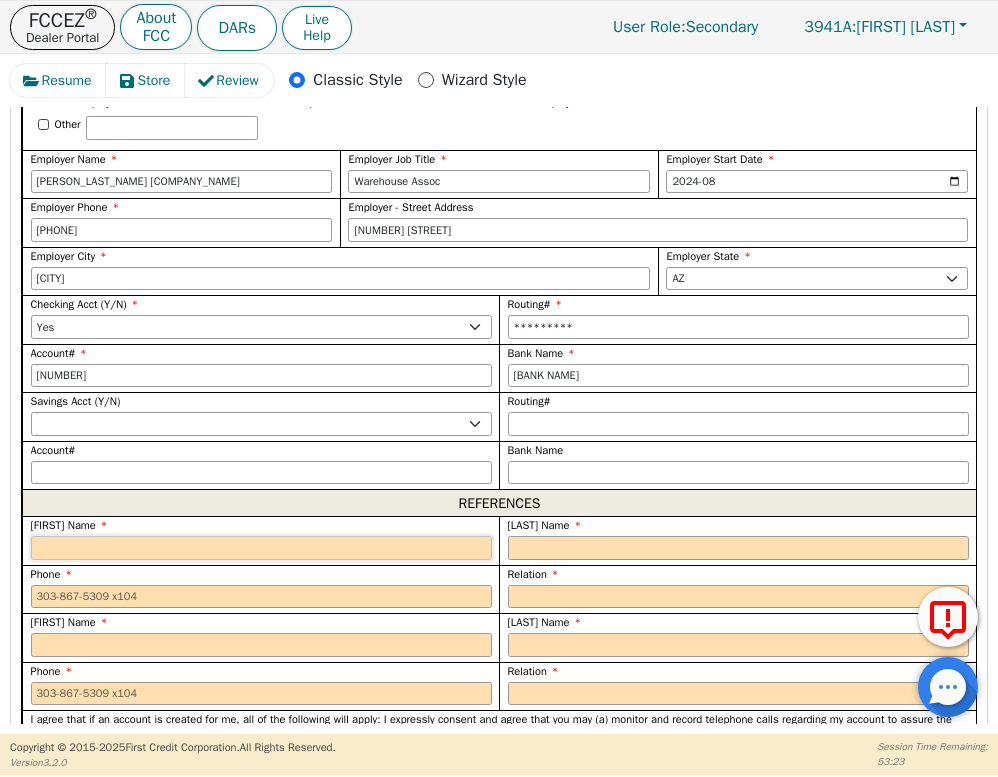 type on "**********" 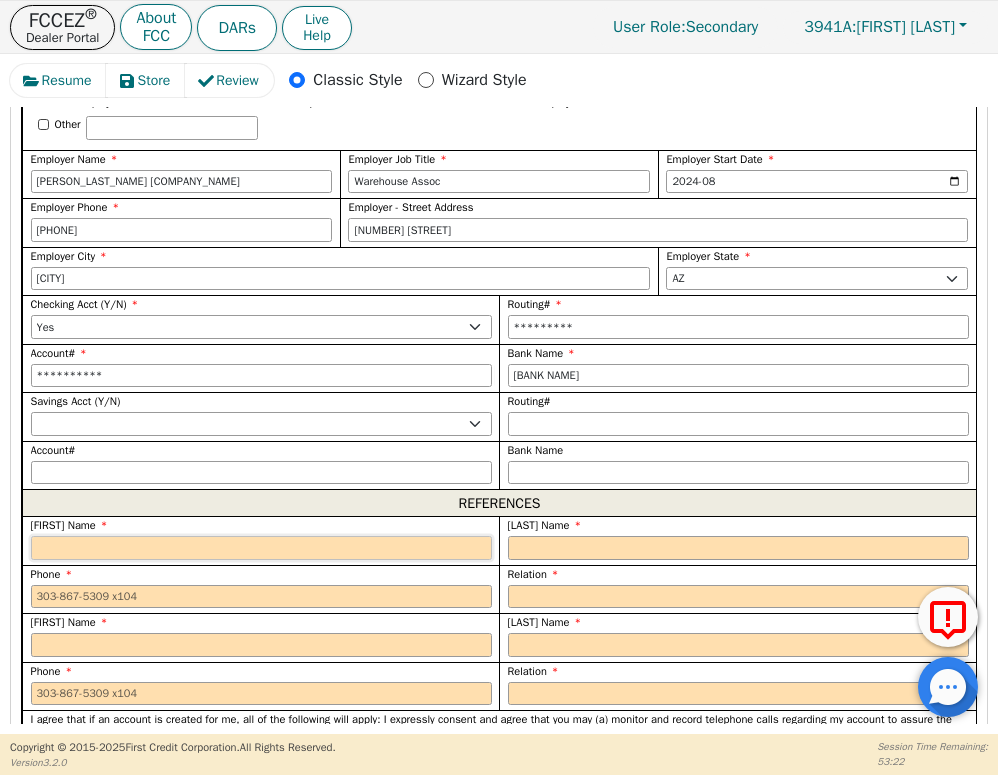 click at bounding box center [261, 548] 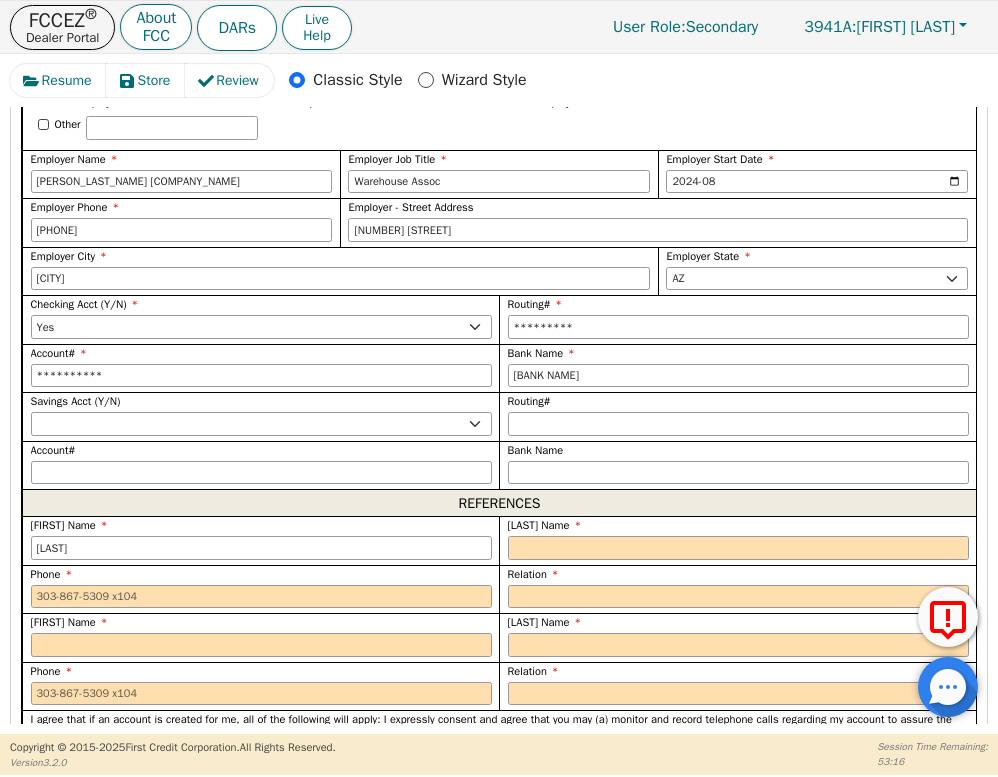 type on "[LAST]" 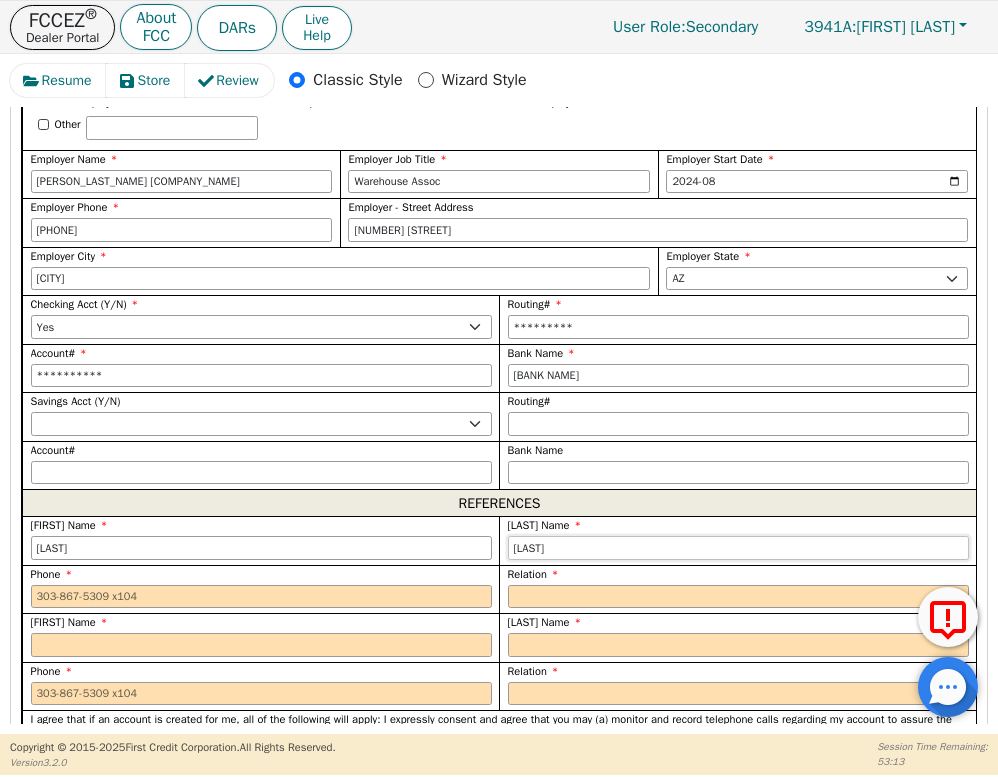type on "[LAST]" 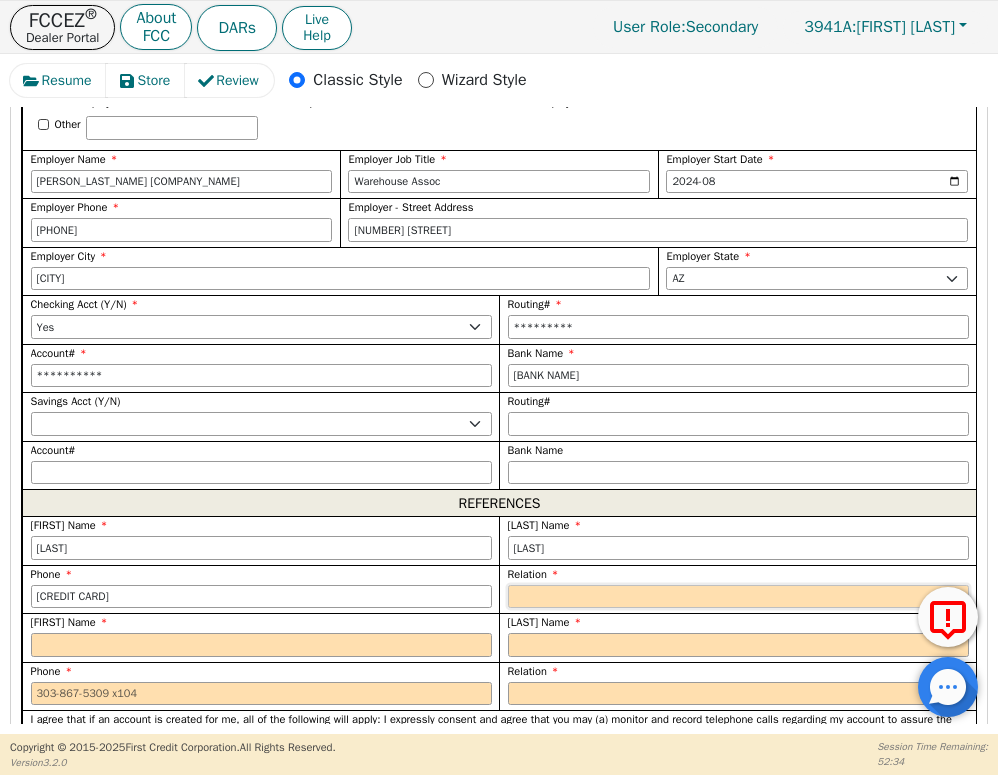 type on "[PHONE]" 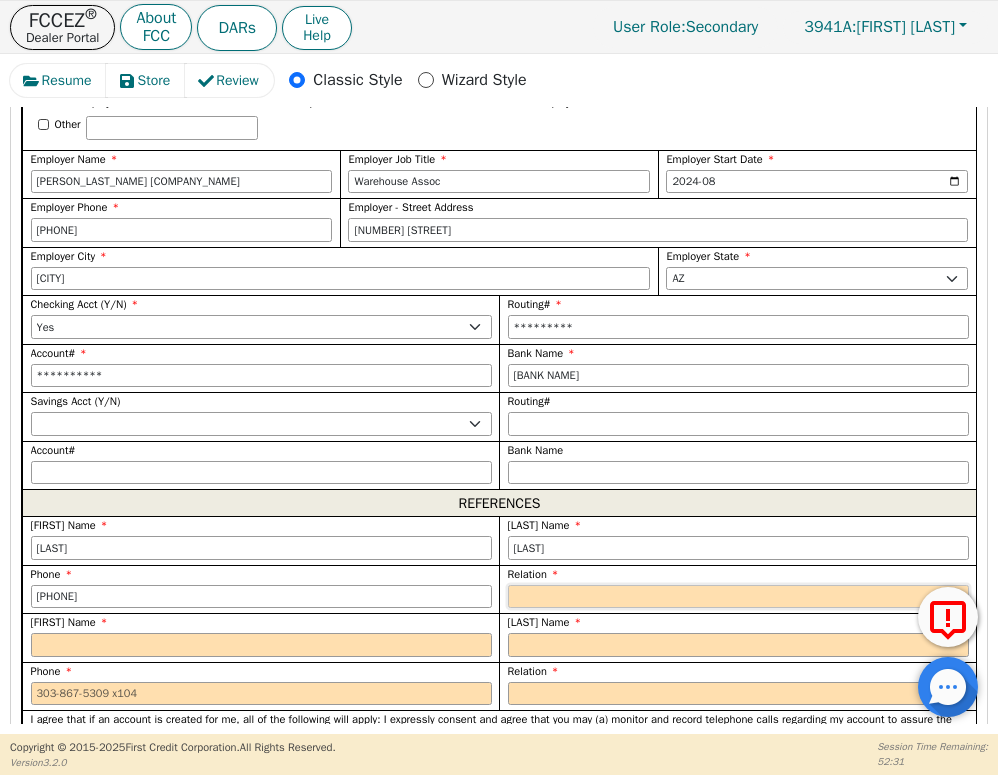 select on "MOTHER" 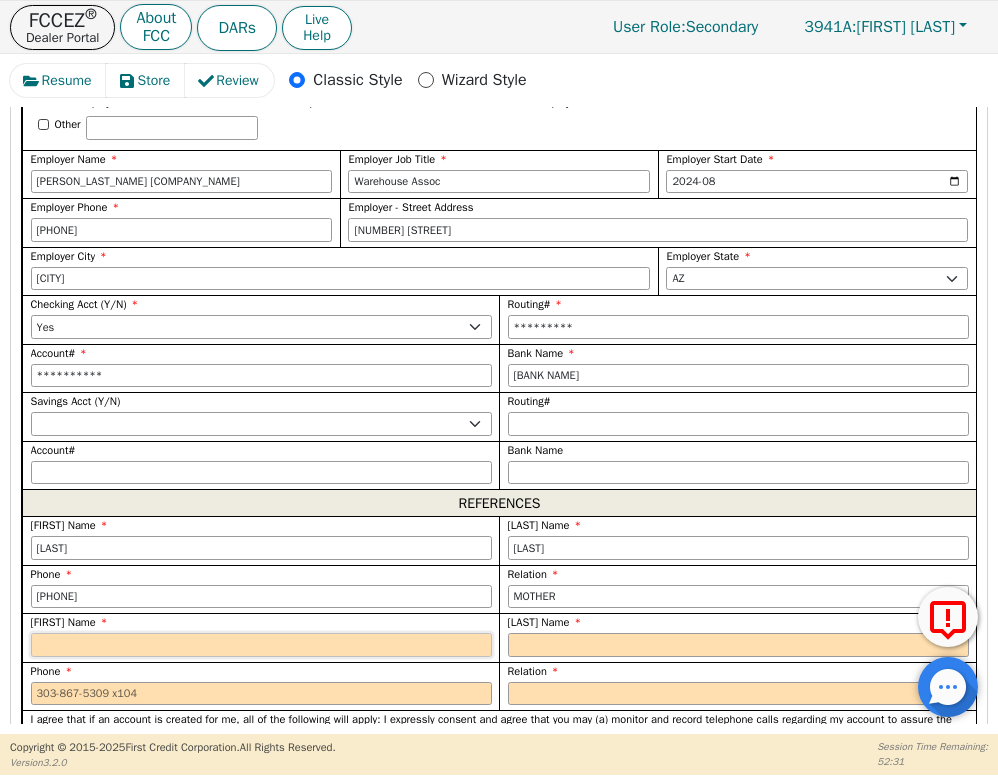 click at bounding box center [261, 645] 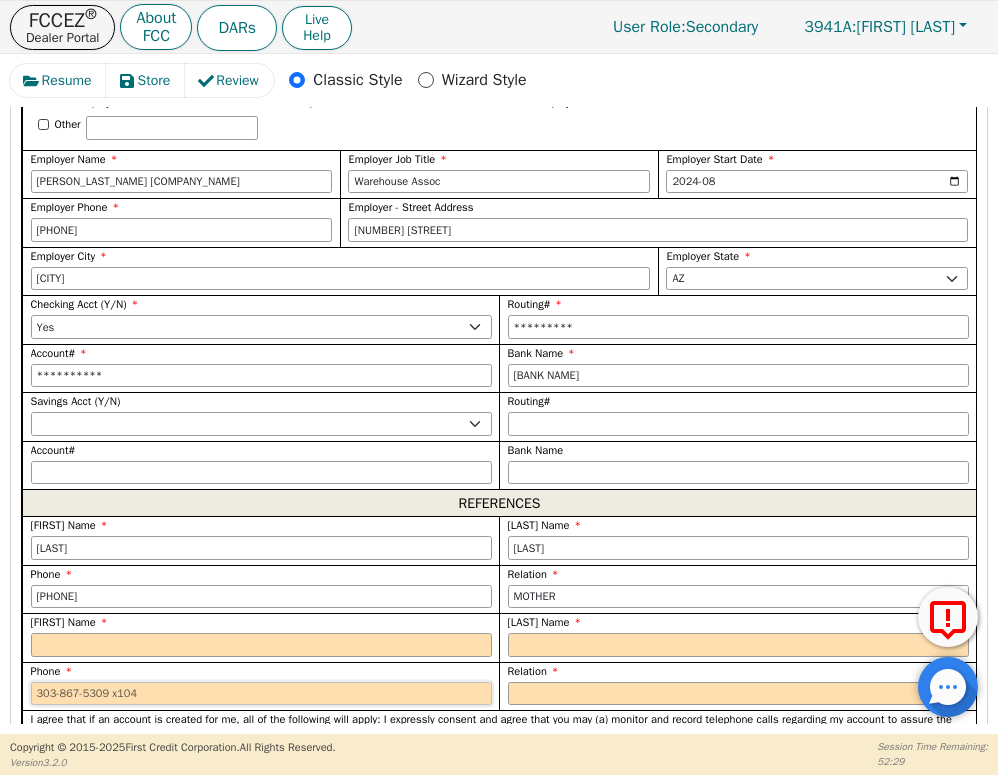 click at bounding box center [261, 694] 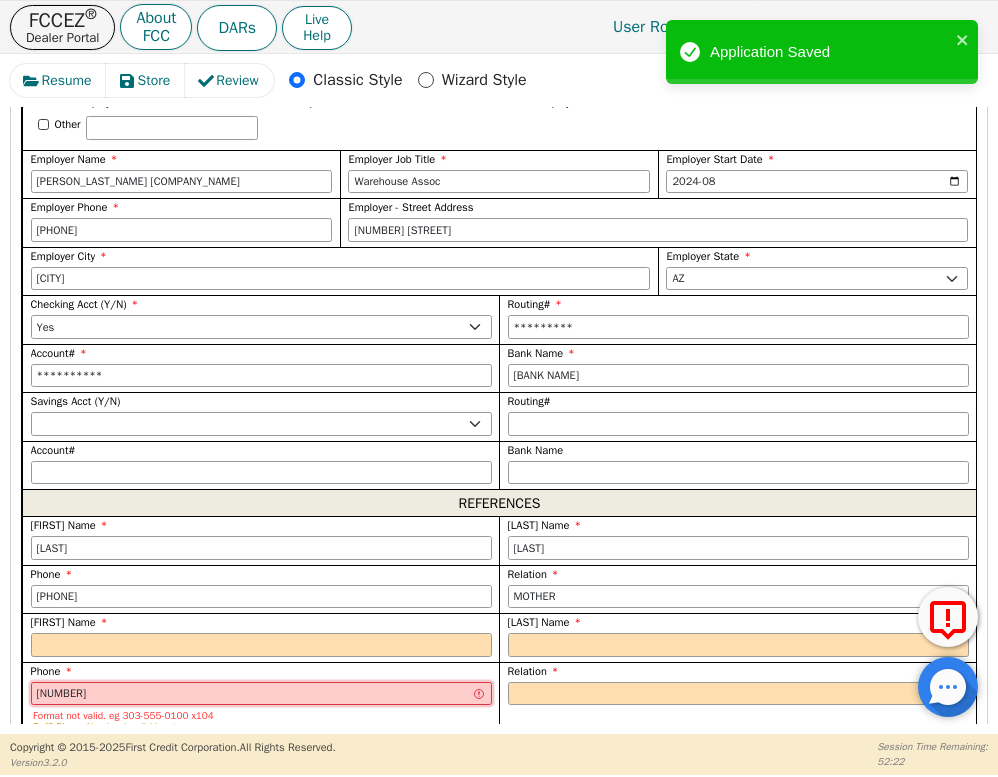 click on "[NUMBER]" at bounding box center [261, 694] 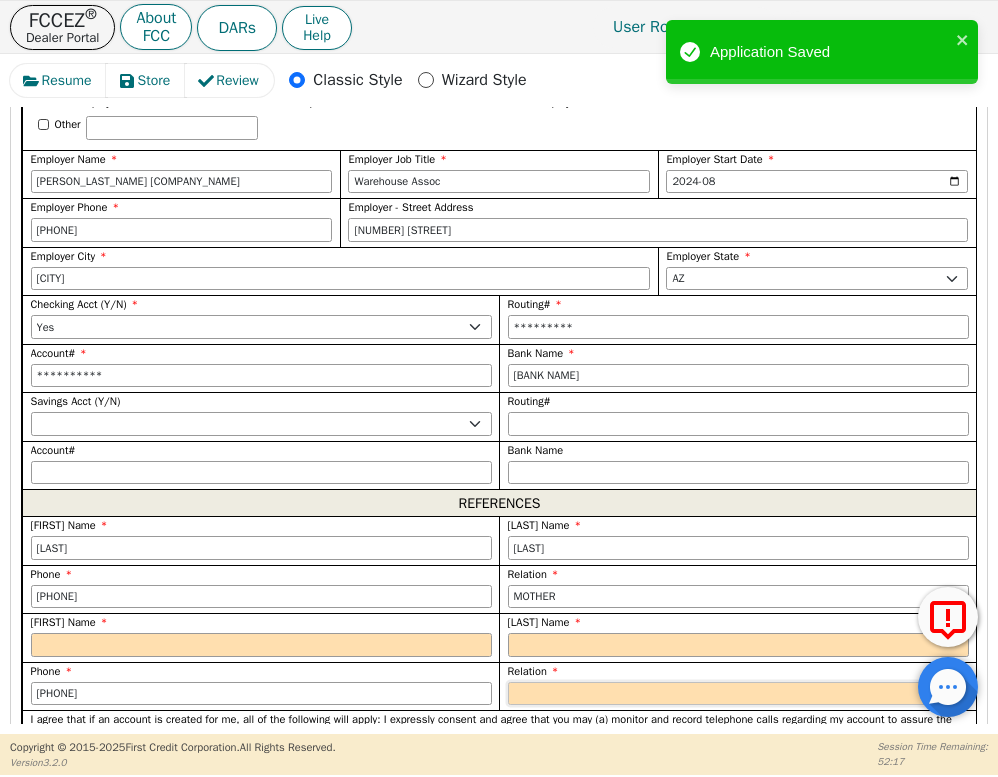 type on "[PHONE]" 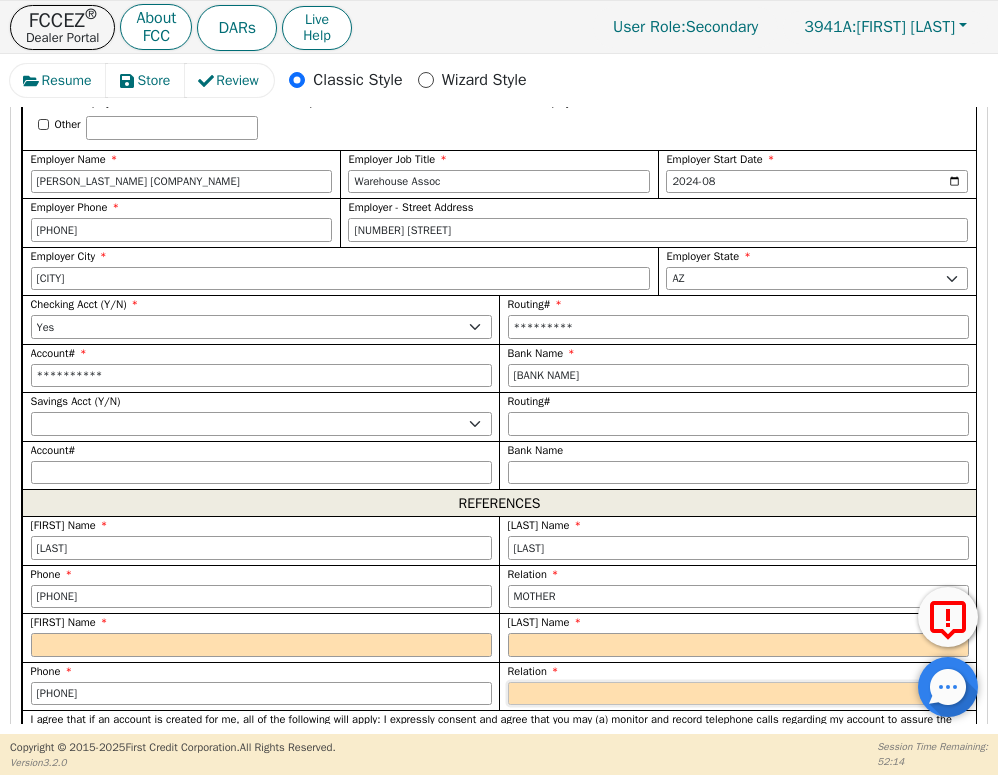 select on "FRIEND" 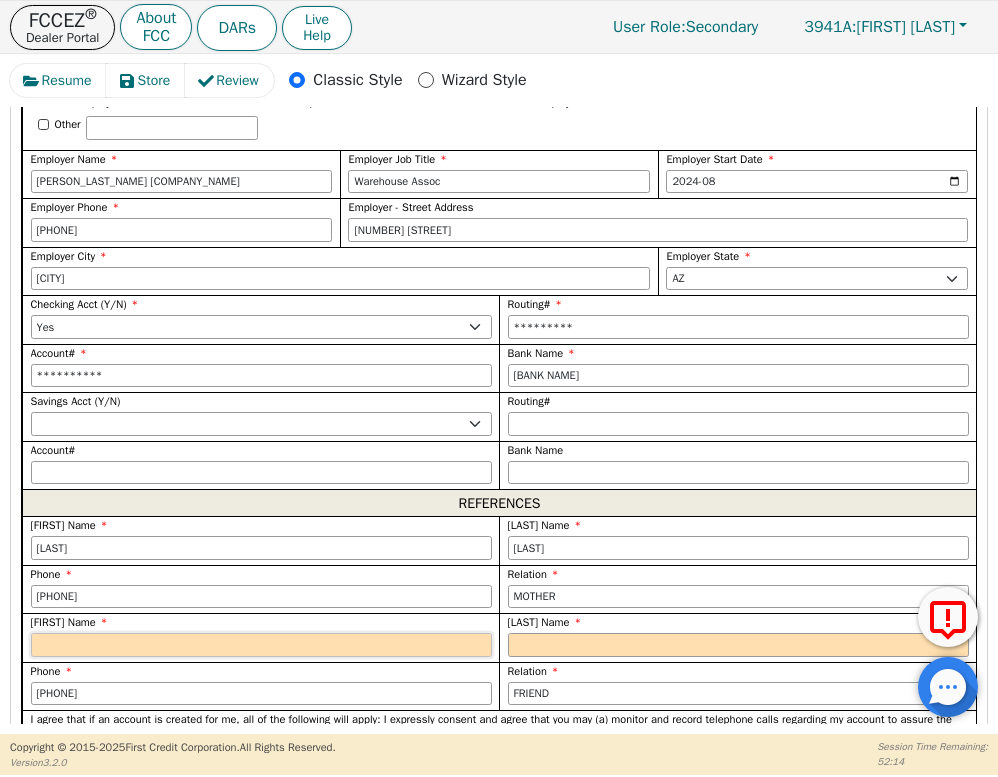 click at bounding box center (261, 645) 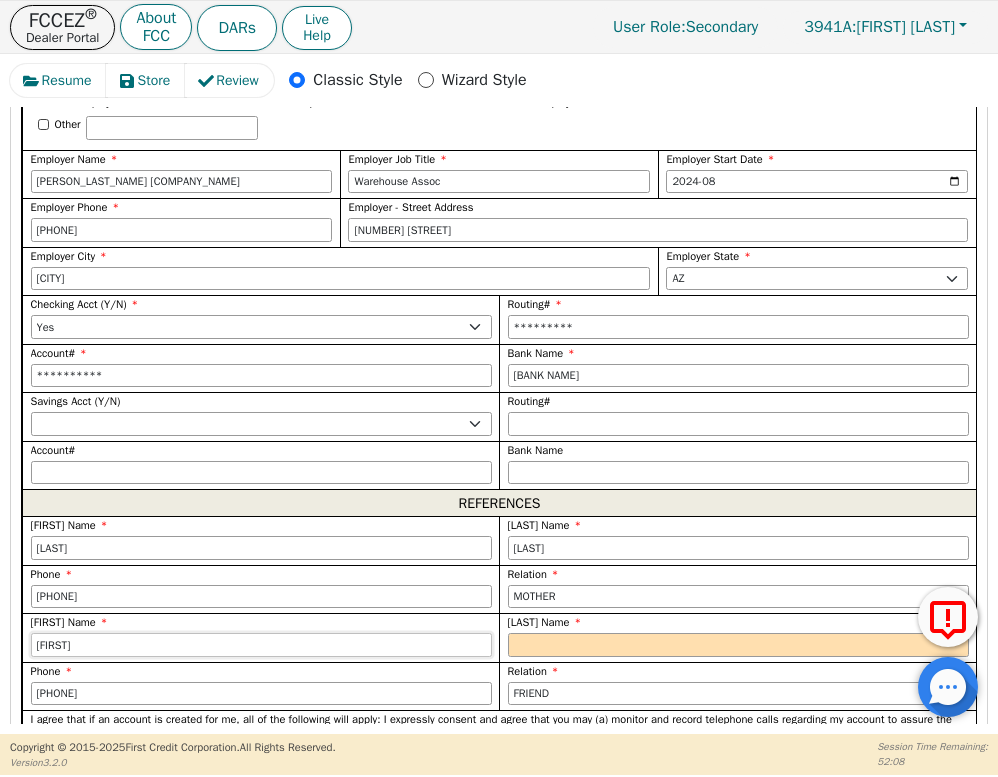 type on "[FIRST]" 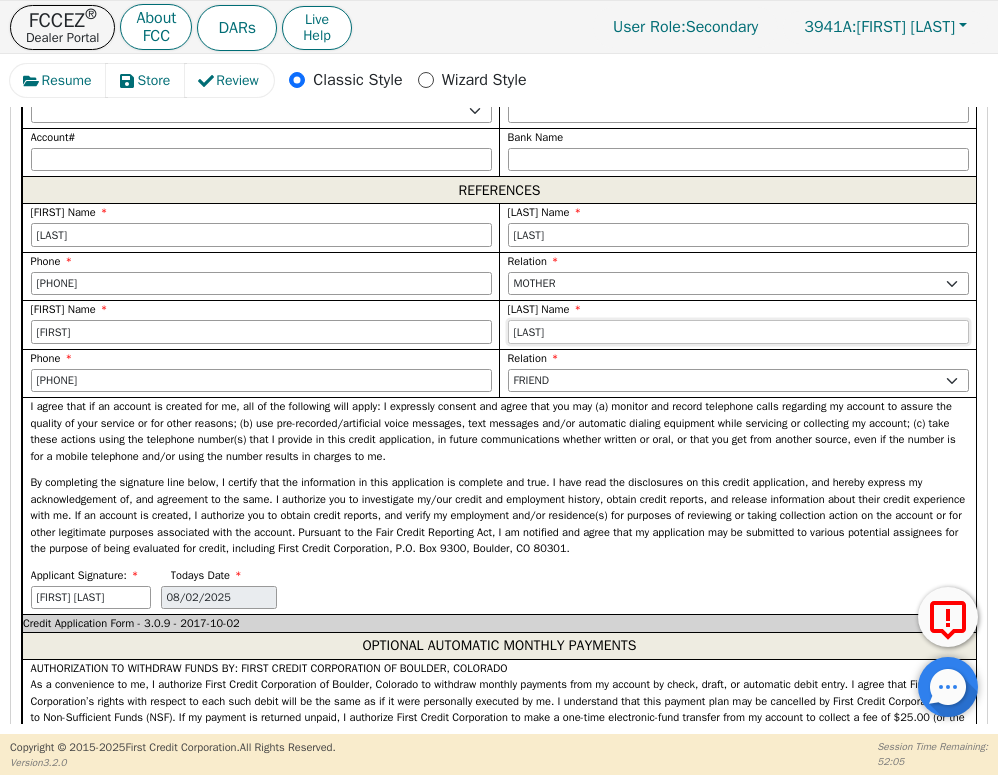 scroll, scrollTop: 2277, scrollLeft: 0, axis: vertical 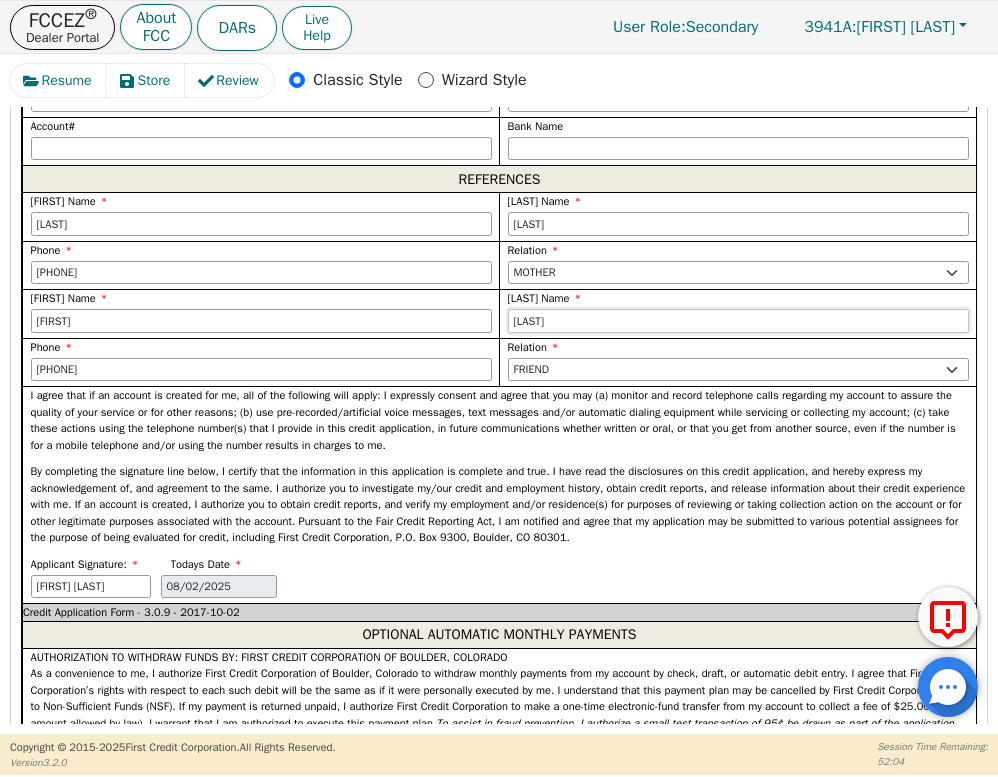 type on "[LAST]" 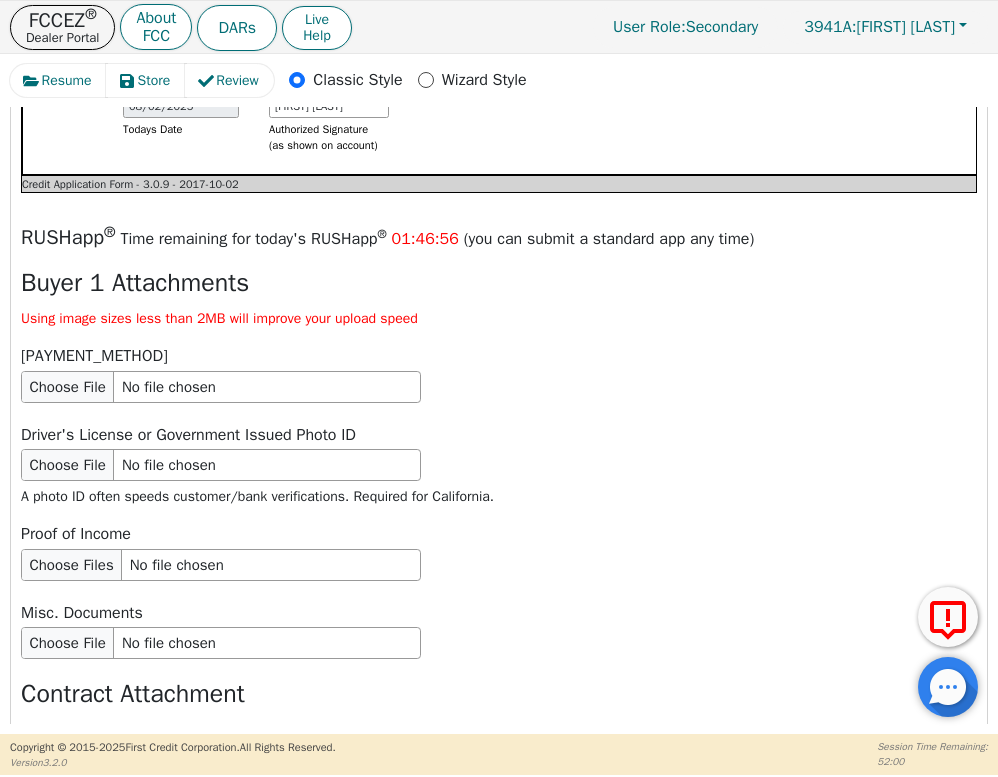 scroll, scrollTop: 3072, scrollLeft: 0, axis: vertical 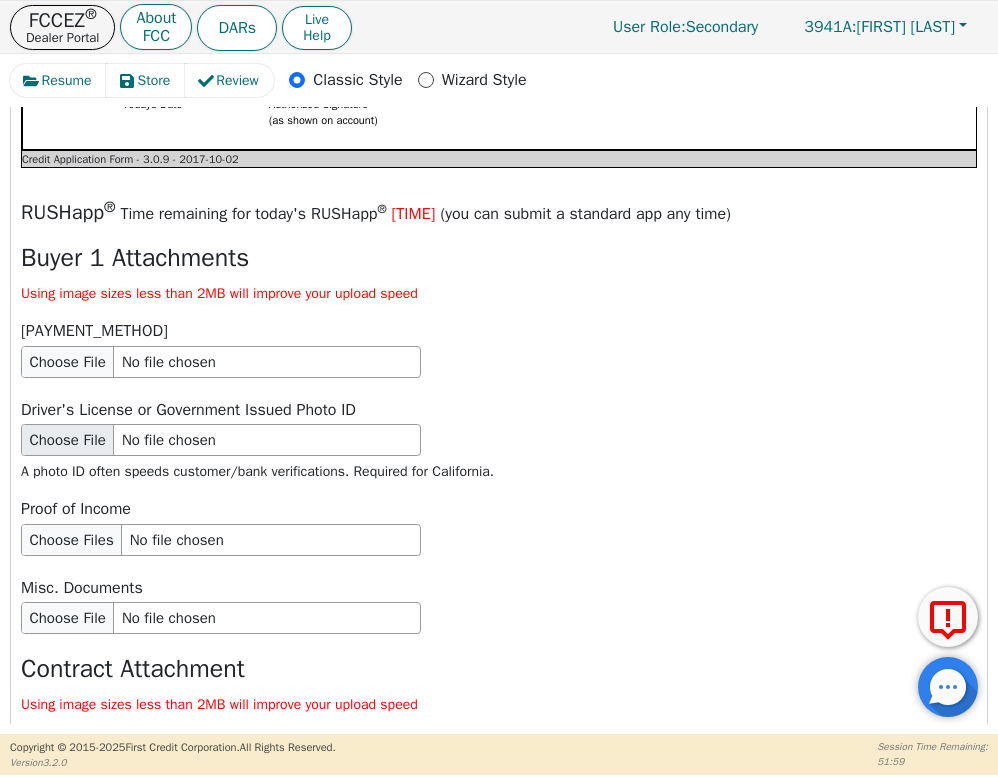 click at bounding box center (221, 440) 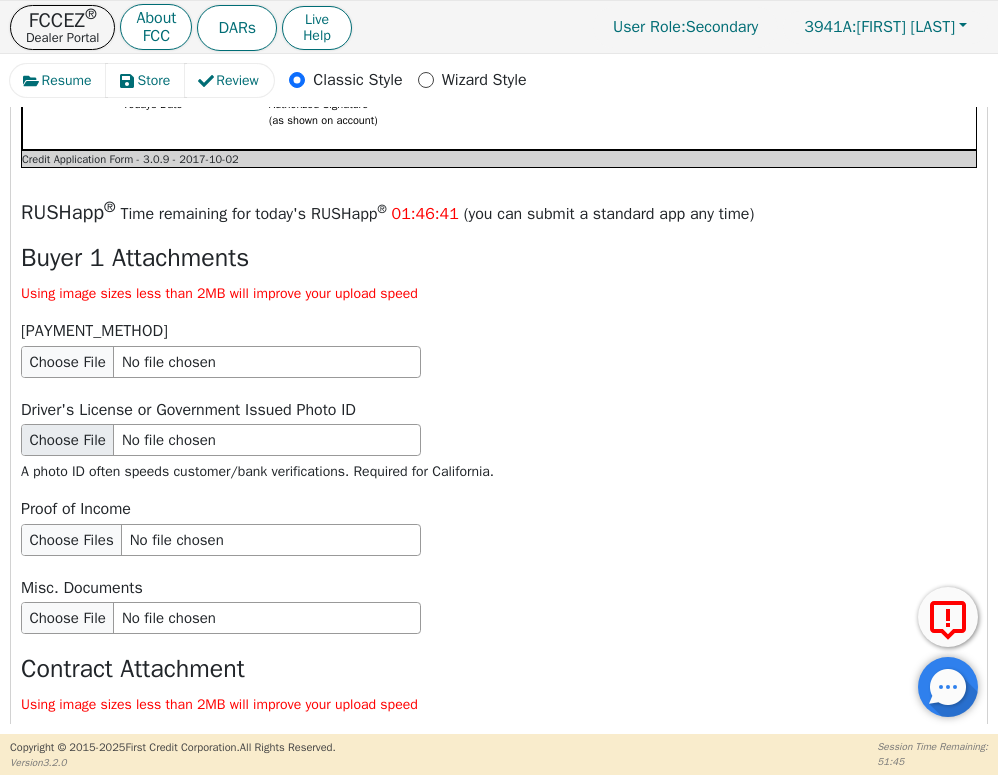 type on "C:\fakepath\IMG_7322.jpeg" 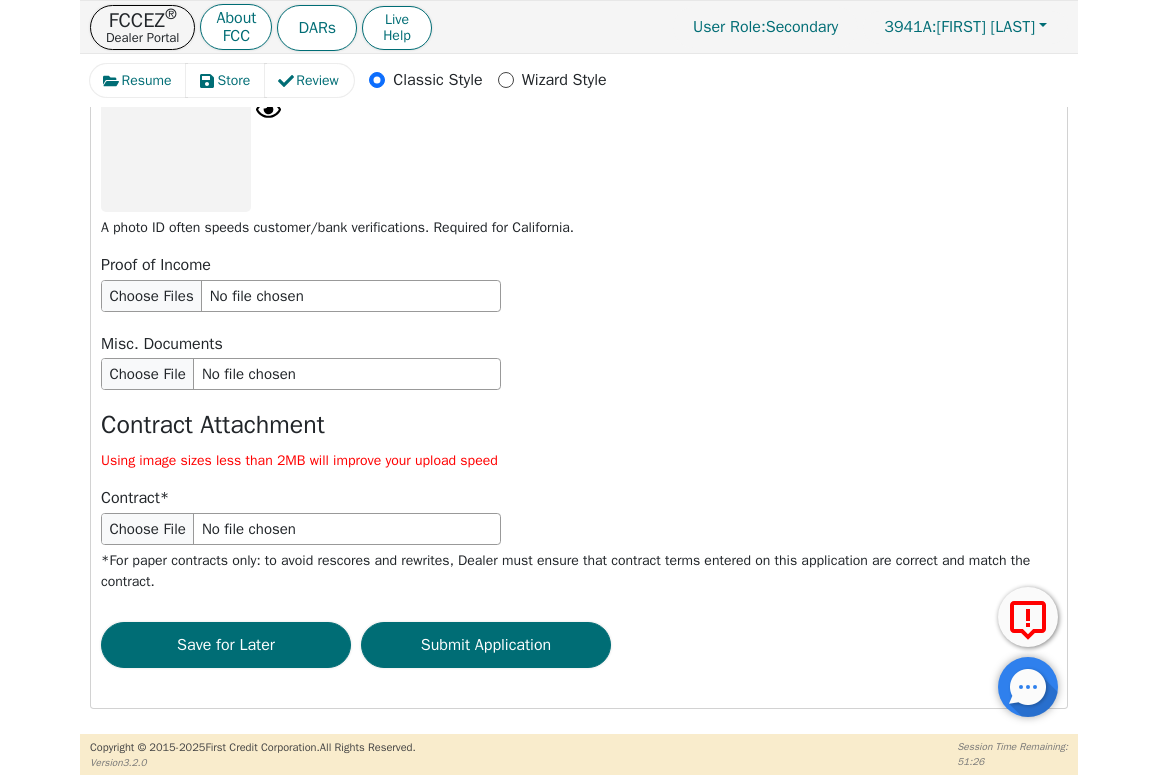 scroll, scrollTop: 3440, scrollLeft: 0, axis: vertical 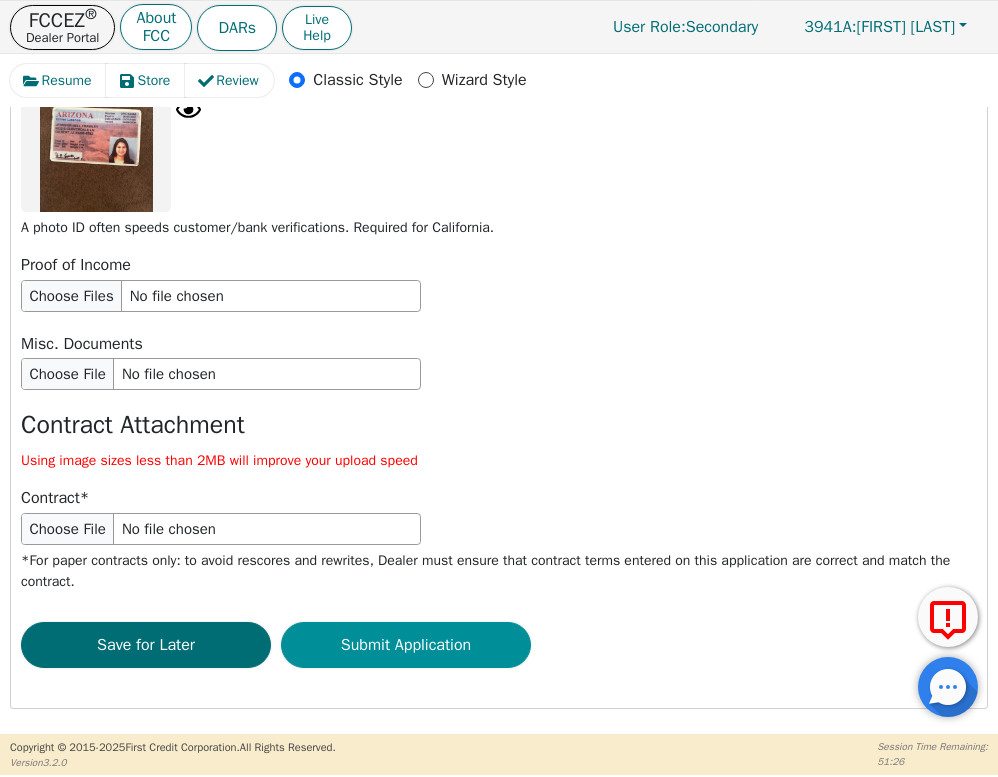 click on "Submit Application" at bounding box center (406, 645) 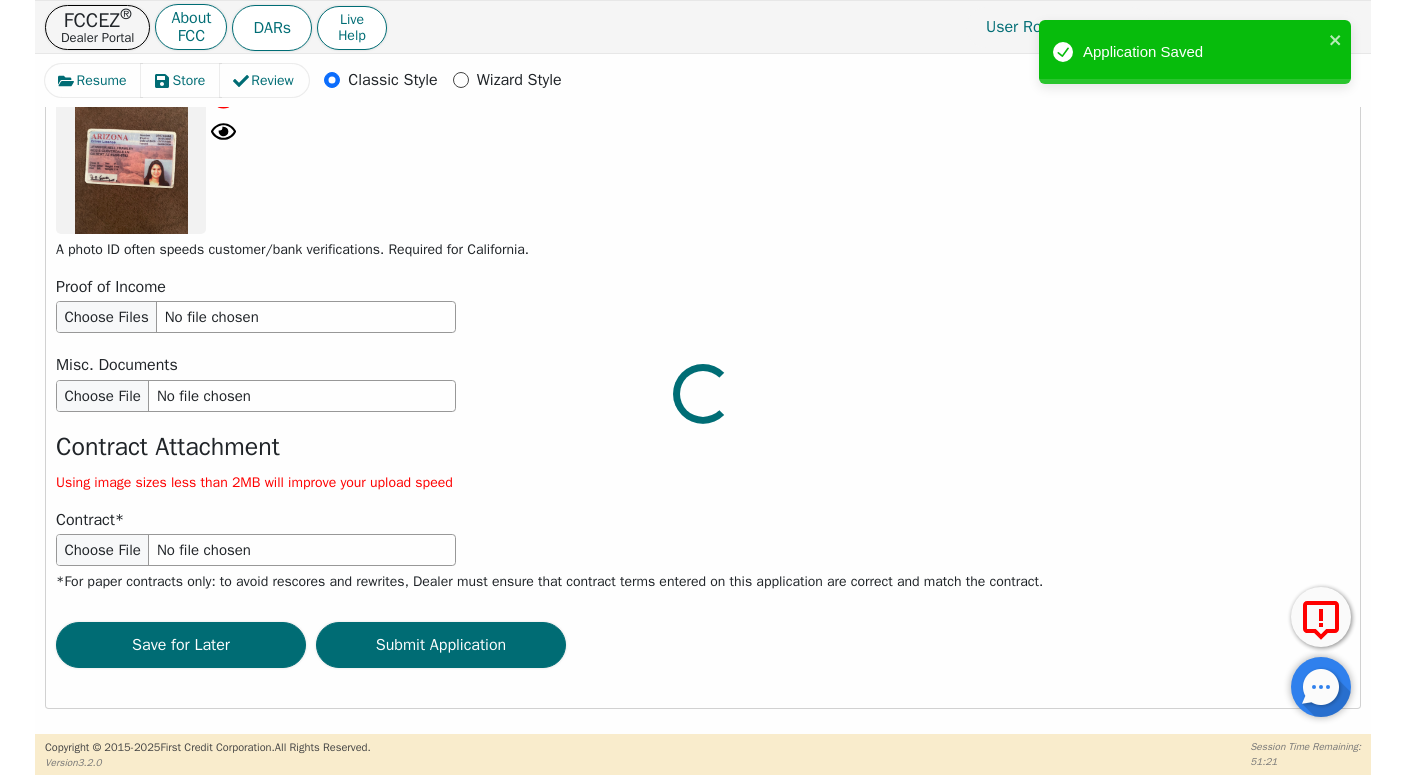 scroll, scrollTop: 2597, scrollLeft: 0, axis: vertical 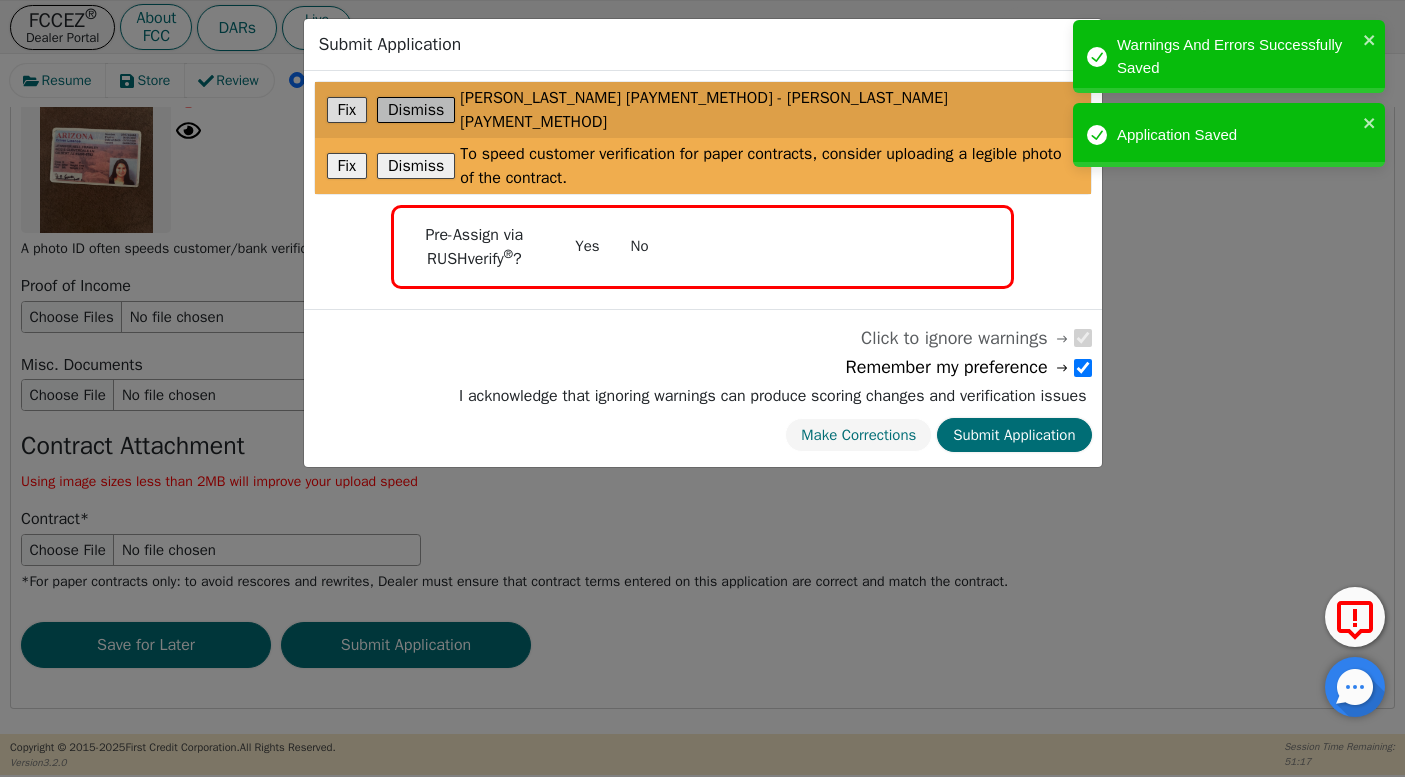 click on "Dismiss" at bounding box center (416, 110) 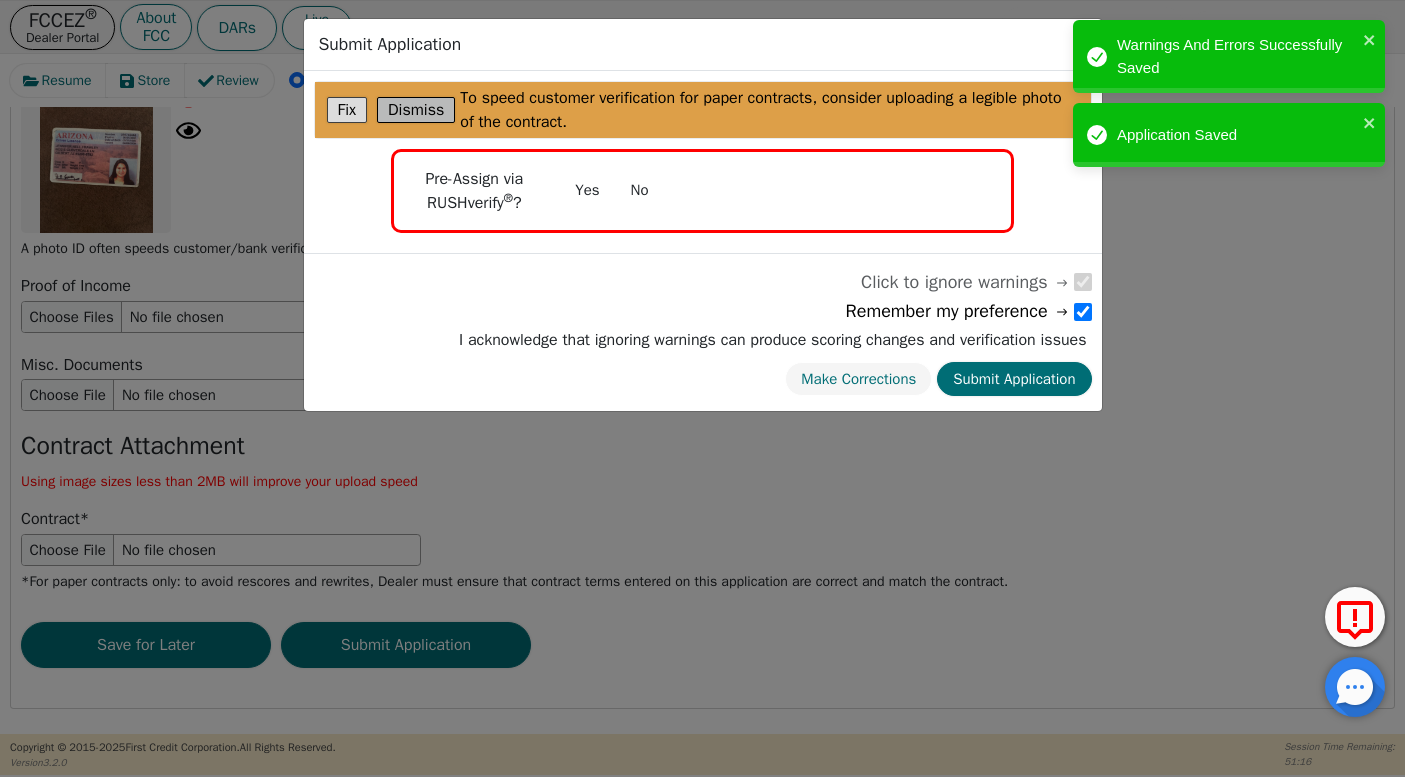 click on "Dismiss" at bounding box center [416, 110] 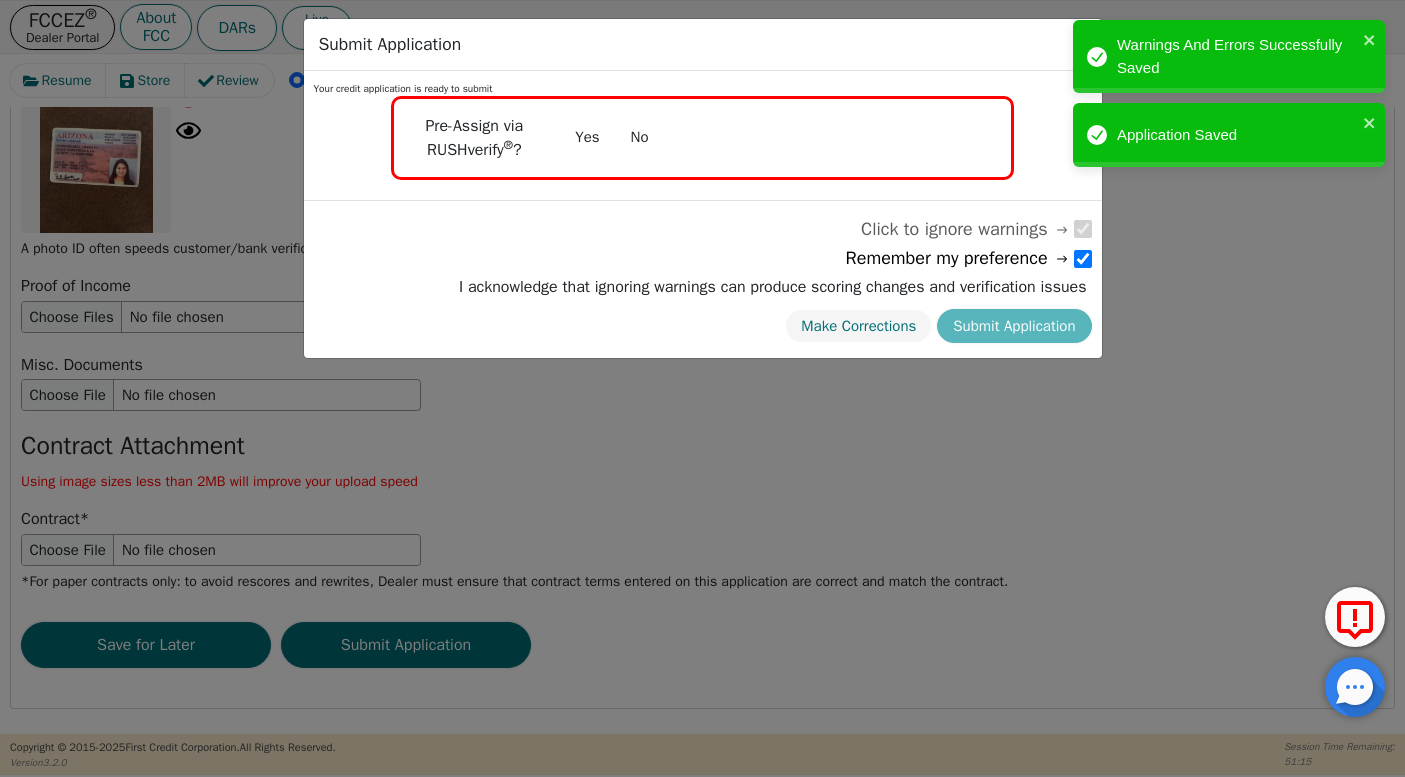 click on "No" at bounding box center [640, 137] 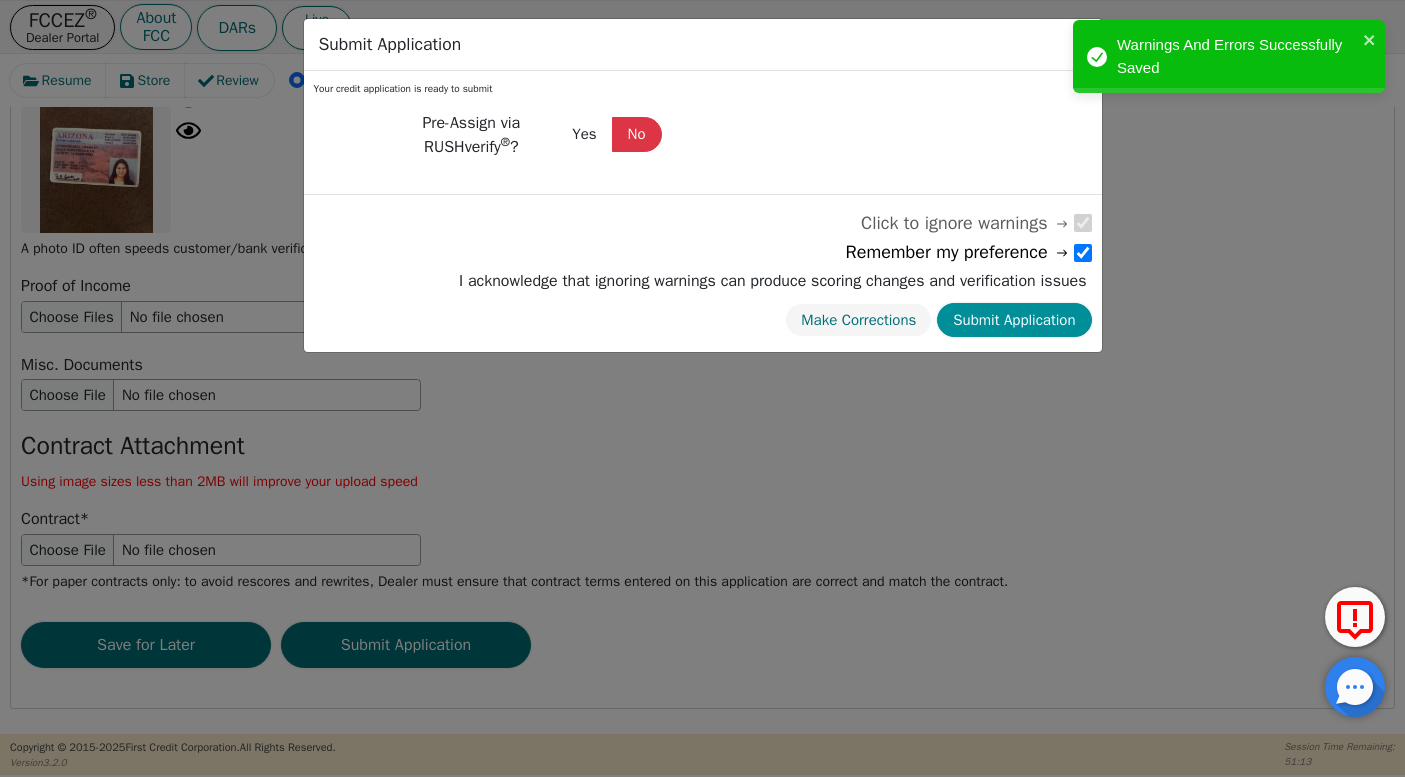 click on "Submit Application" at bounding box center (1014, 320) 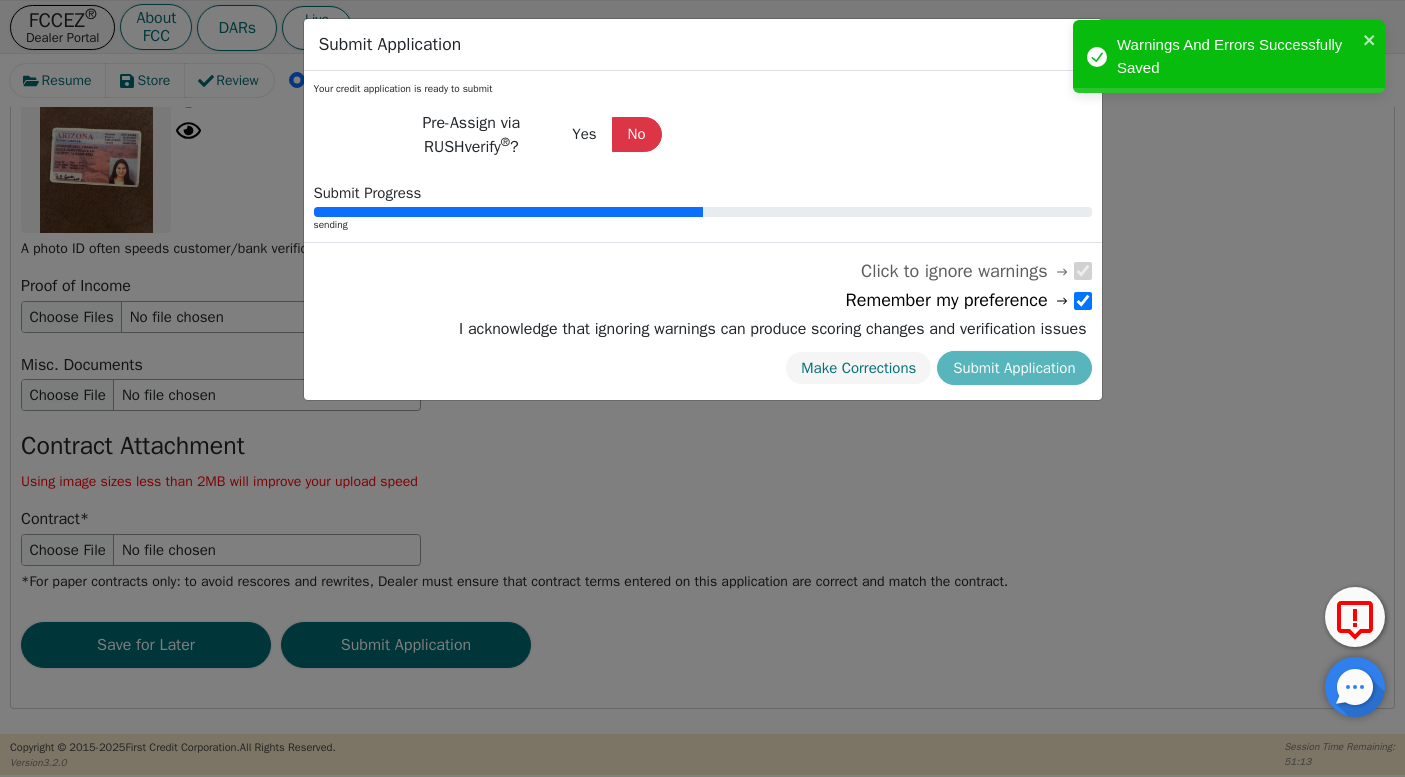 radio on "false" 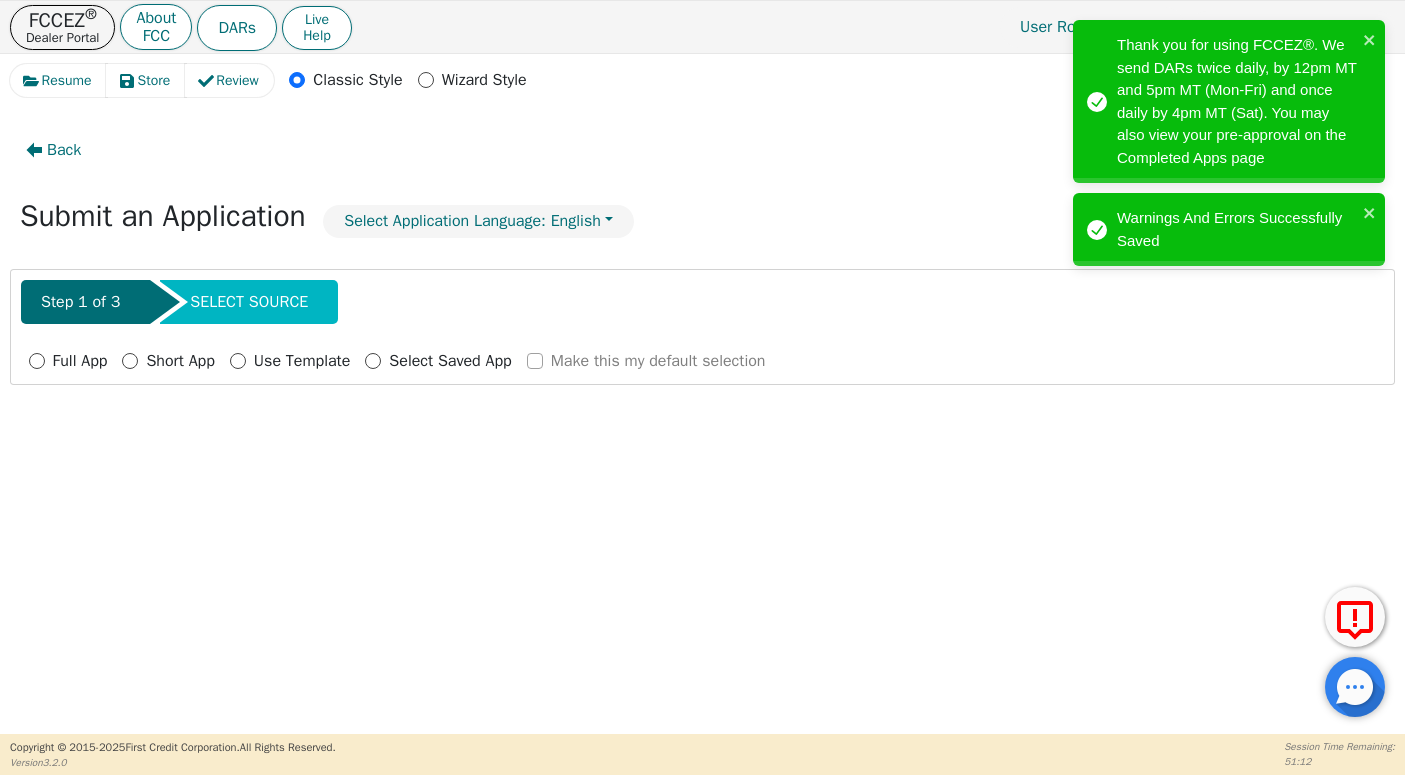 scroll, scrollTop: 0, scrollLeft: 0, axis: both 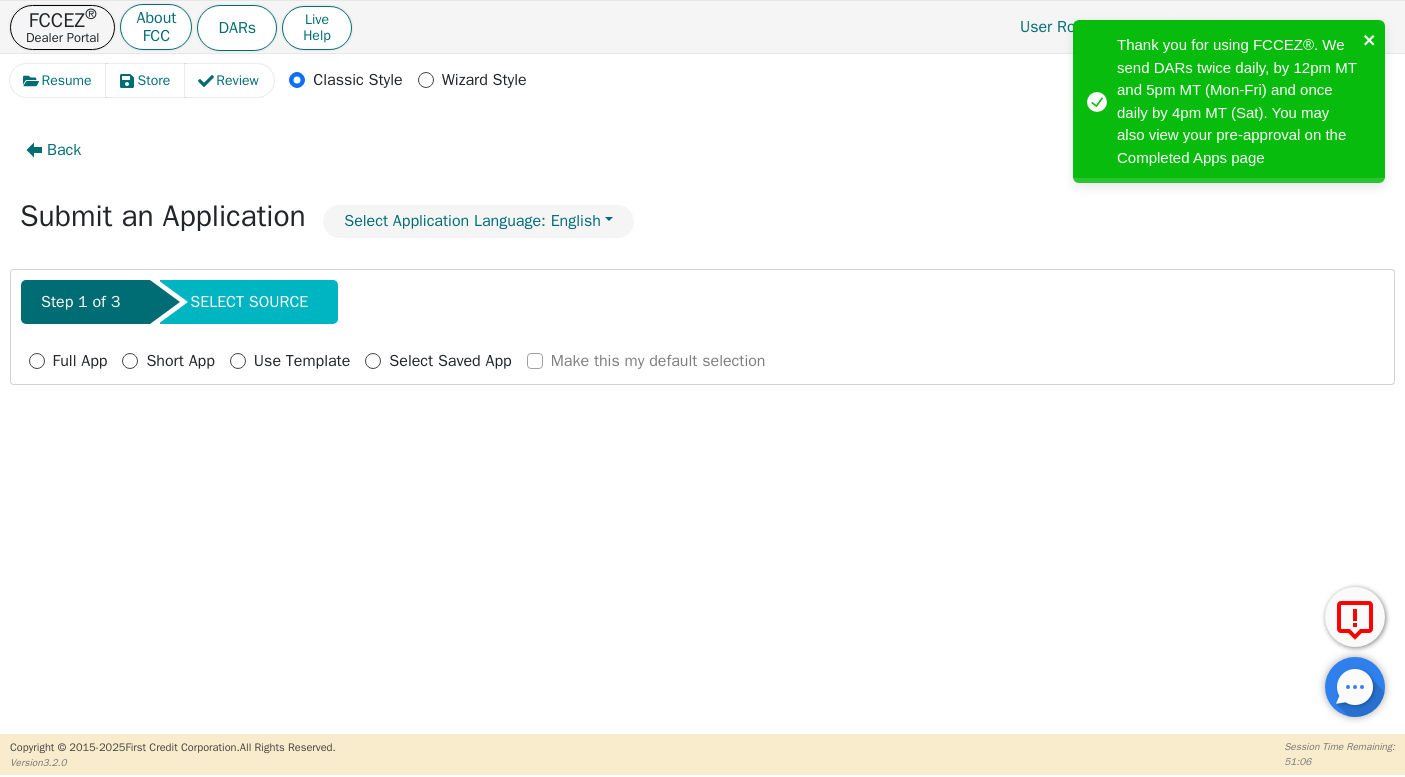 click 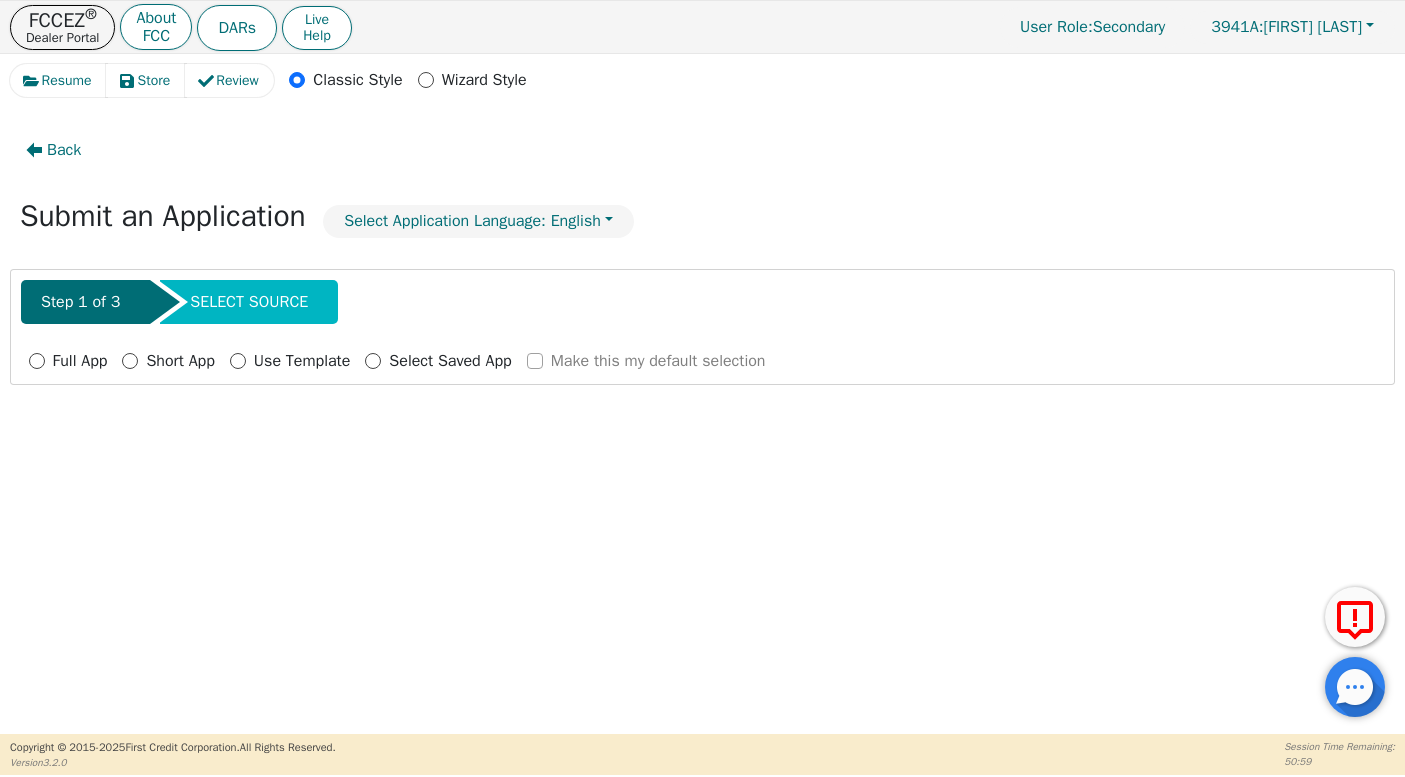 scroll, scrollTop: 0, scrollLeft: 0, axis: both 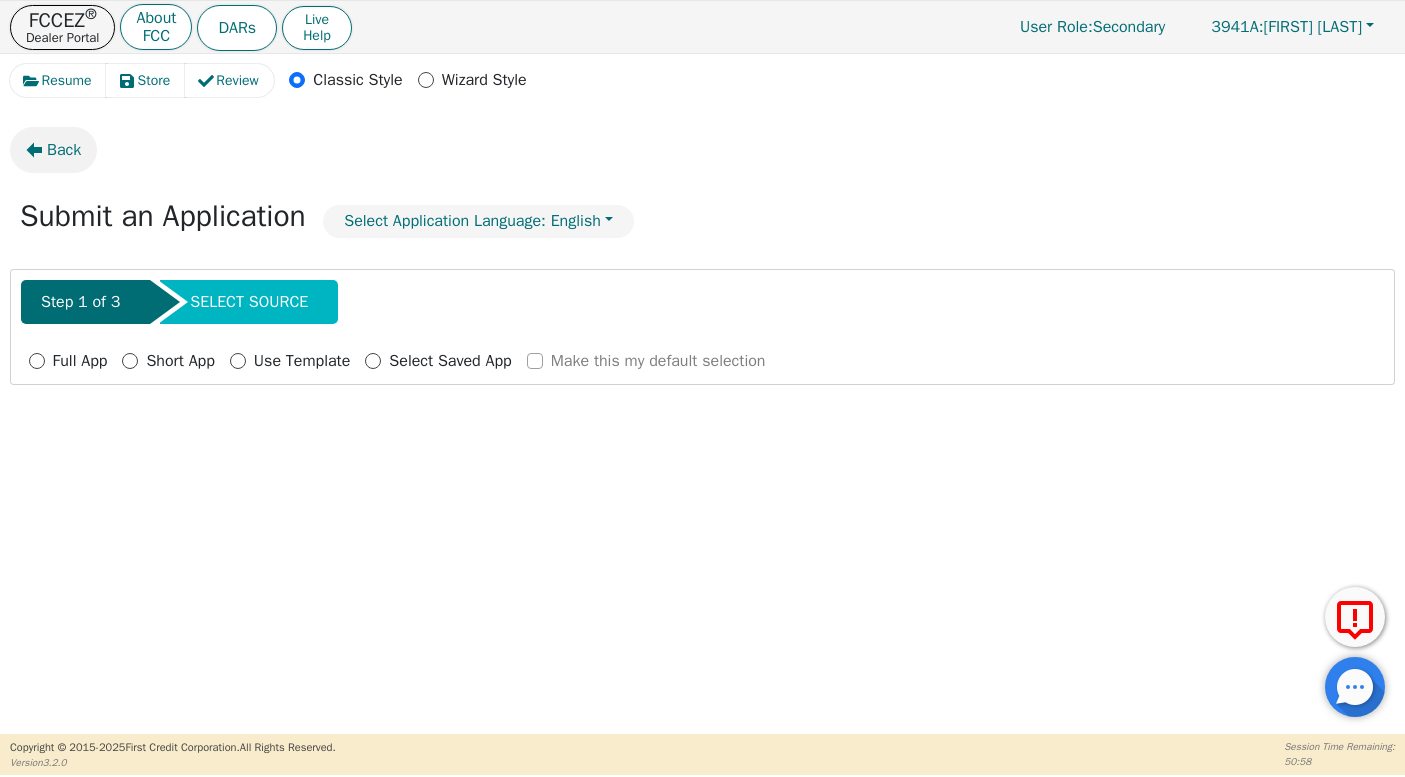 click on "Back" at bounding box center (64, 150) 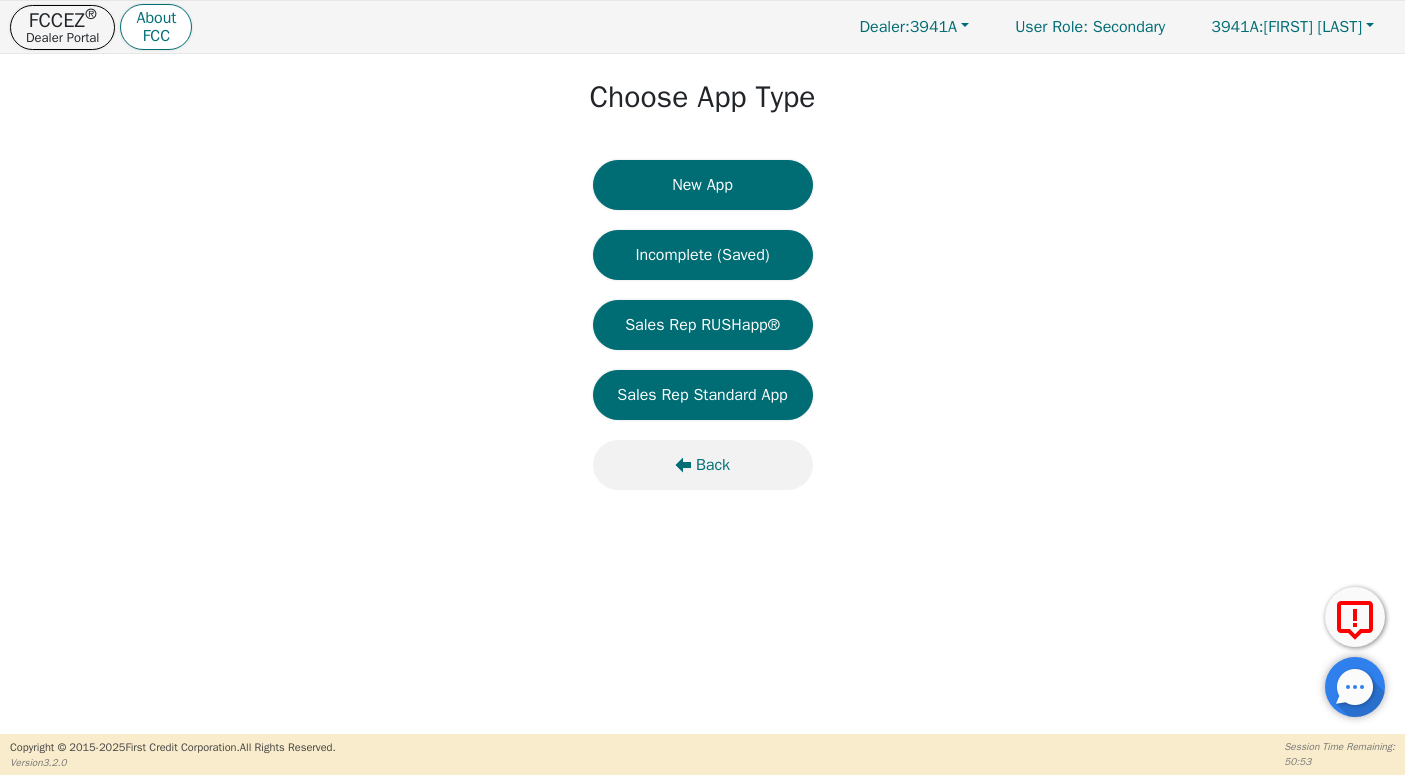 click on "Back" at bounding box center [713, 465] 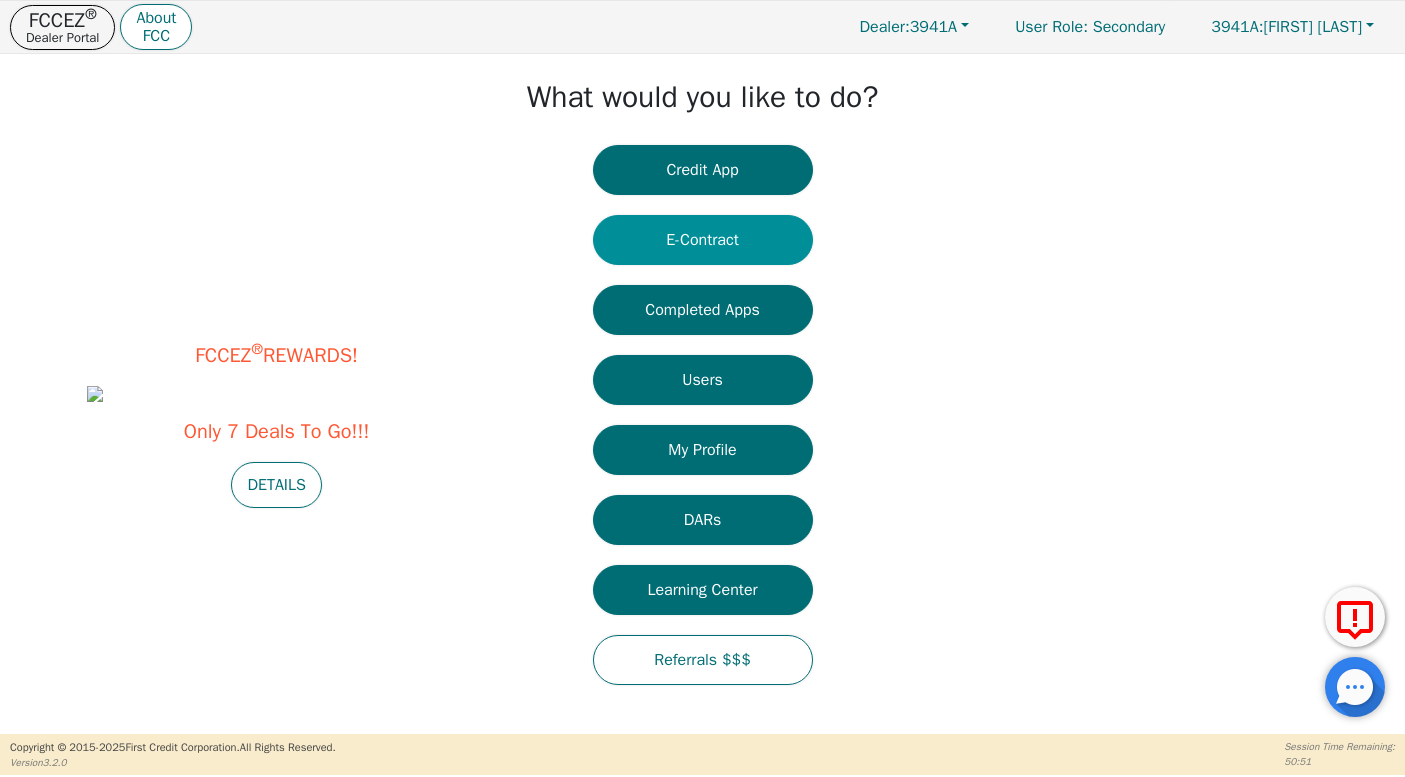 click on "E-Contract" at bounding box center (703, 240) 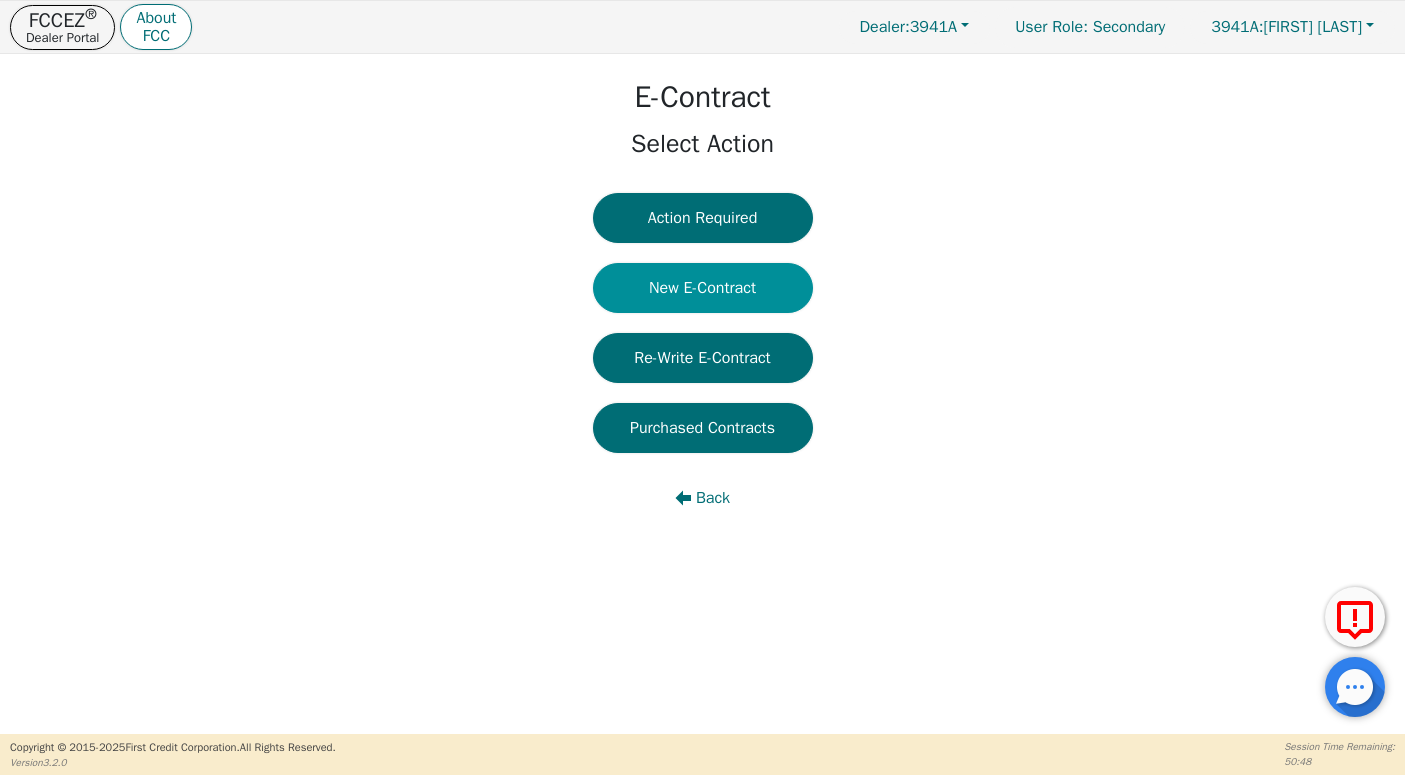 click on "New E-Contract" at bounding box center (703, 288) 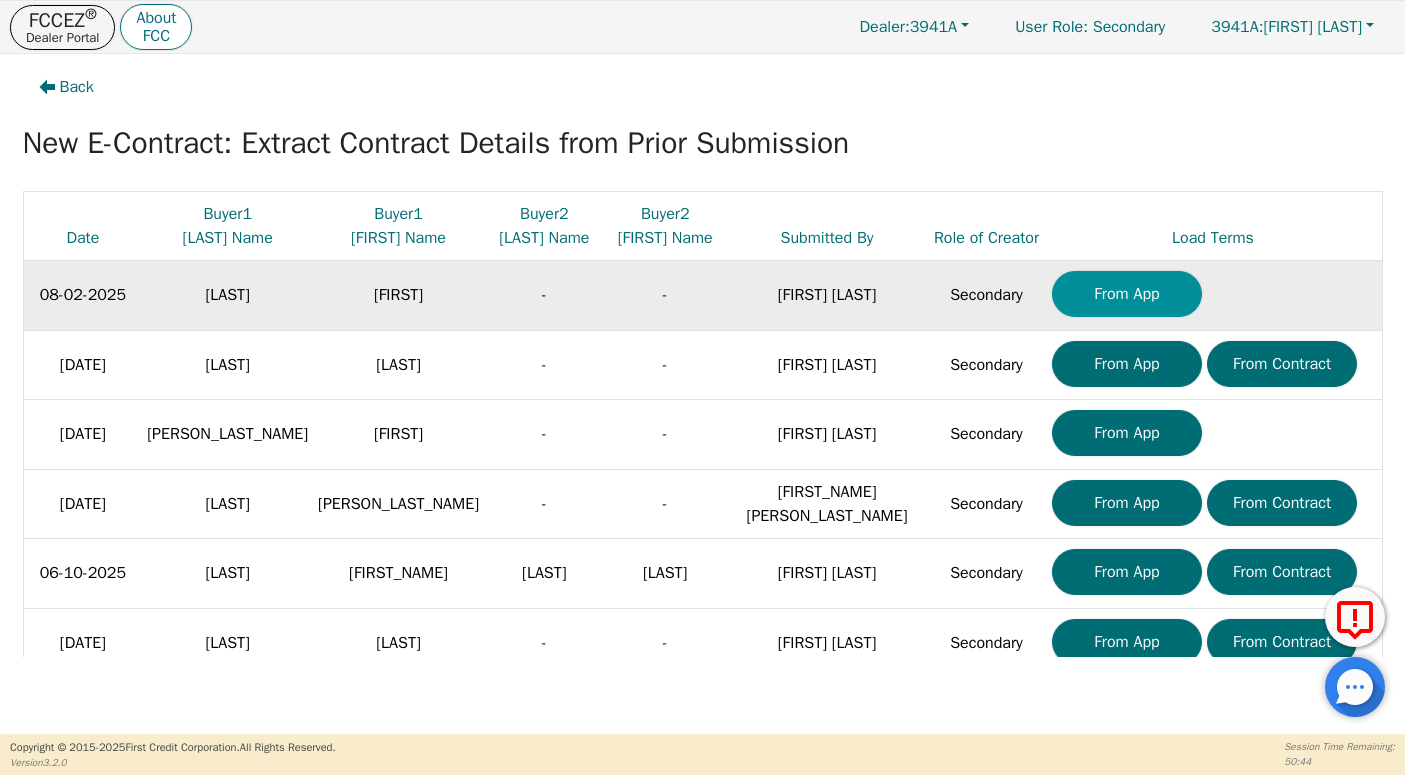 click on "From App" at bounding box center [1127, 294] 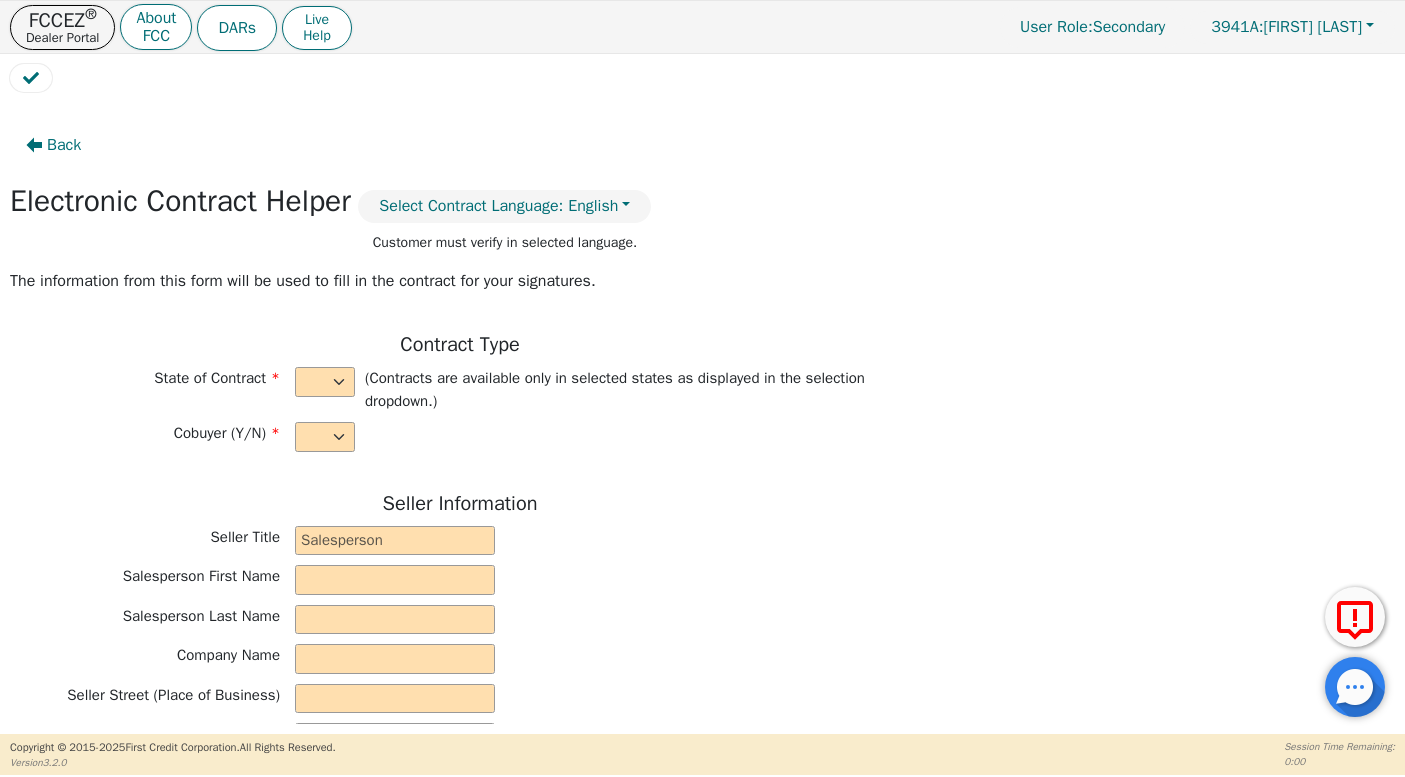 select on "n" 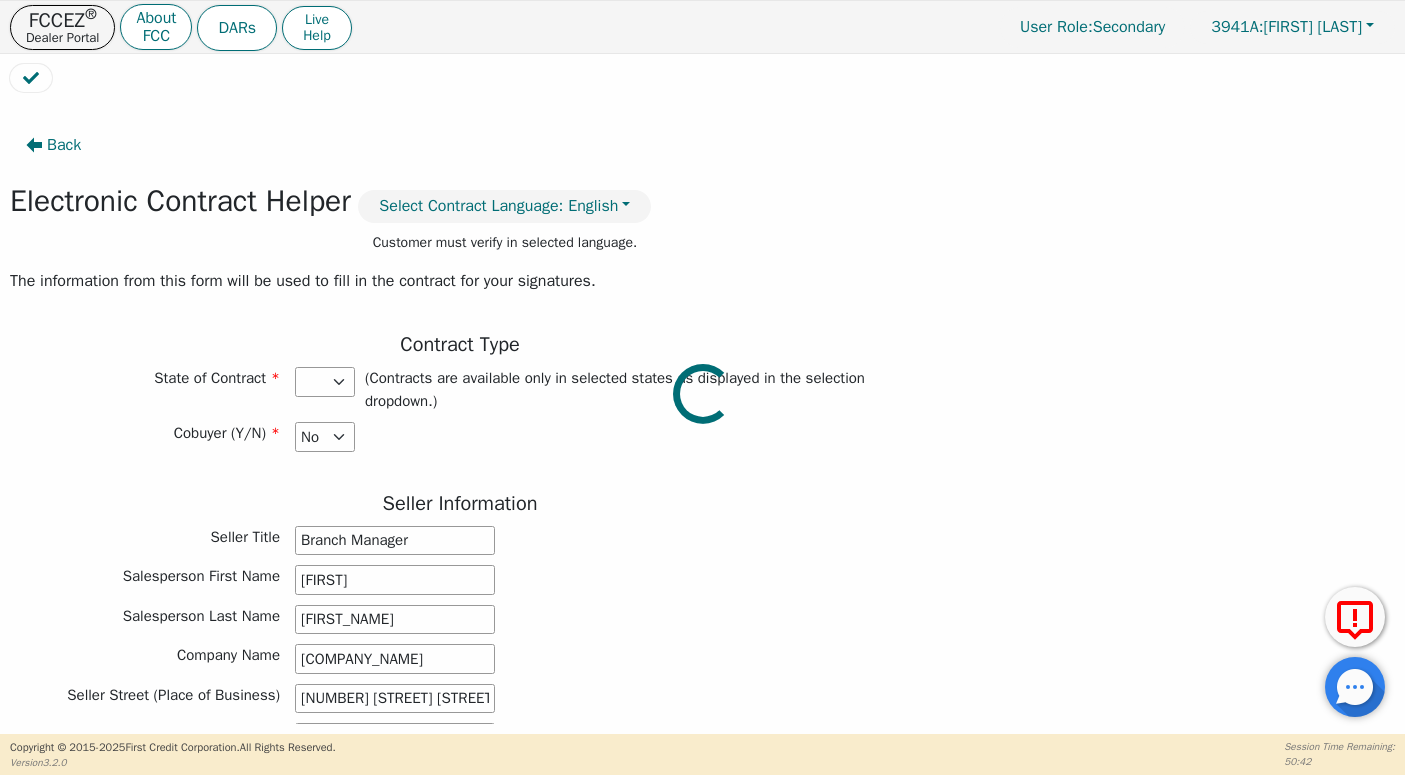 type on "[NUMBER]" 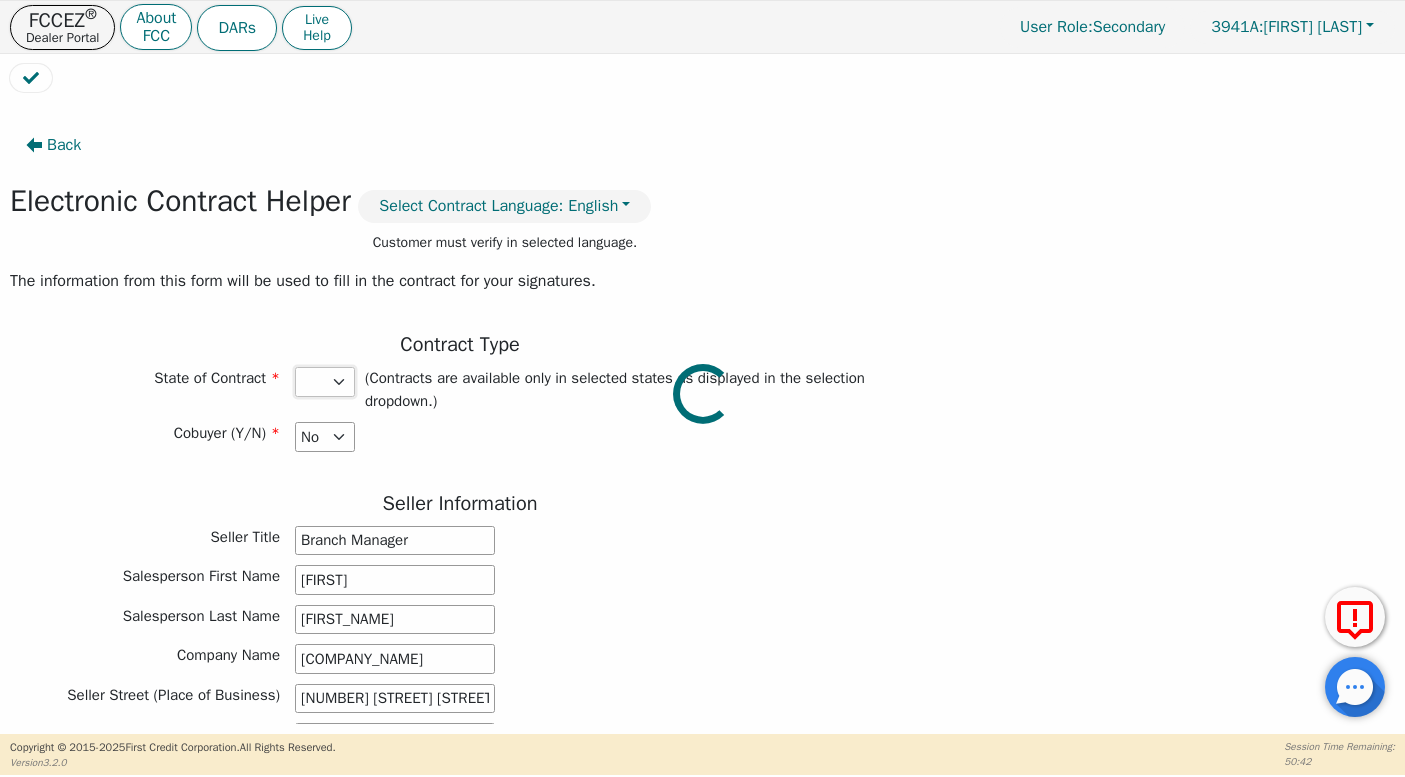 select on "AZ" 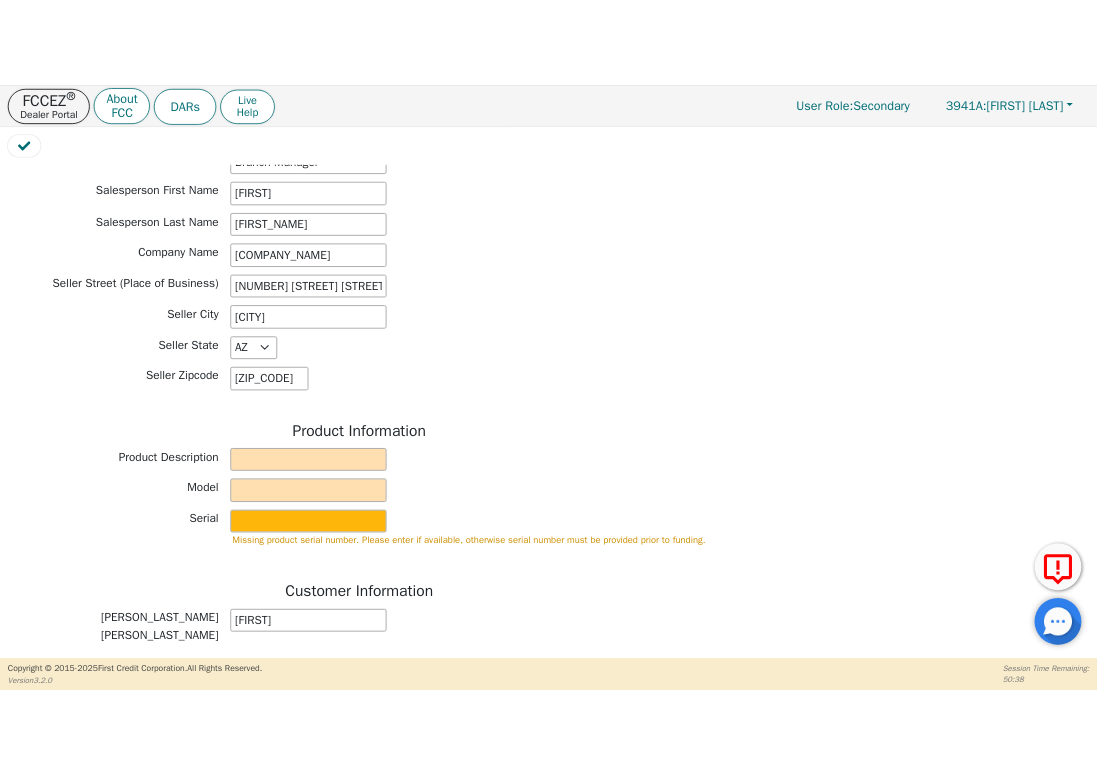 scroll, scrollTop: 446, scrollLeft: 0, axis: vertical 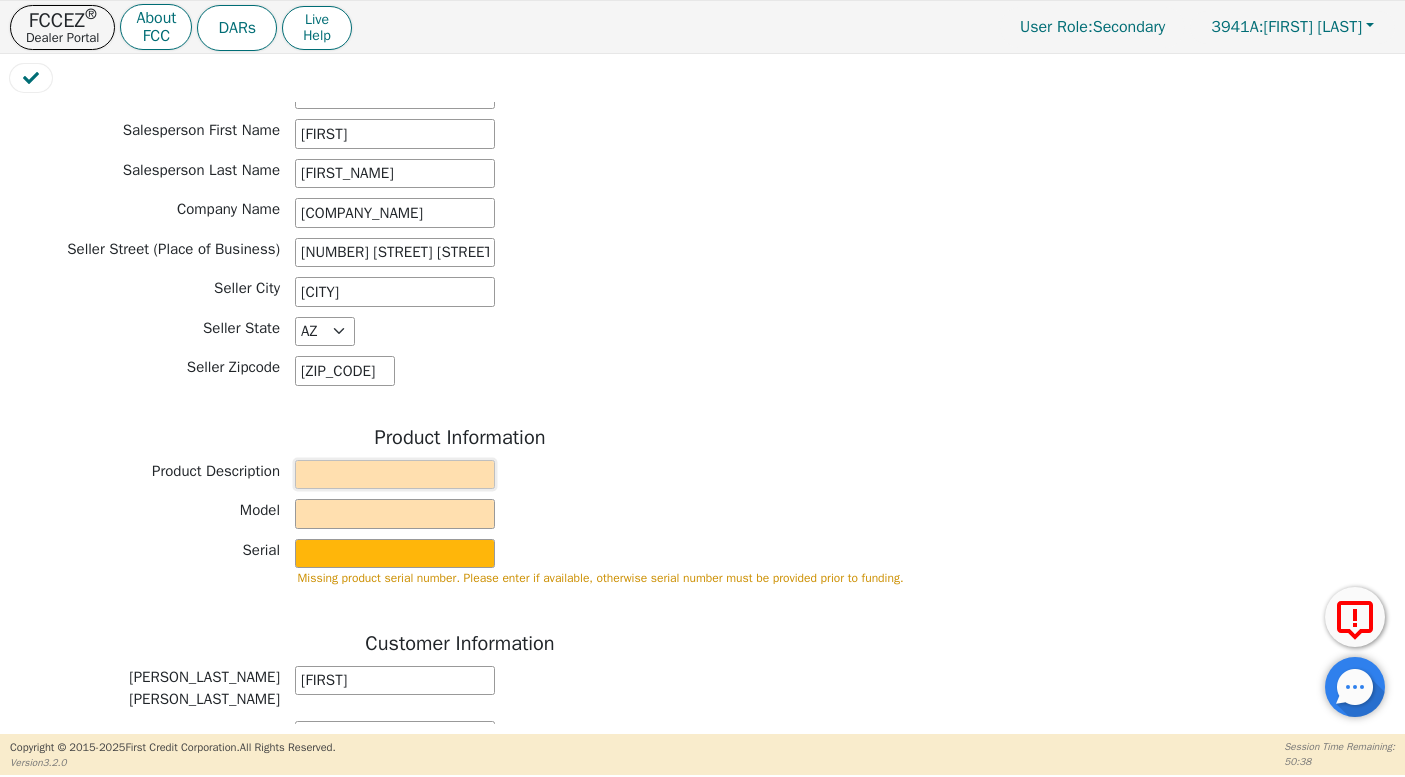 click at bounding box center [395, 475] 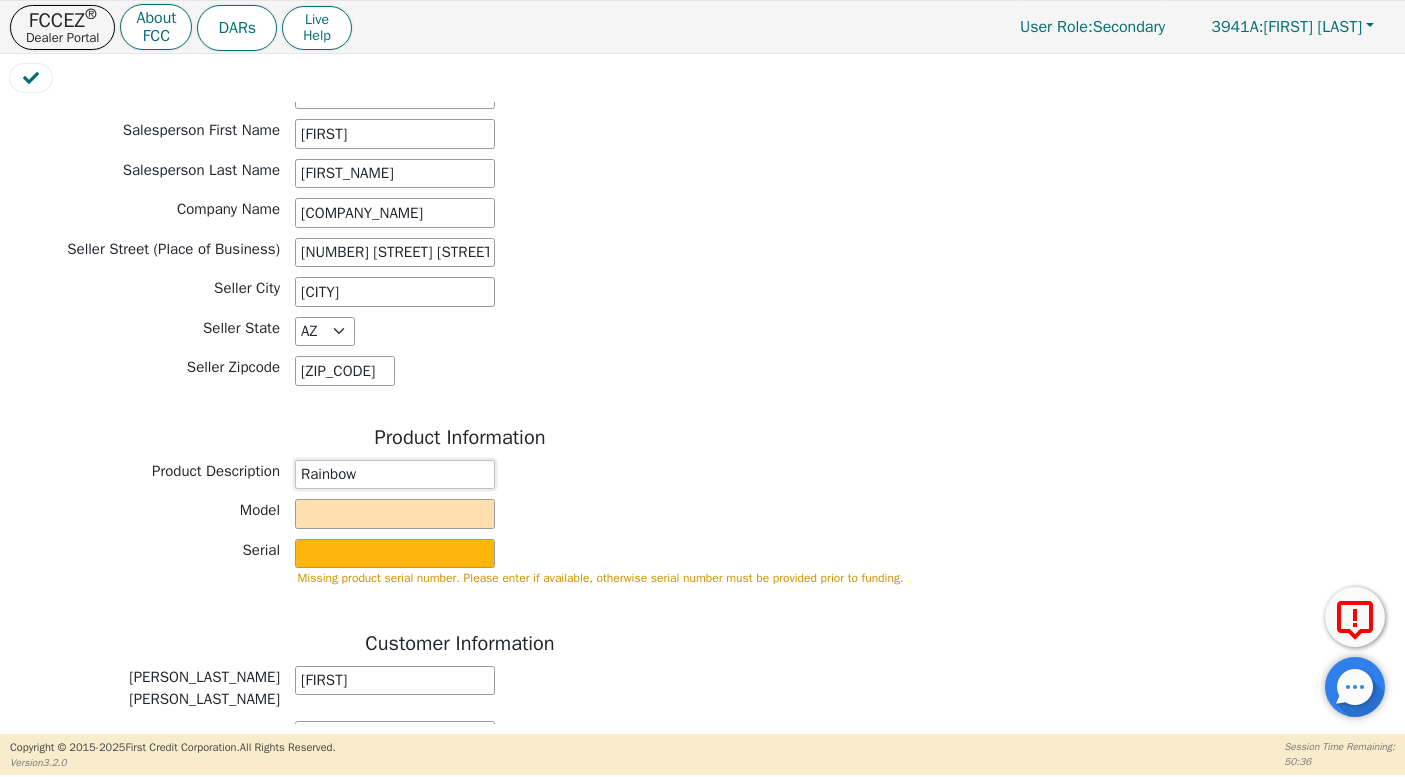 type on "Rainbow" 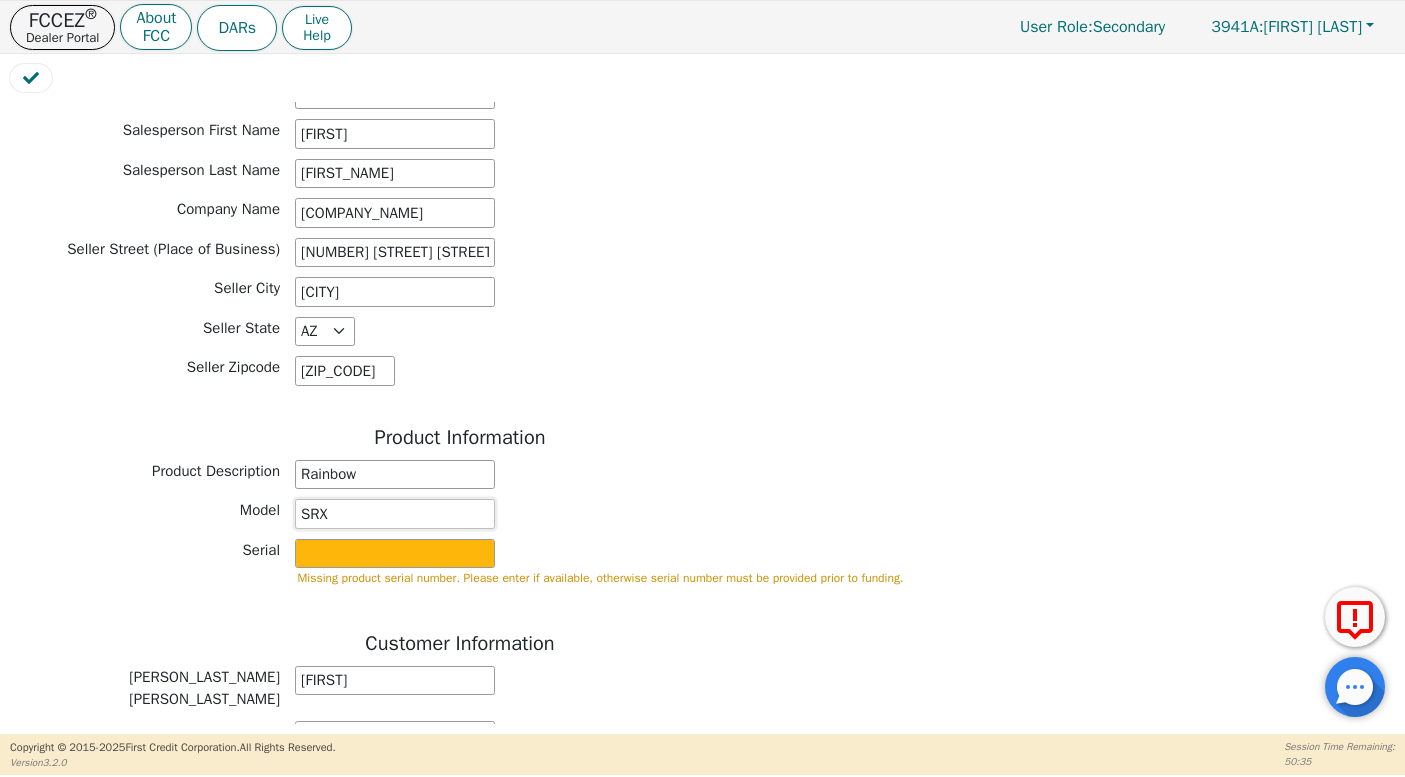 type on "SRX" 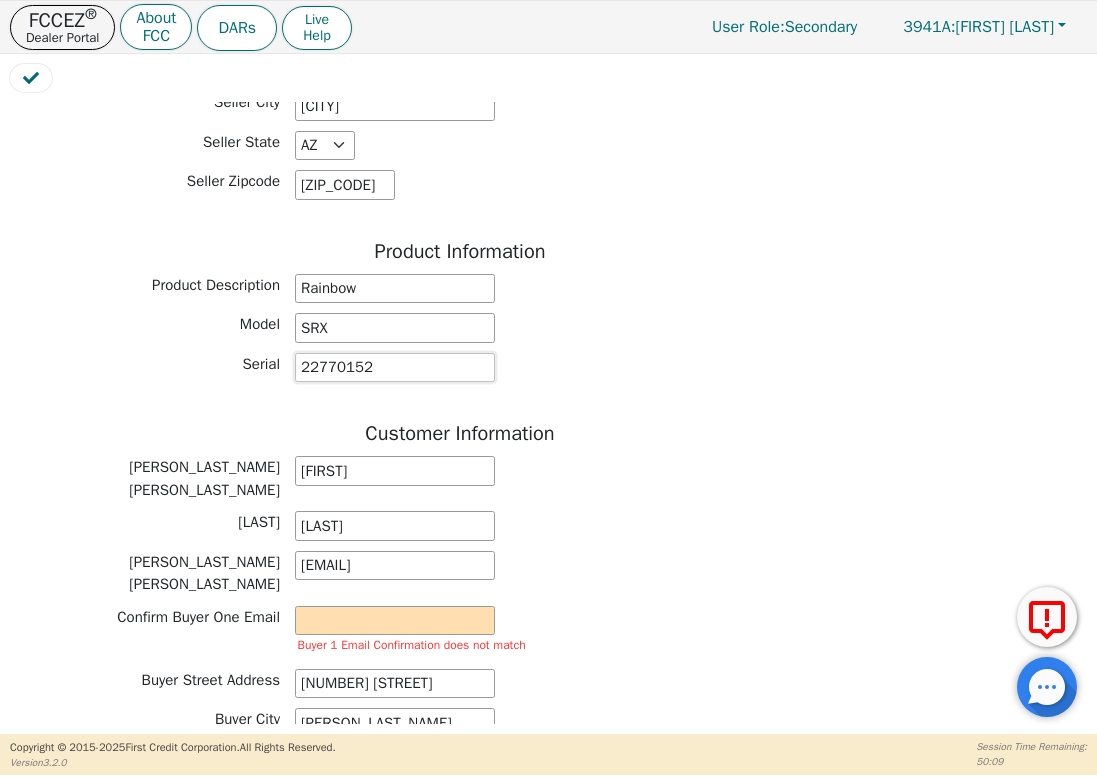 scroll, scrollTop: 634, scrollLeft: 0, axis: vertical 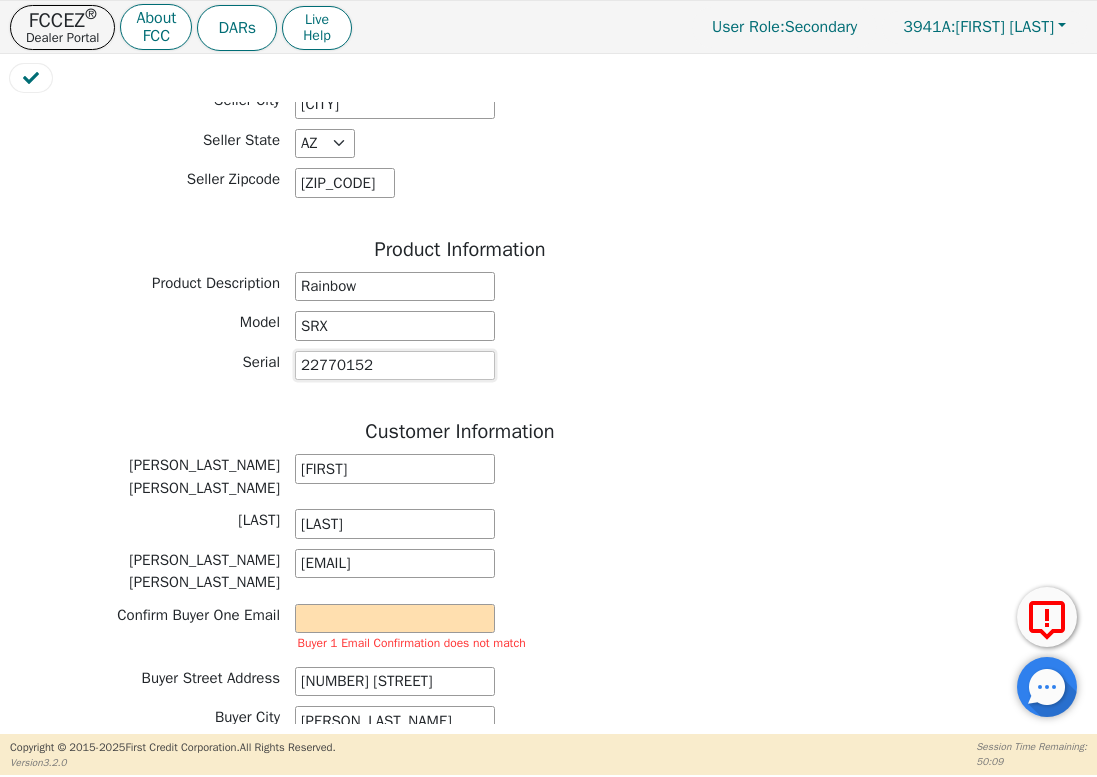 type on "22770152" 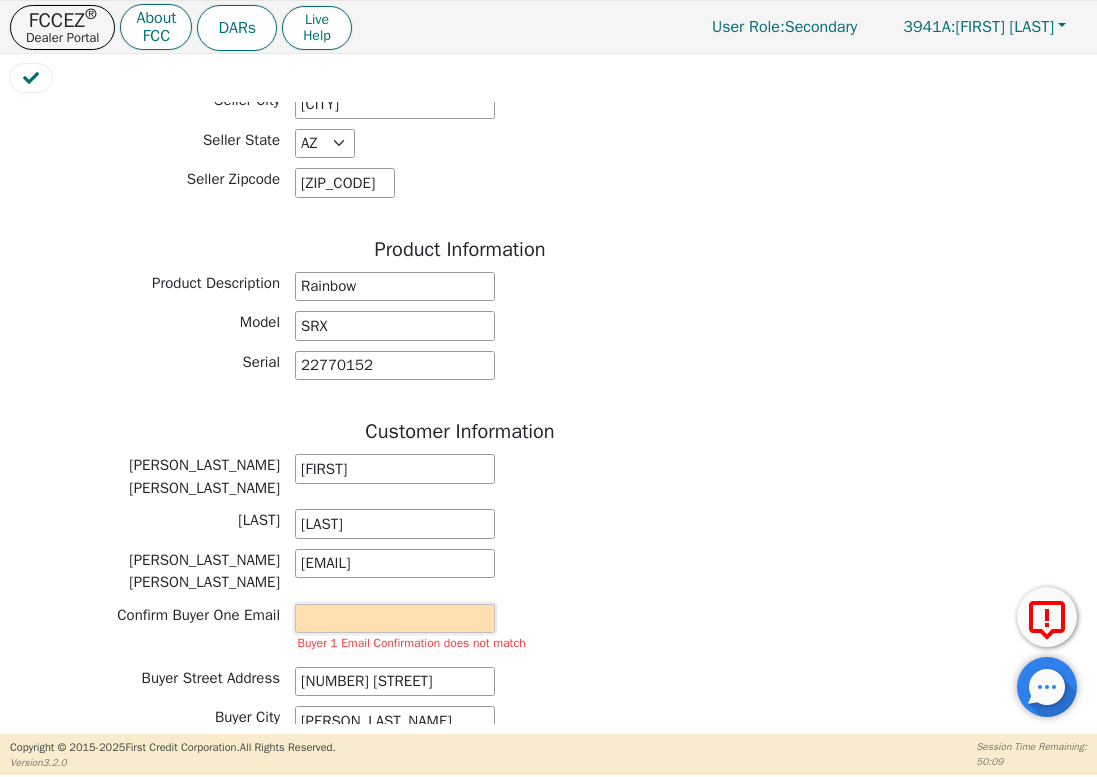 click at bounding box center (395, 619) 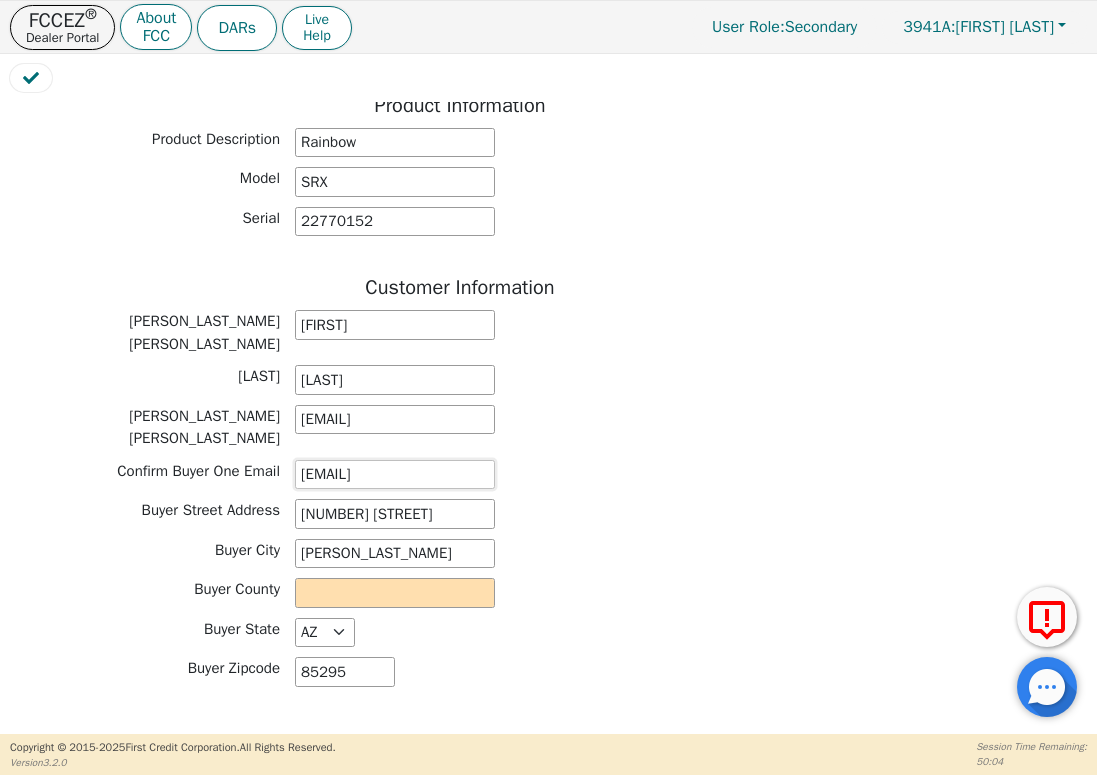 scroll, scrollTop: 788, scrollLeft: 0, axis: vertical 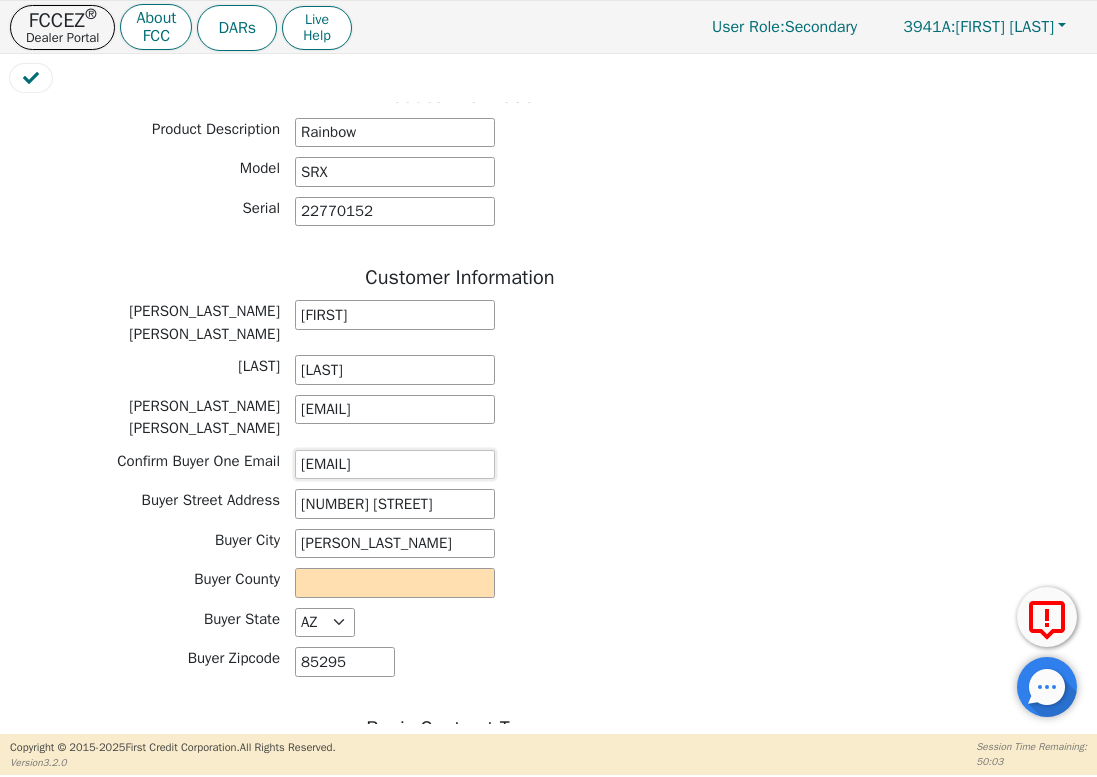 type on "[EMAIL]" 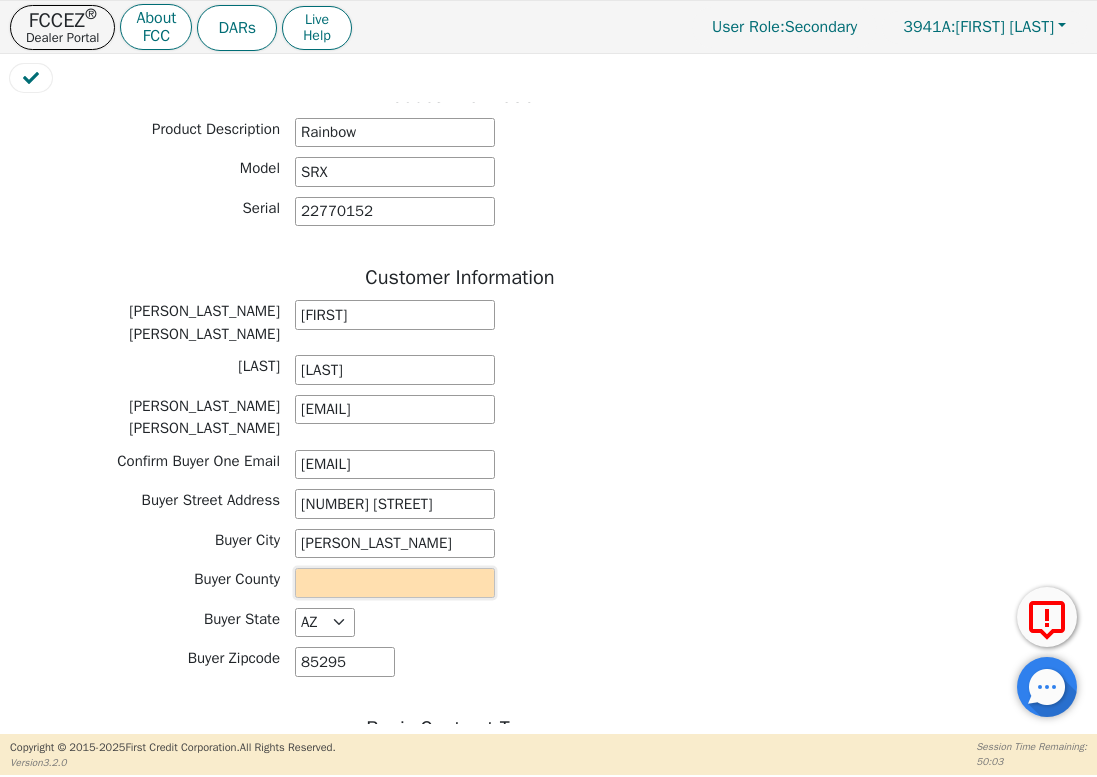 click at bounding box center [395, 583] 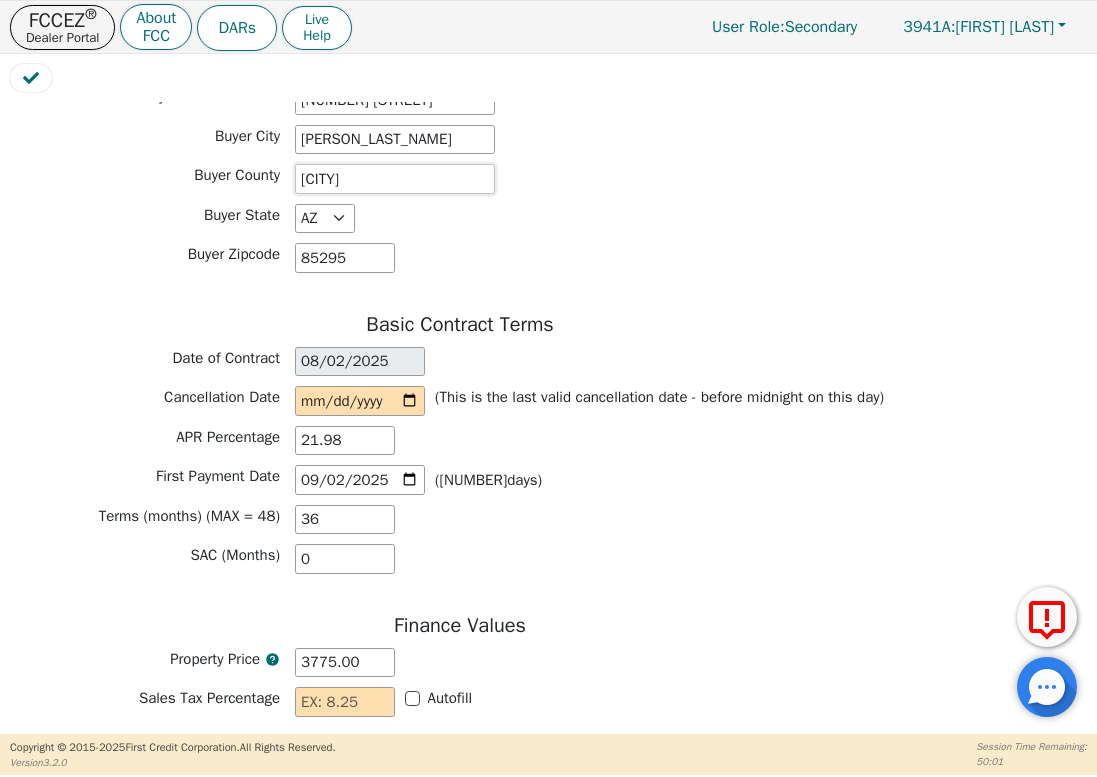 scroll, scrollTop: 1193, scrollLeft: 0, axis: vertical 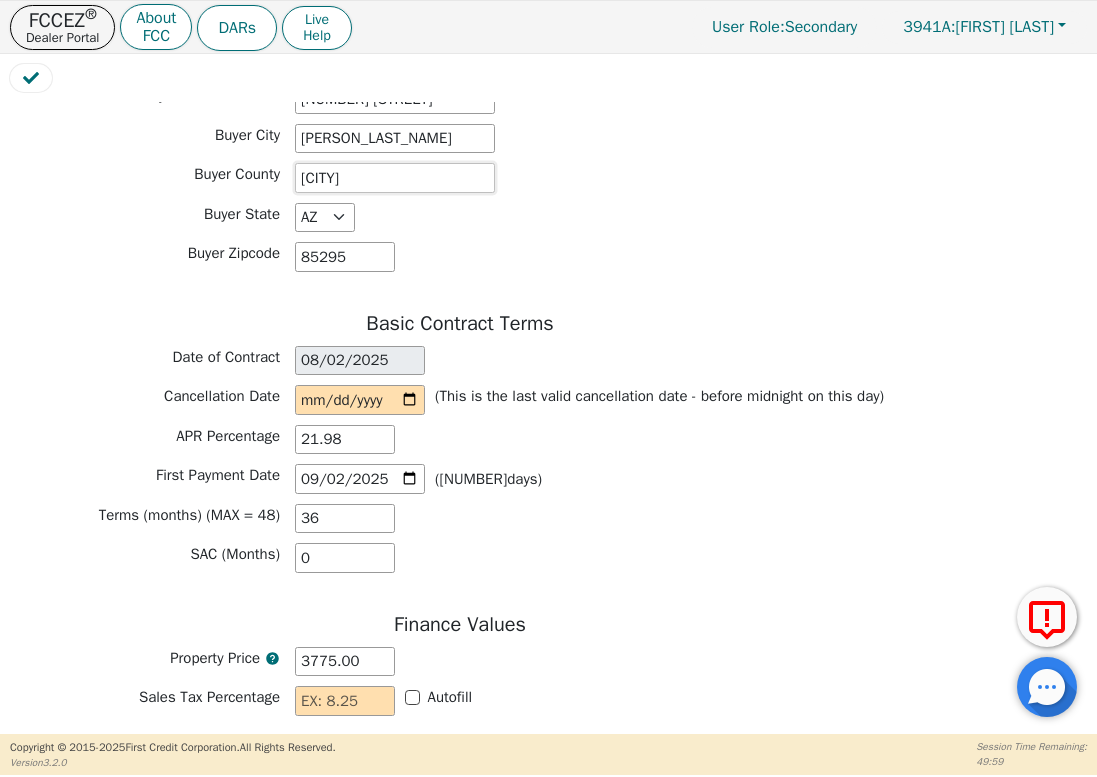 type on "[CITY]" 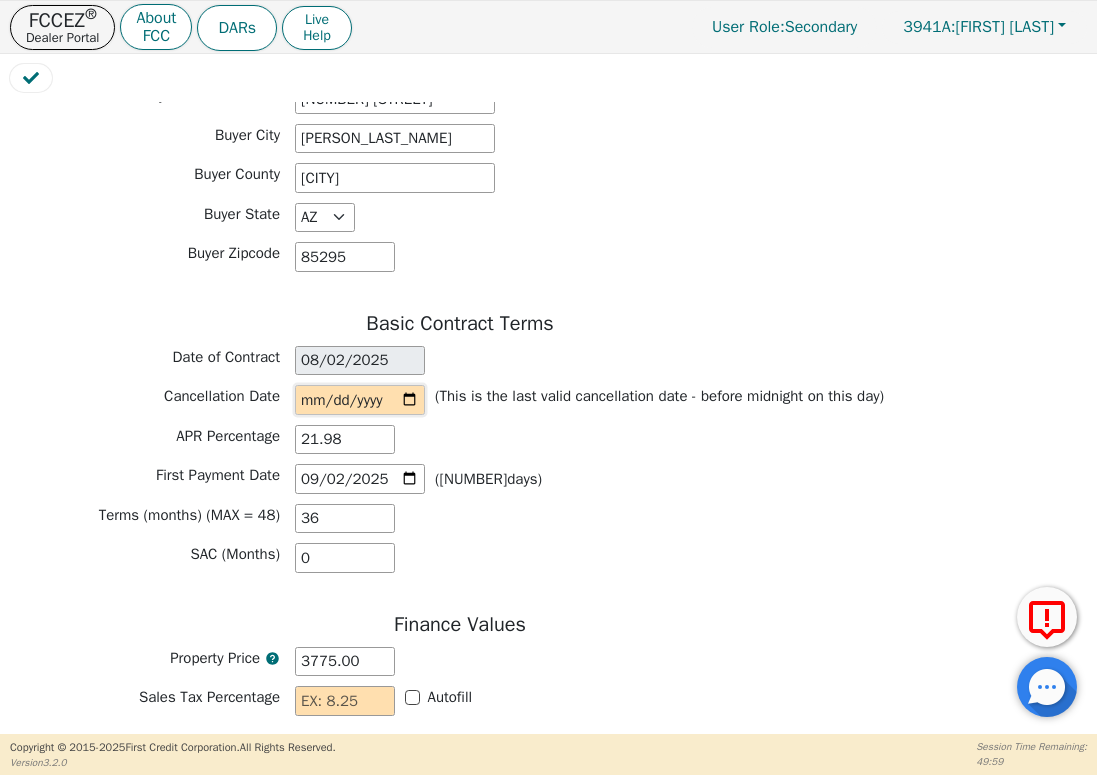 click at bounding box center [360, 400] 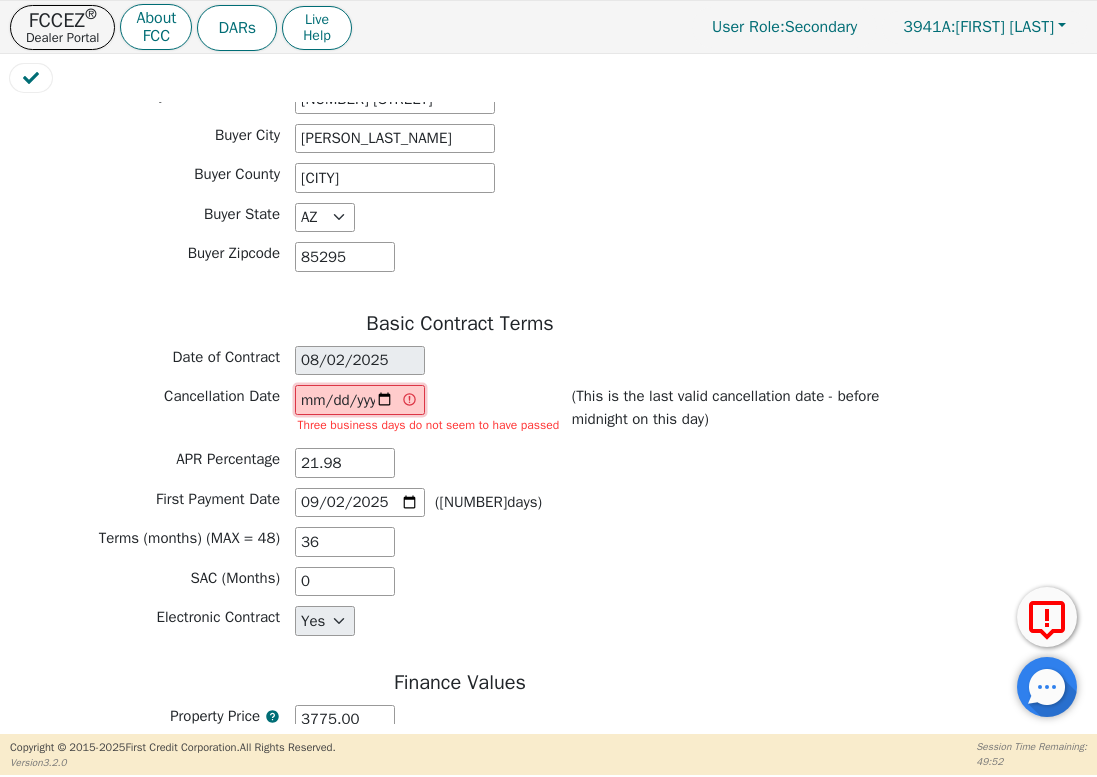 type on "2025-08-06" 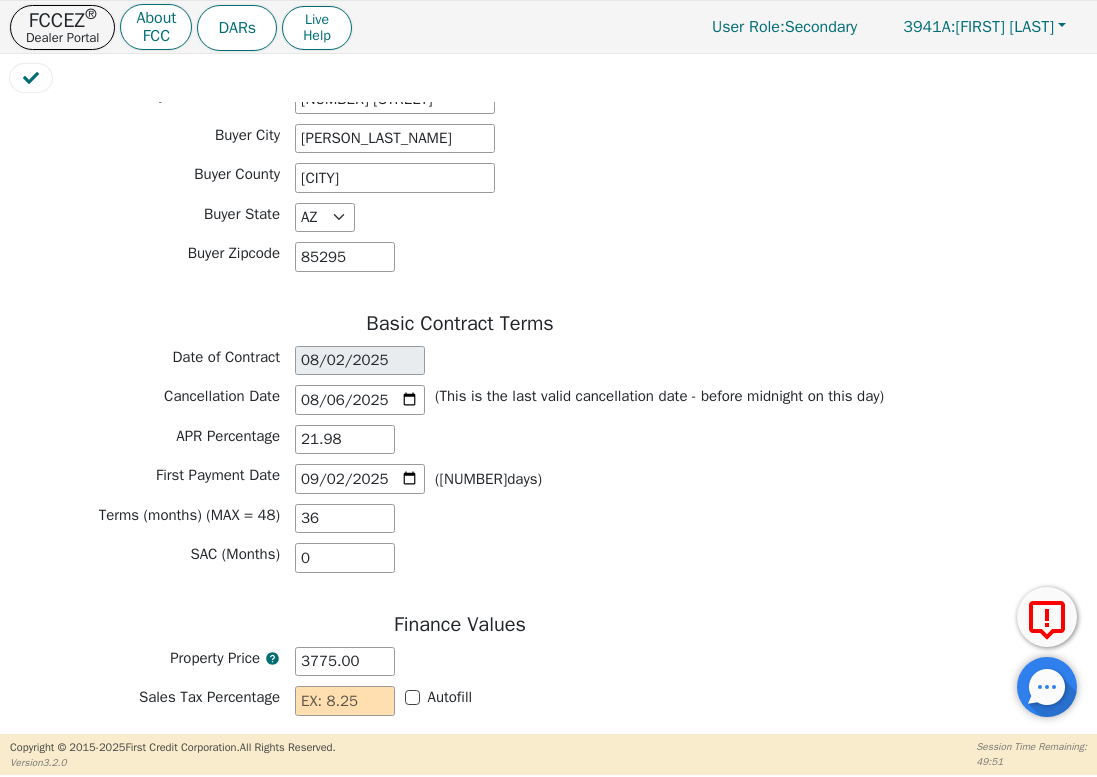 click on "First Payment Date [DATE] ( [NUMBER] days)" at bounding box center [460, 479] 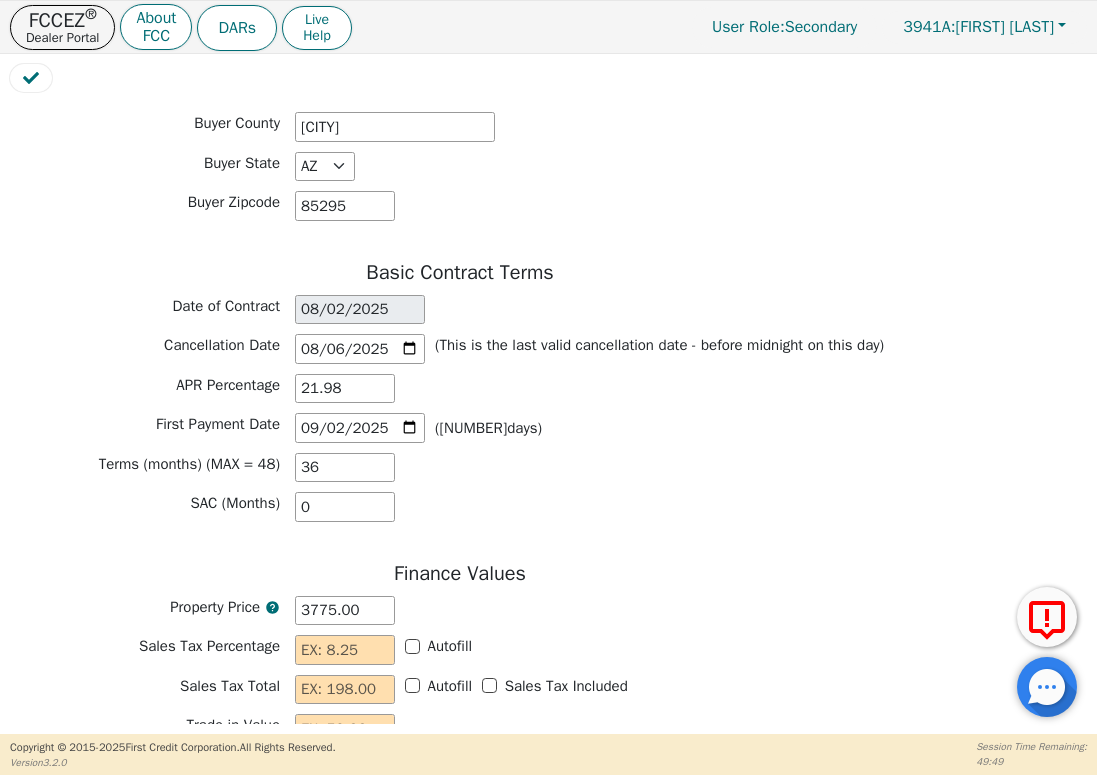scroll, scrollTop: 1246, scrollLeft: 0, axis: vertical 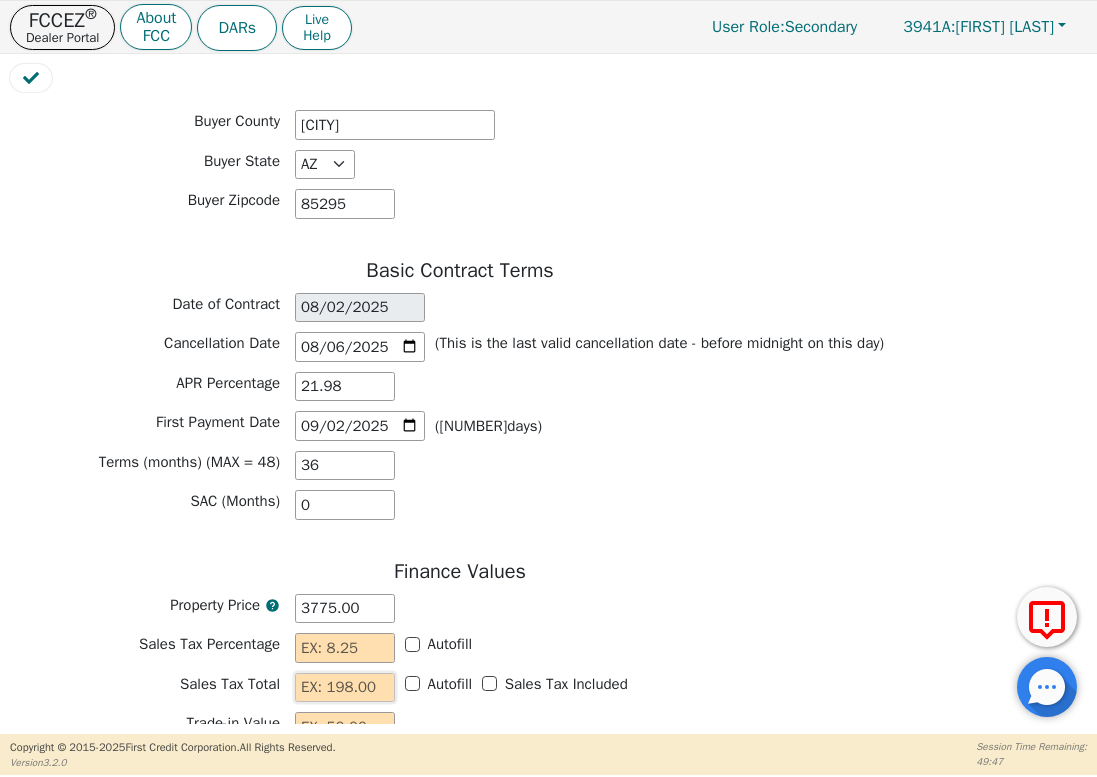 click at bounding box center [345, 688] 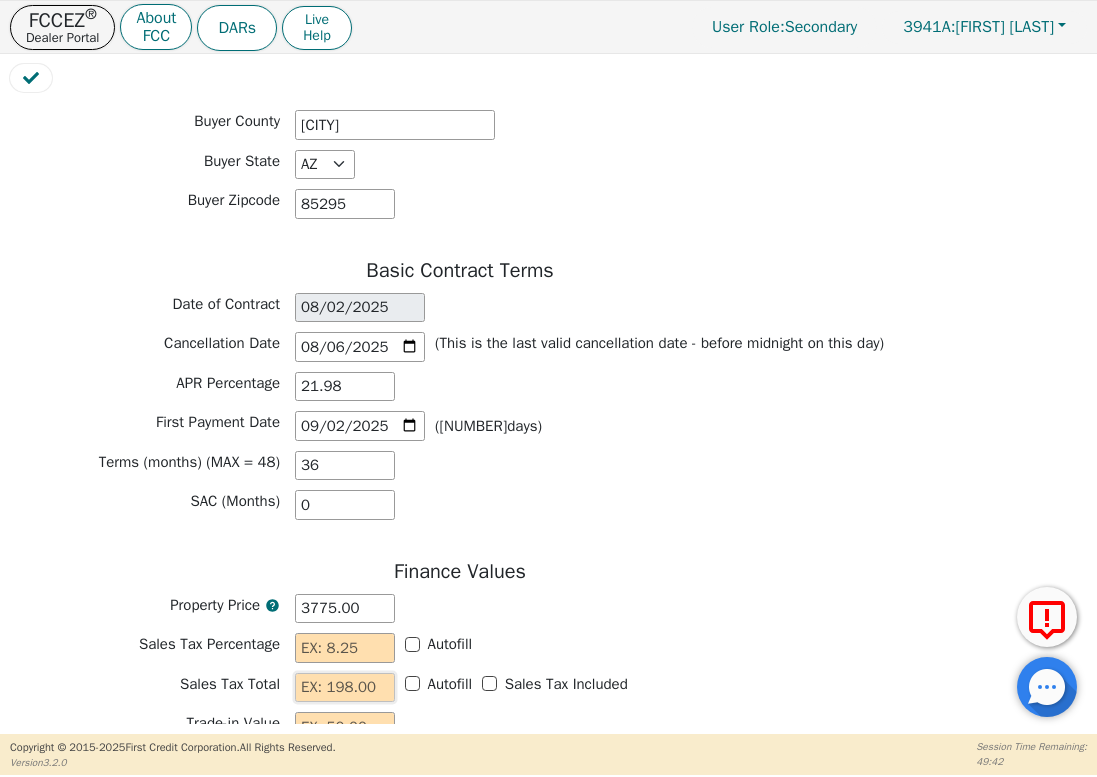 type on "3" 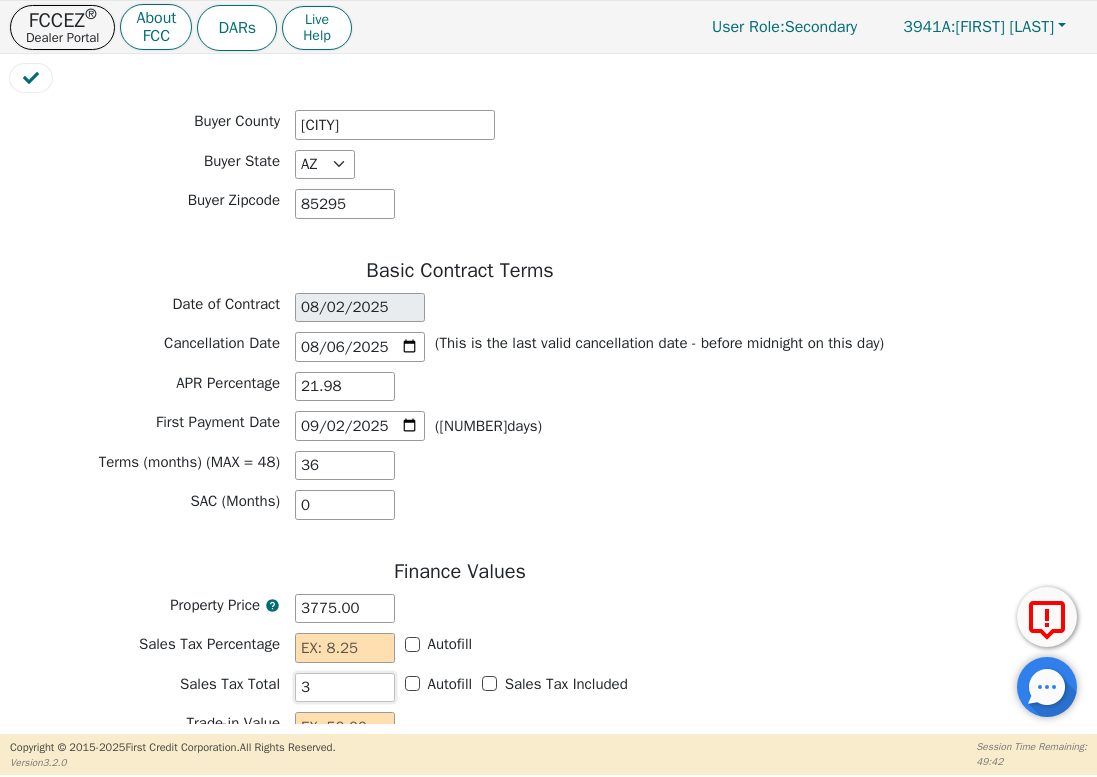 type on "32" 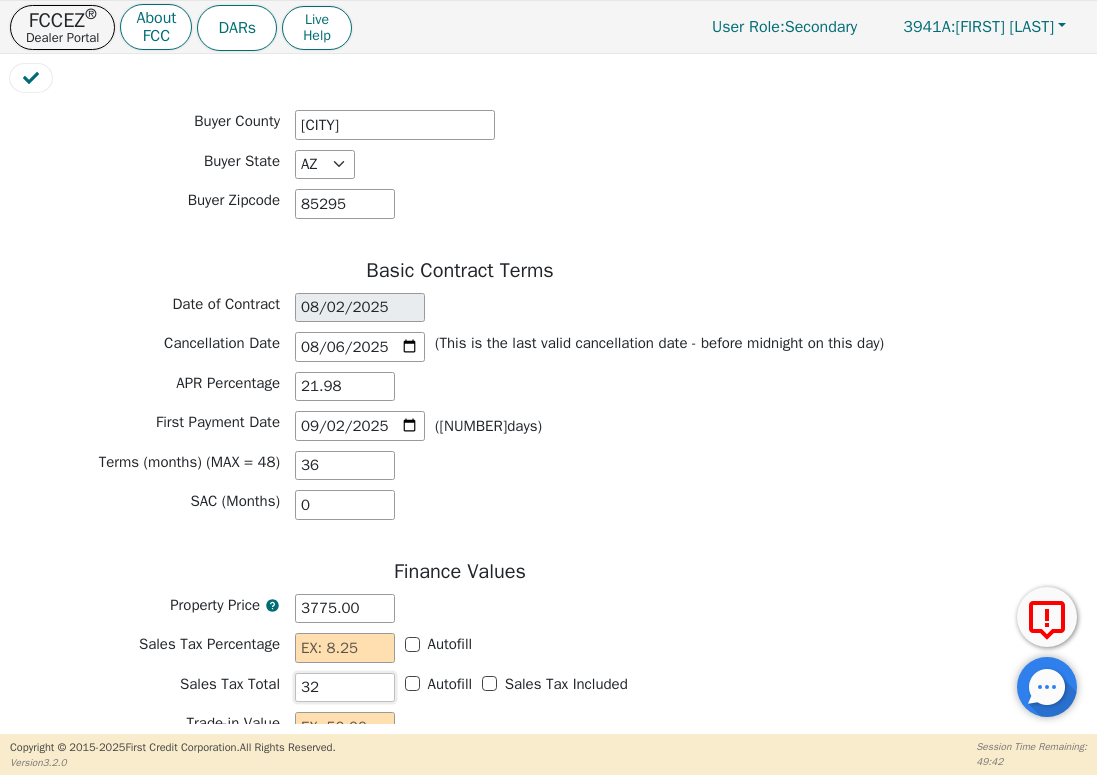 type on "[NUMBER]" 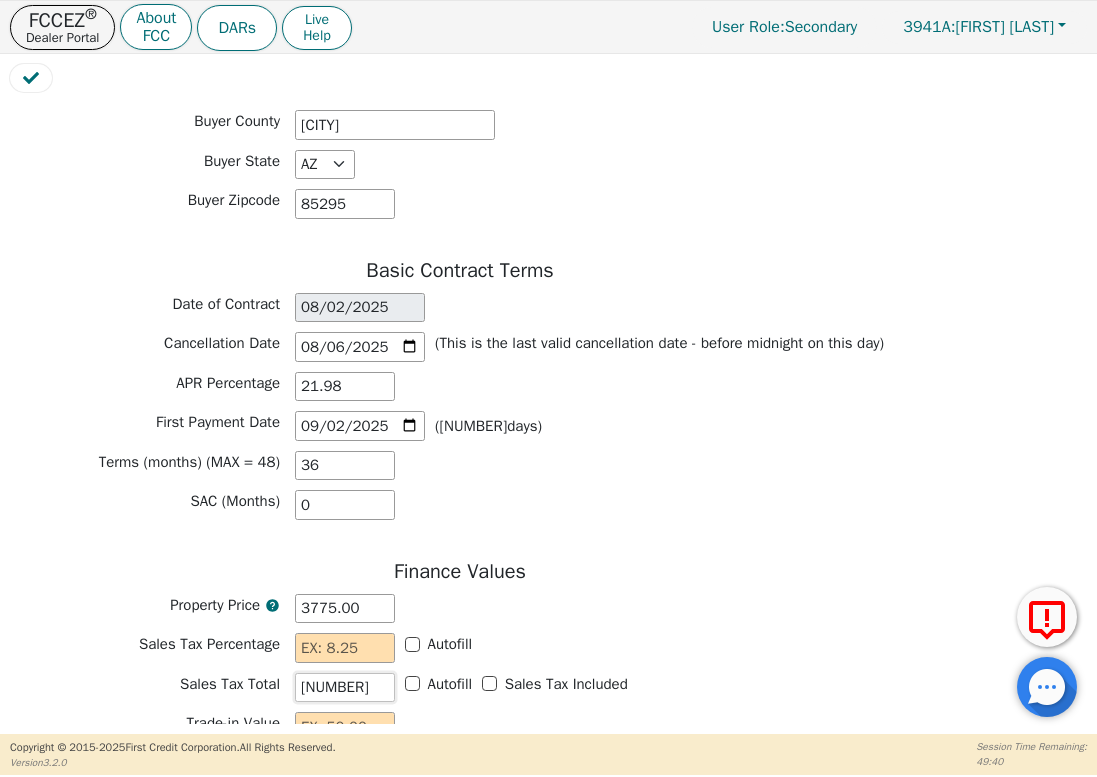 type on "[NUMBER]" 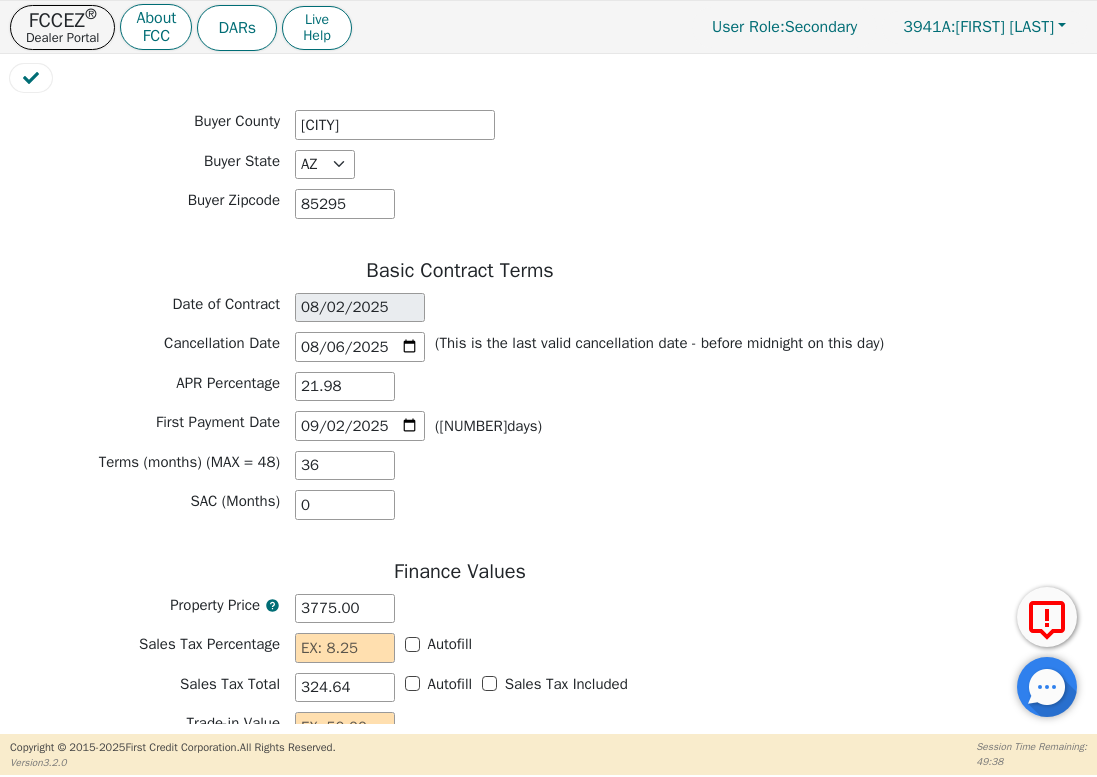 click on "Contract Type State of Contract AL AR AZ CA CO CT DE FL GA HI IA ID IL IN KS KY LA MA MD MI MN MO MS MT NC NJ NM NV NY OH OK PA SC TN TX VA WA WI (Contracts are available only in selected states as displayed in the selection dropdown.) Cobuyer (Y/N) Yes No Seller Information Seller Title Branch Manager Salesperson First Name [FIRST_NAME] Salesperson Last Name [LAST_NAME] Company Name [COMPANY_NAME] Seller Street (Place of Business) [NUMBER] [STREET] Seller City [CITY] Seller State AK AL AR AZ CA CO CT DC DE FL GA HI IA ID IL IN KS KY LA MA MD ME MI MN MO MS MT NC ND NE NH NJ NM NV NY OH OK OR PA RI SC SD TN TX UT VA VT WA WI WY WV Seller Zipcode [ZIP_CODE] Product Information Product Description Rainbow Model SRX Serial [NUMBER] Customer Information Buyer One First Name [FIRST_NAME] Buyer One Last Name [LAST_NAME] Yes No" at bounding box center [460, -69] 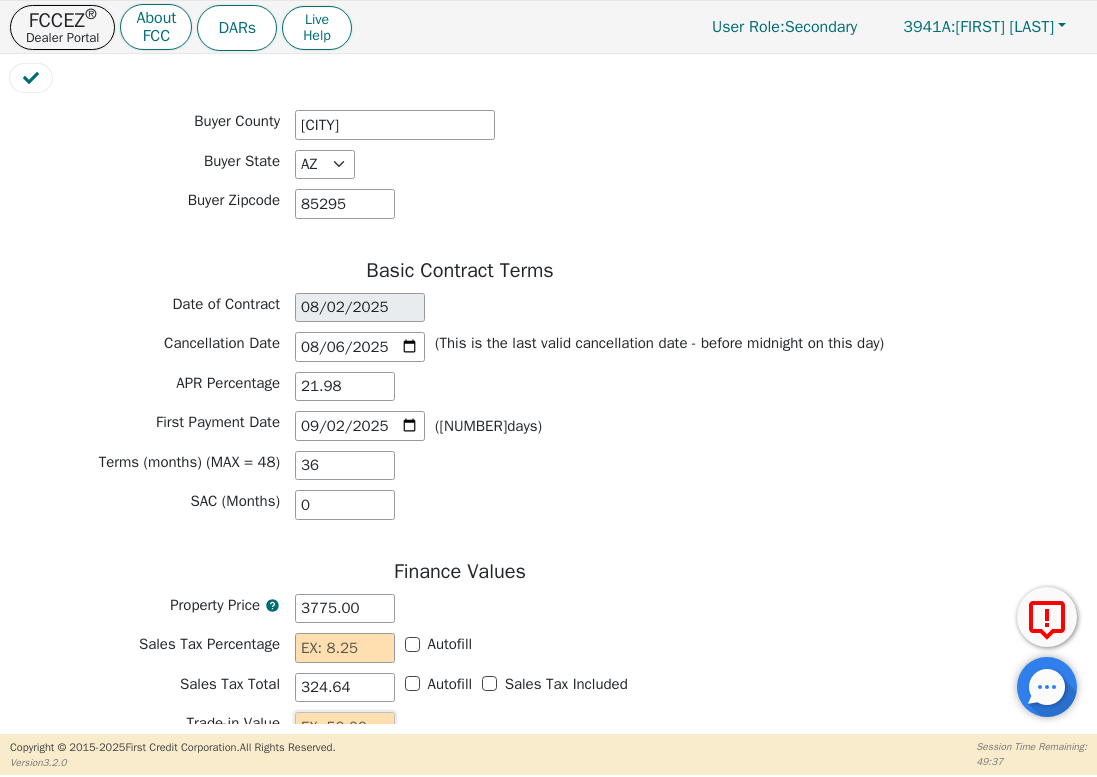click at bounding box center [345, 727] 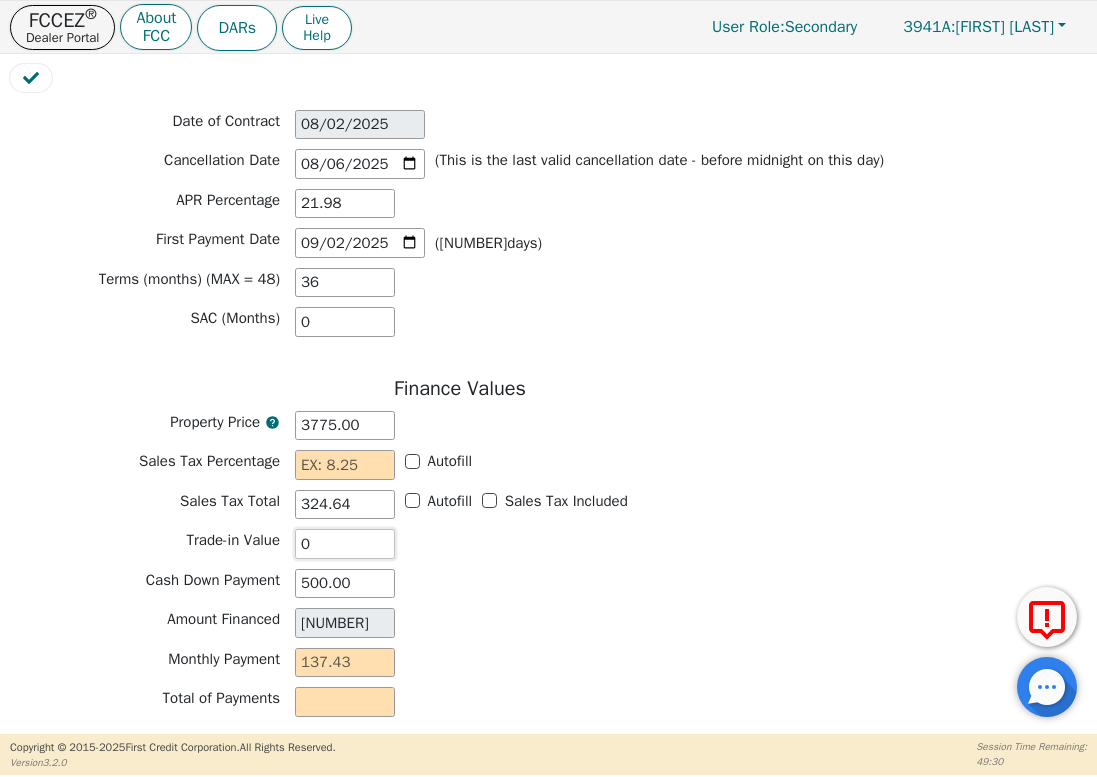 scroll, scrollTop: 1433, scrollLeft: 0, axis: vertical 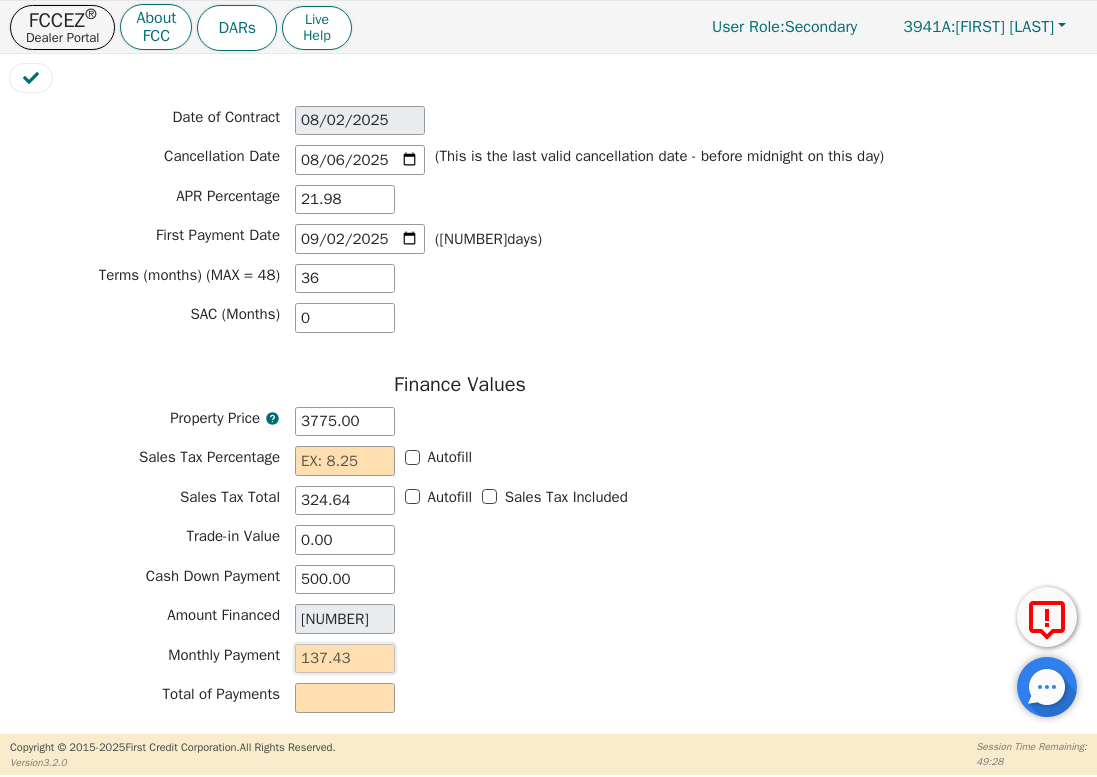 click at bounding box center (345, 659) 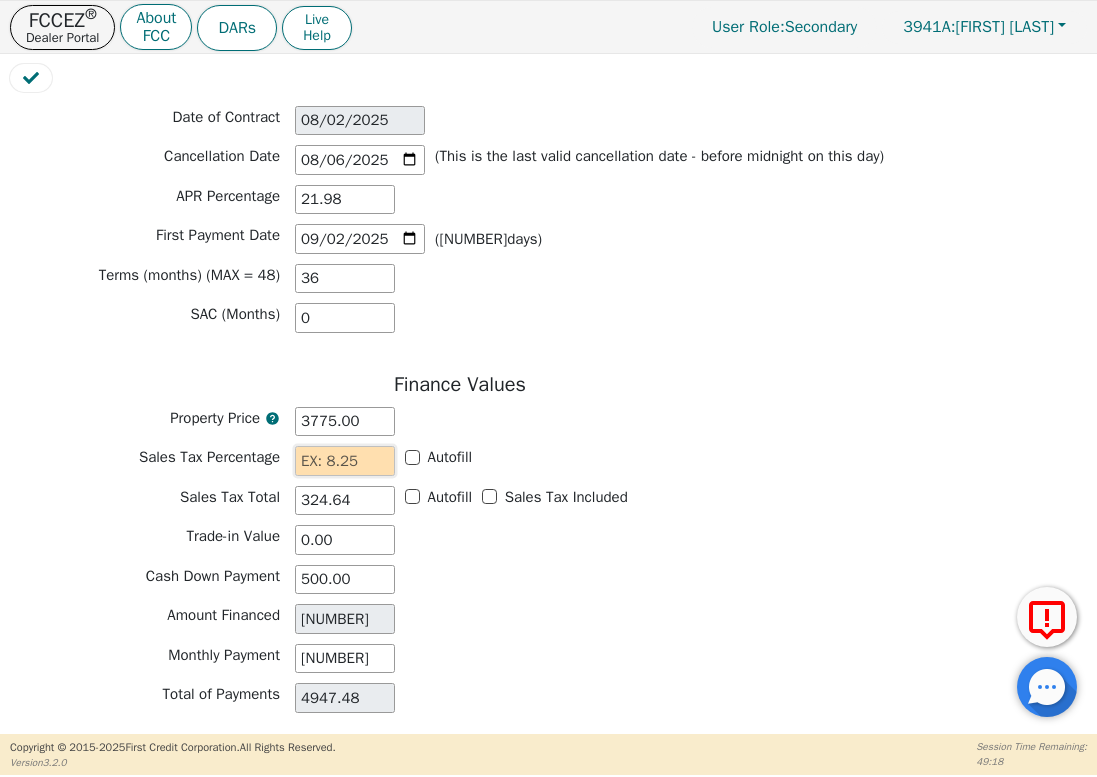 click at bounding box center [345, 461] 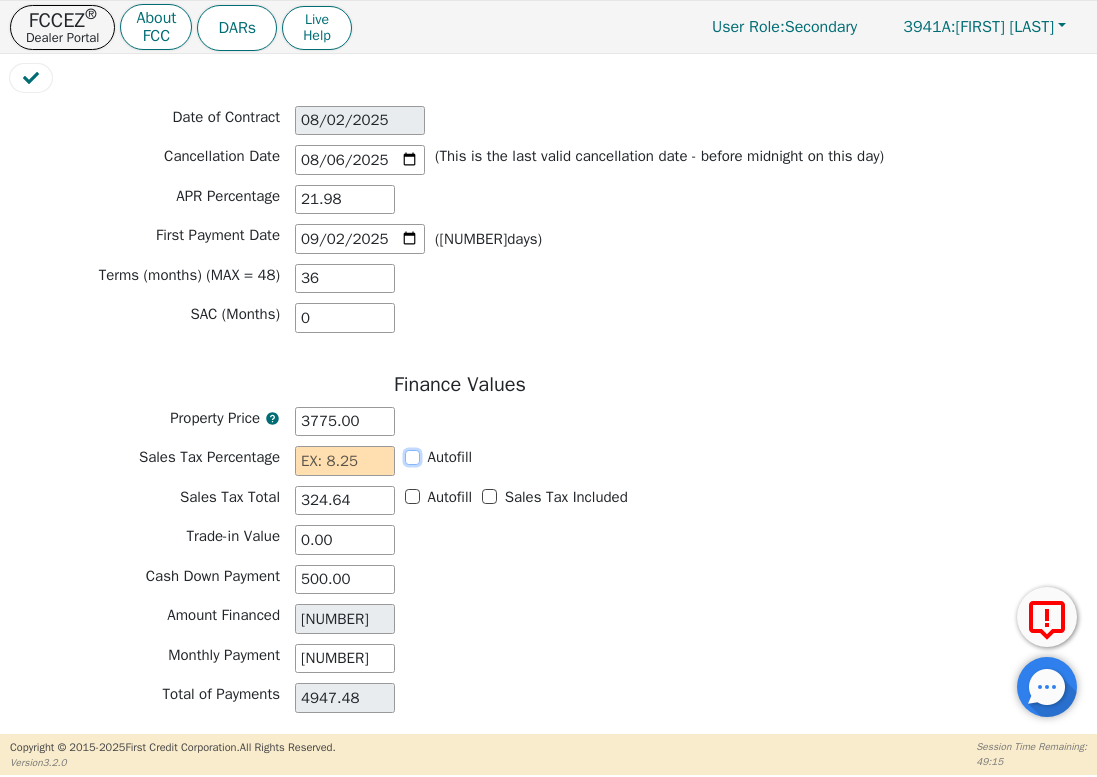 click on "Autofill" at bounding box center [412, 457] 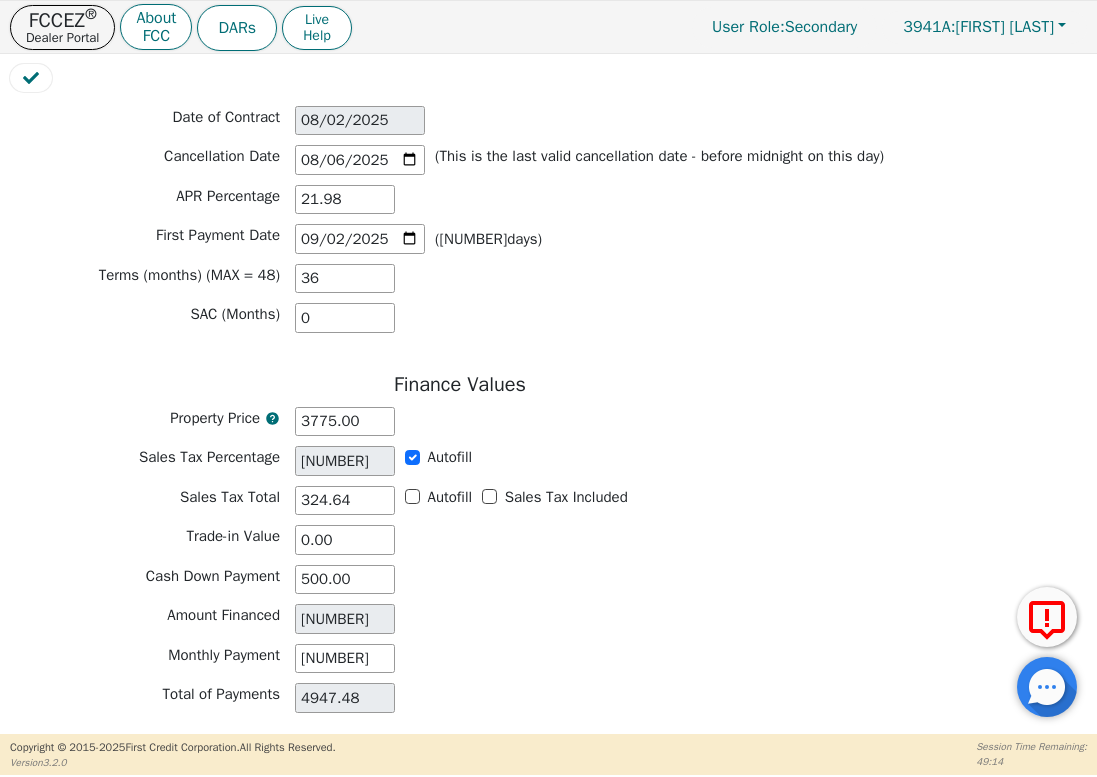 click on "[NUMBER] [NUMBER]" at bounding box center [460, 621] 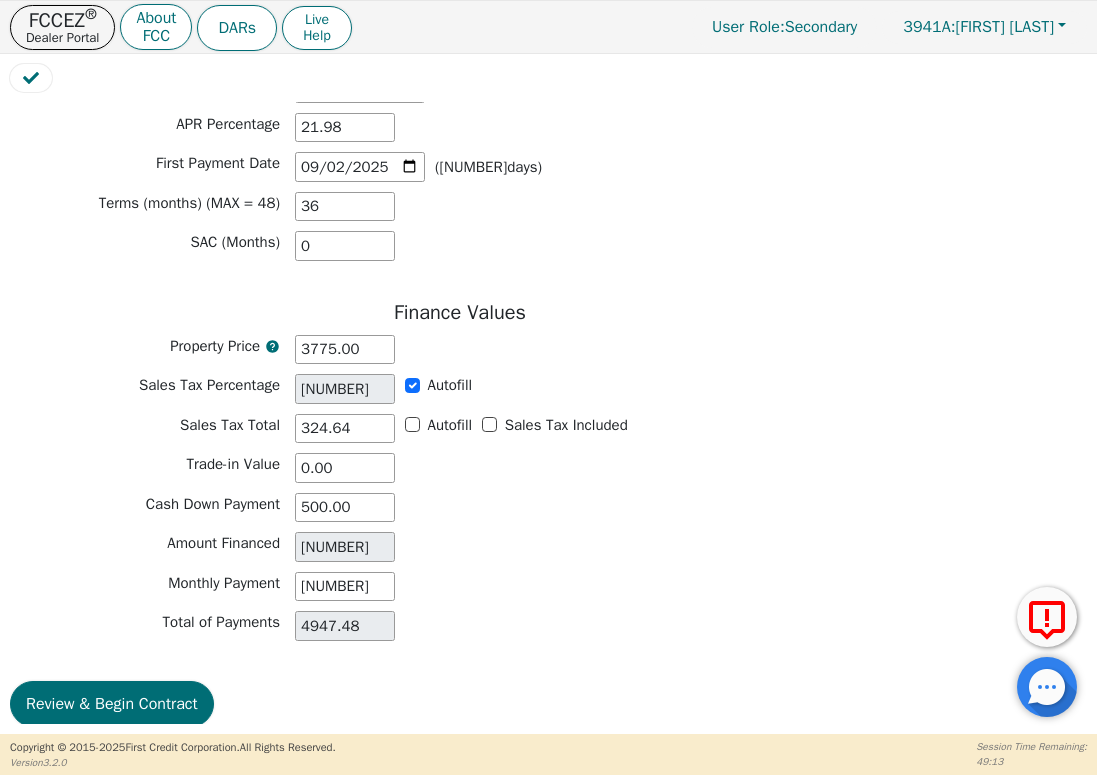 scroll, scrollTop: 1504, scrollLeft: 0, axis: vertical 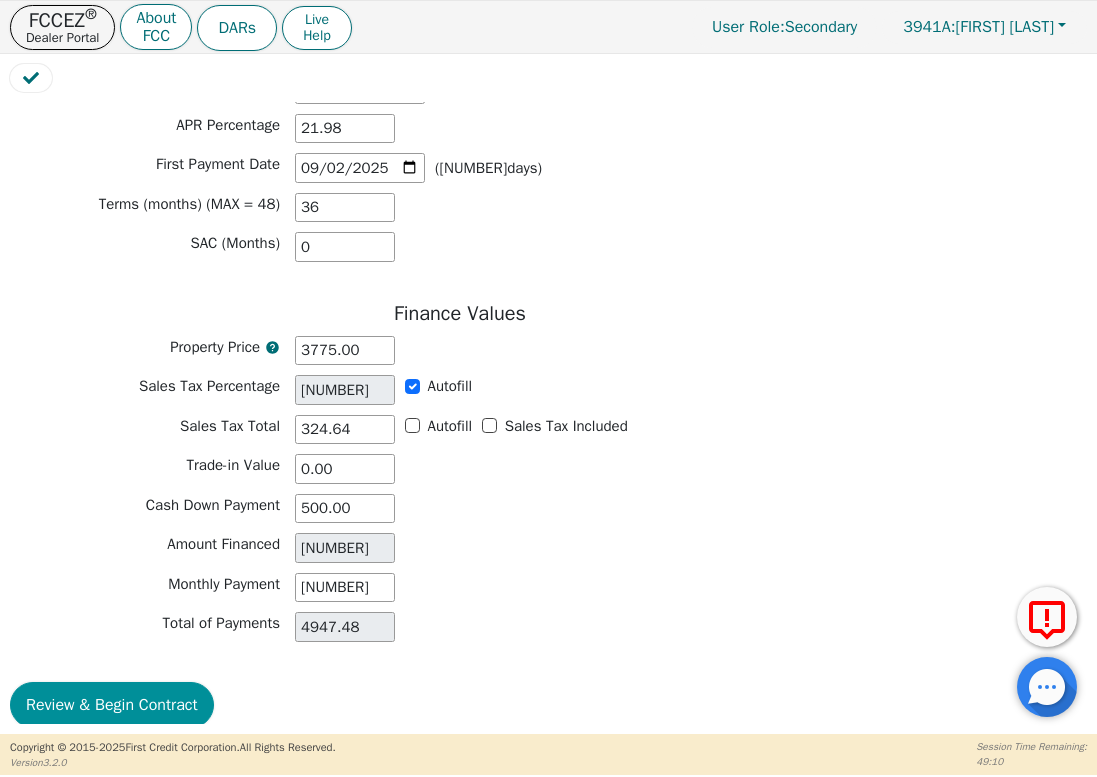 click on "Review & Begin Contract" at bounding box center (112, 705) 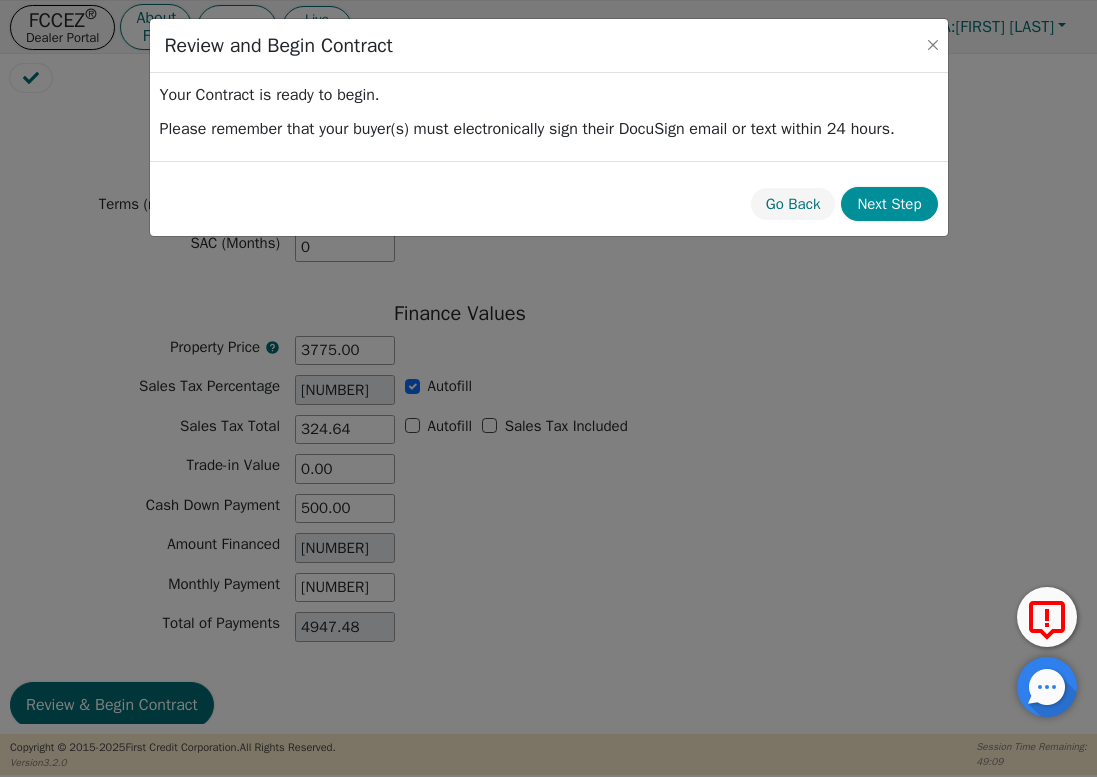 click on "Next Step" at bounding box center [889, 204] 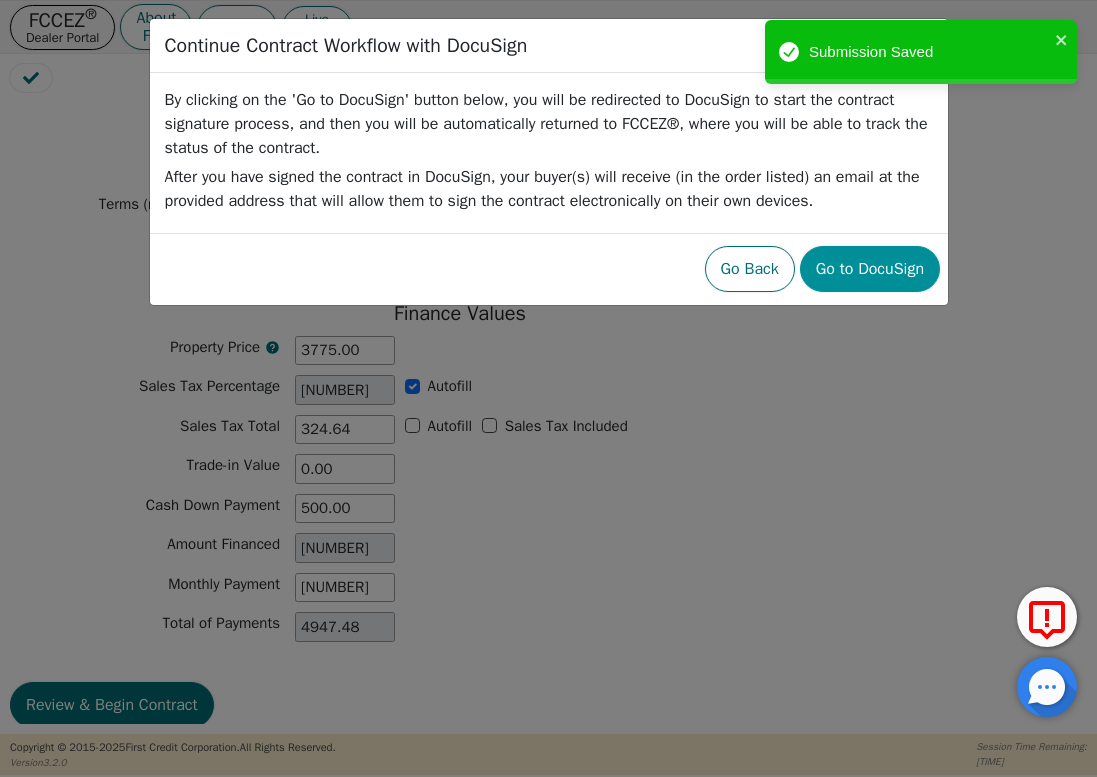 click on "Go to DocuSign" at bounding box center (870, 269) 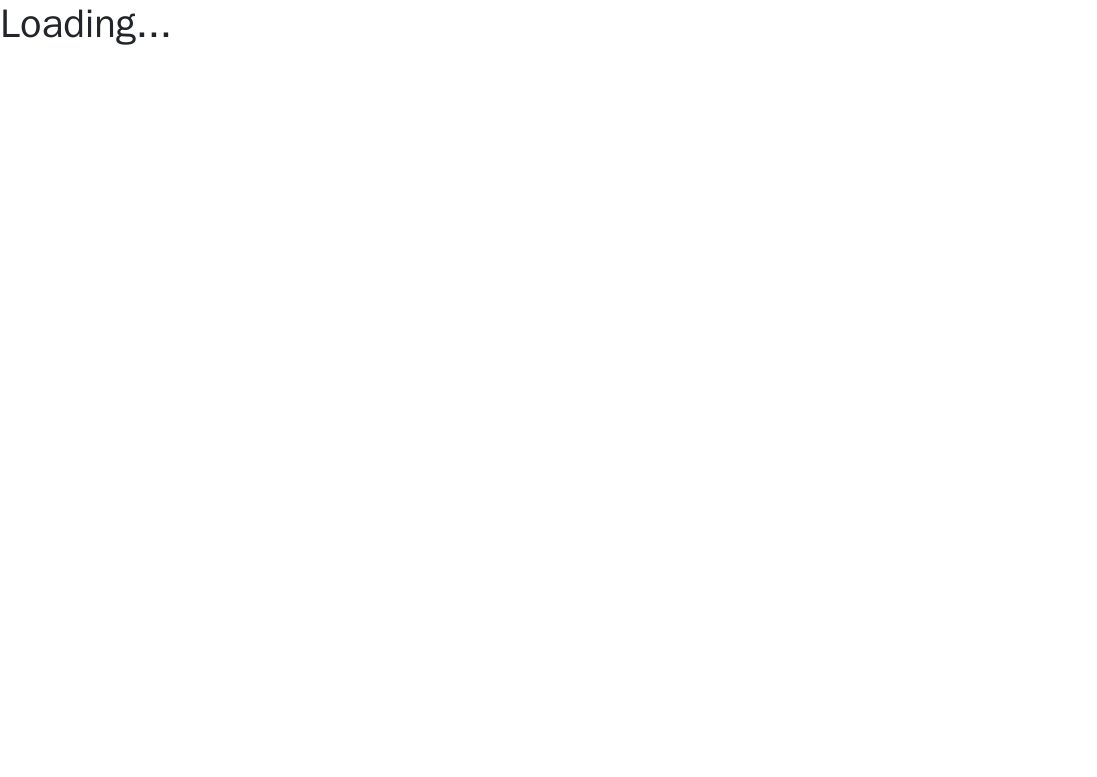 scroll, scrollTop: 0, scrollLeft: 0, axis: both 